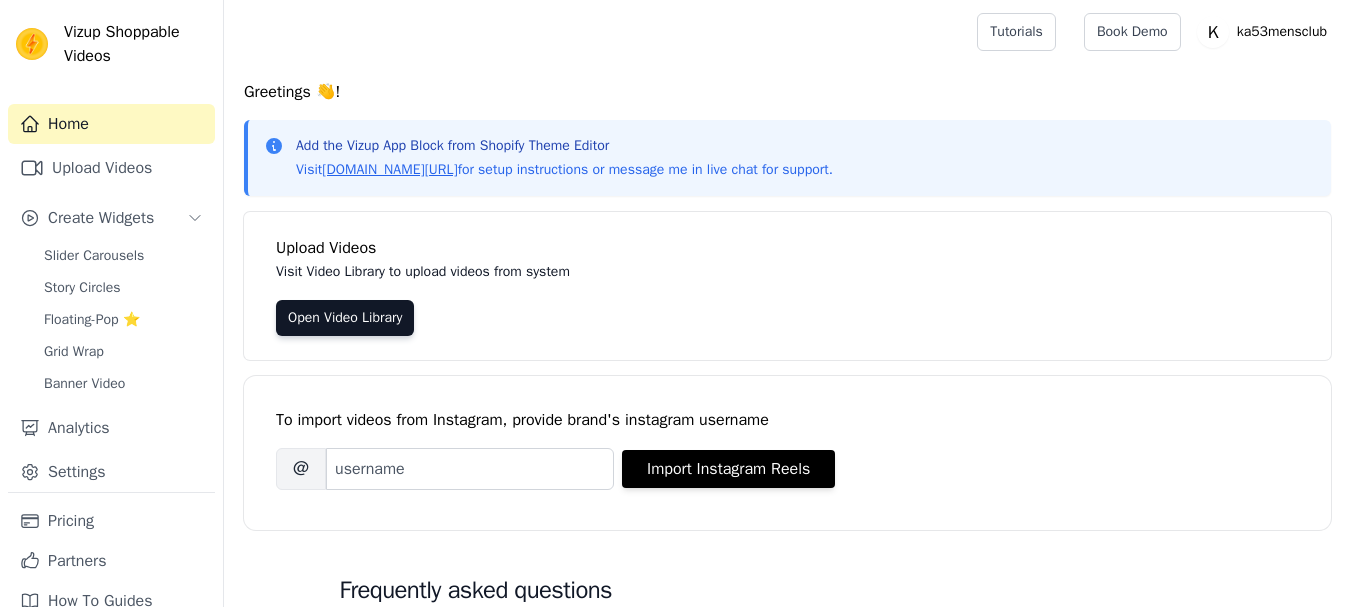 scroll, scrollTop: 0, scrollLeft: 0, axis: both 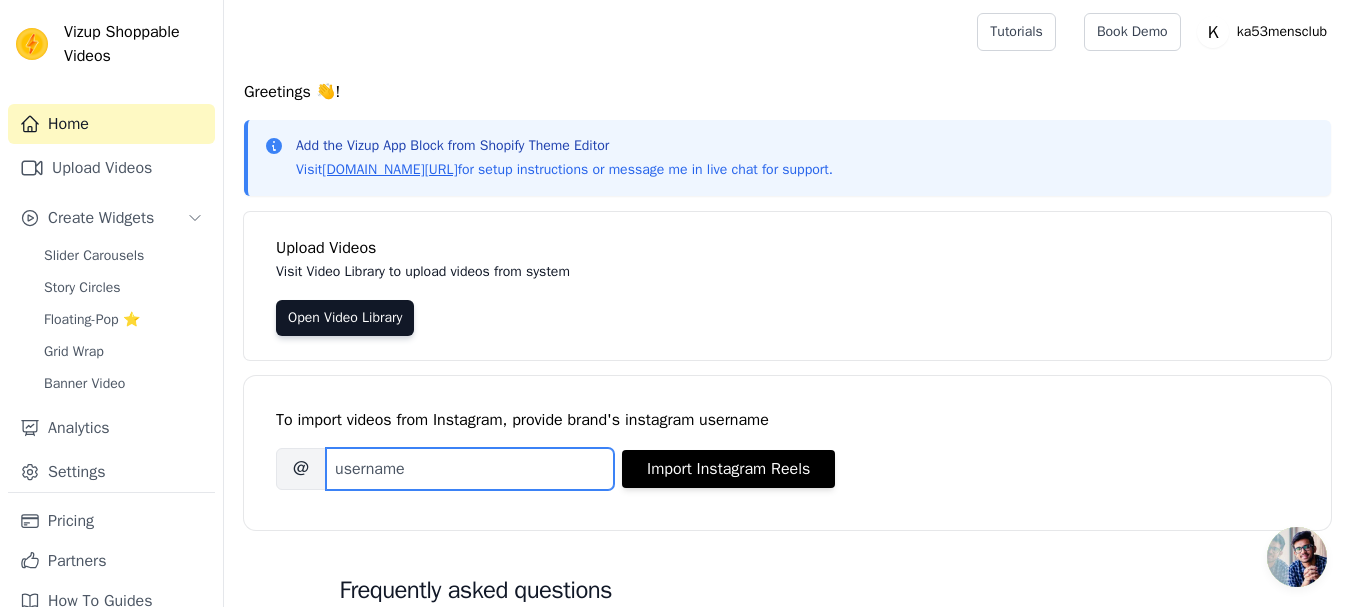 click on "Brand's Instagram Username" at bounding box center (470, 469) 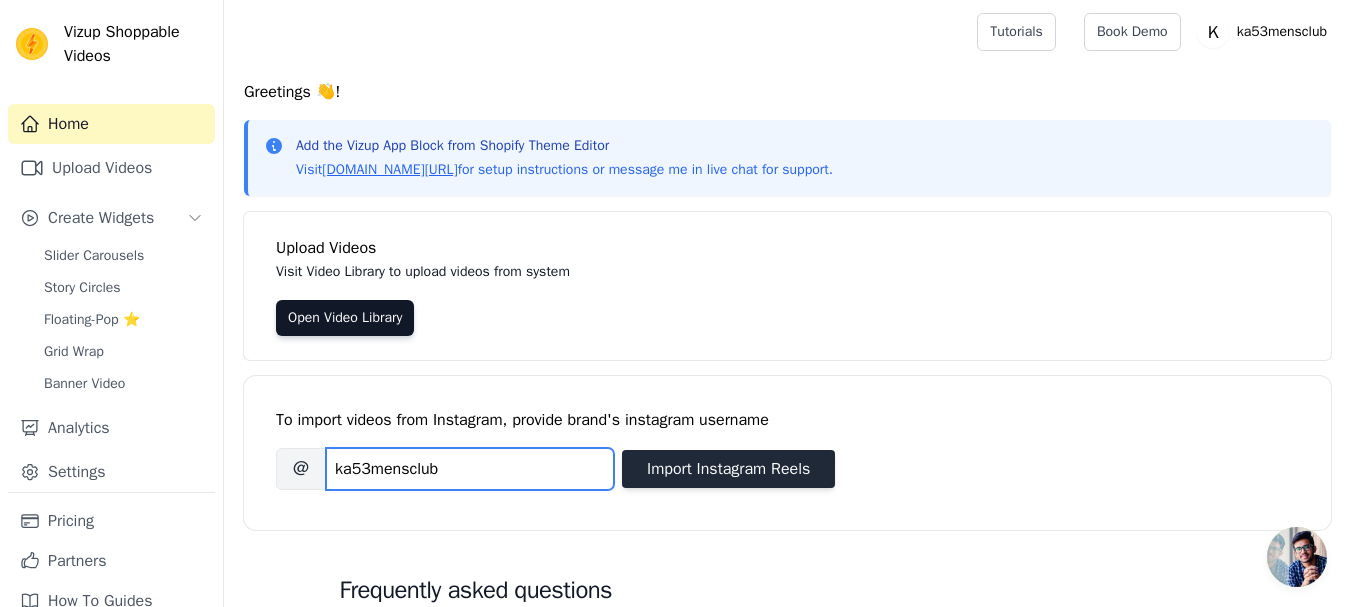 type on "ka53mensclub" 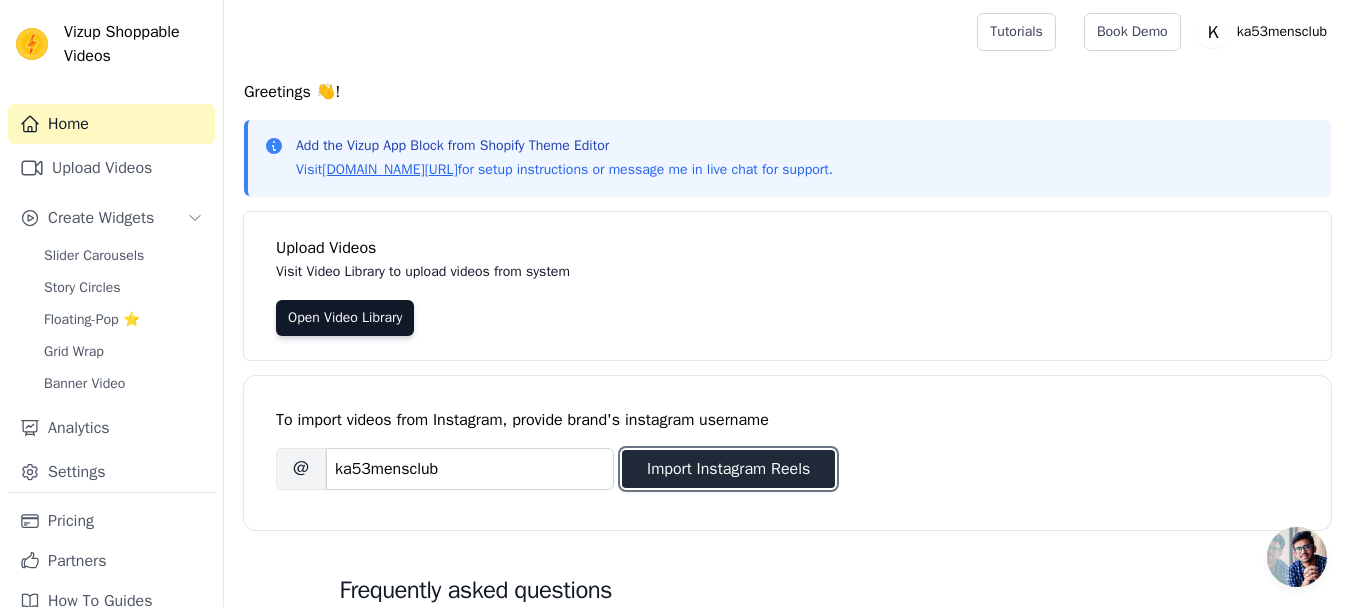 click on "Import Instagram Reels" at bounding box center [728, 469] 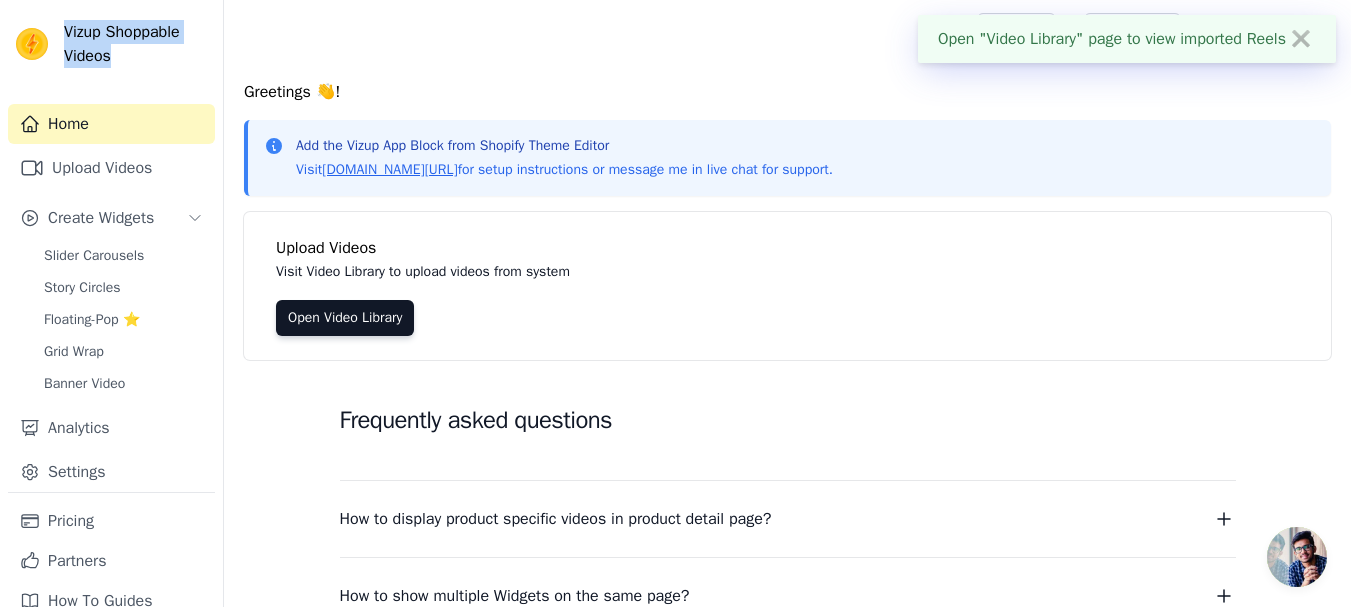 drag, startPoint x: 133, startPoint y: 56, endPoint x: 64, endPoint y: 32, distance: 73.05477 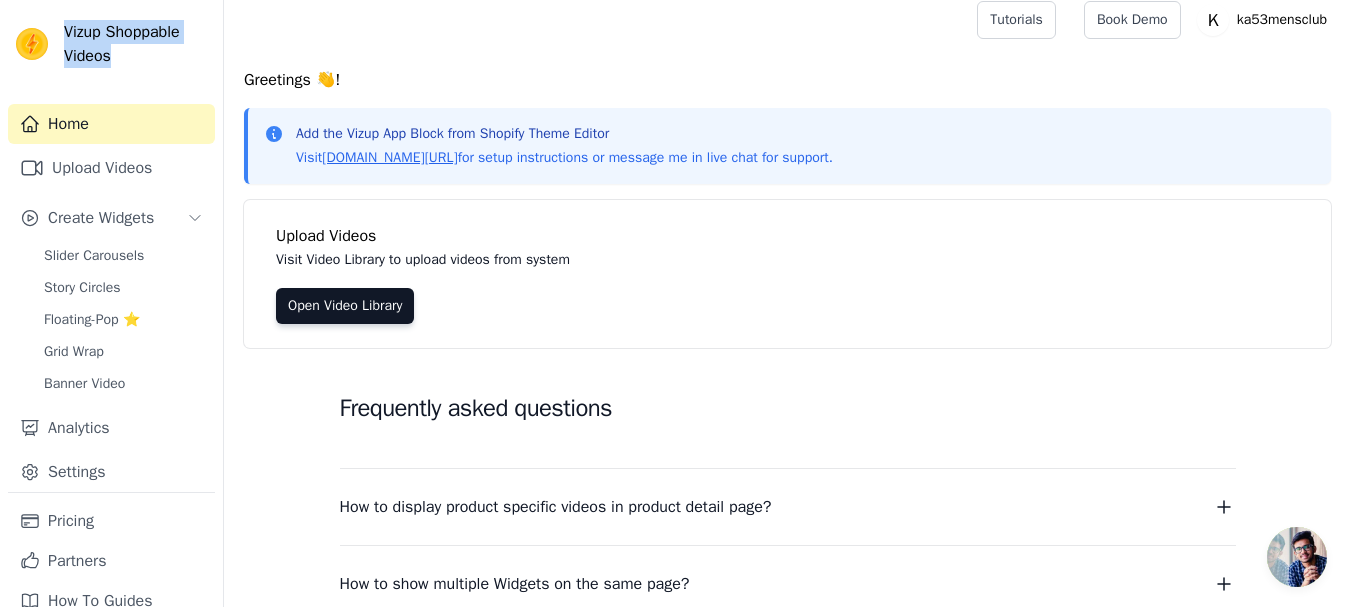 scroll, scrollTop: 0, scrollLeft: 0, axis: both 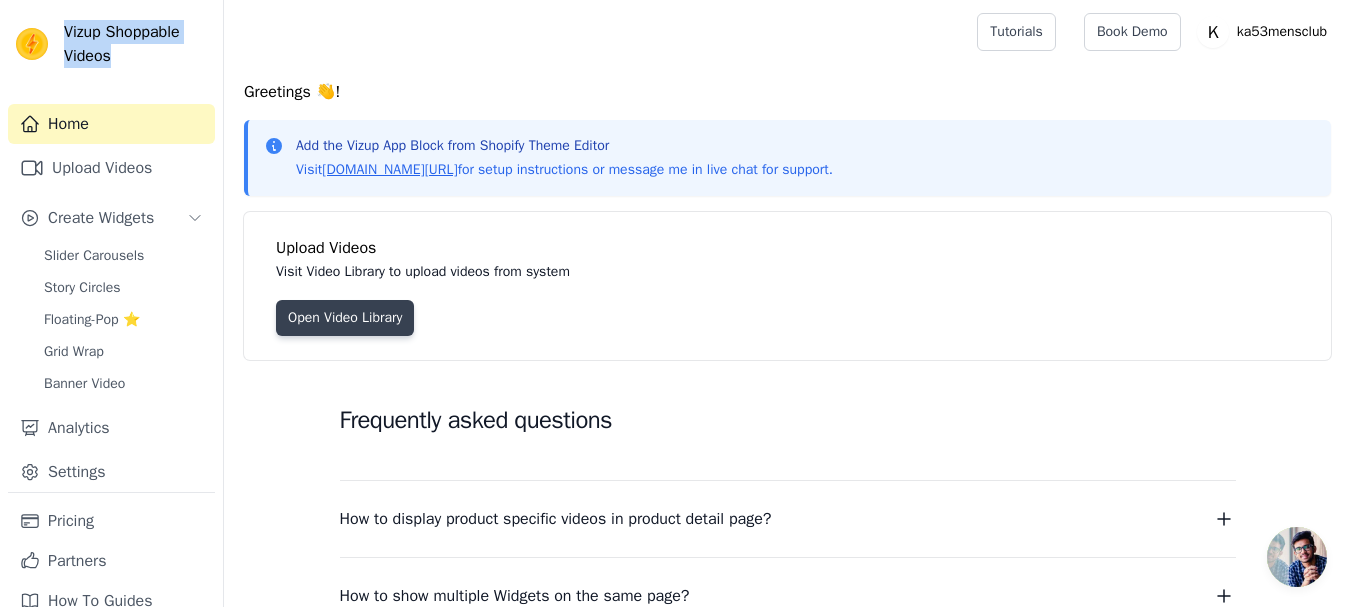 click on "Open Video Library" at bounding box center [345, 318] 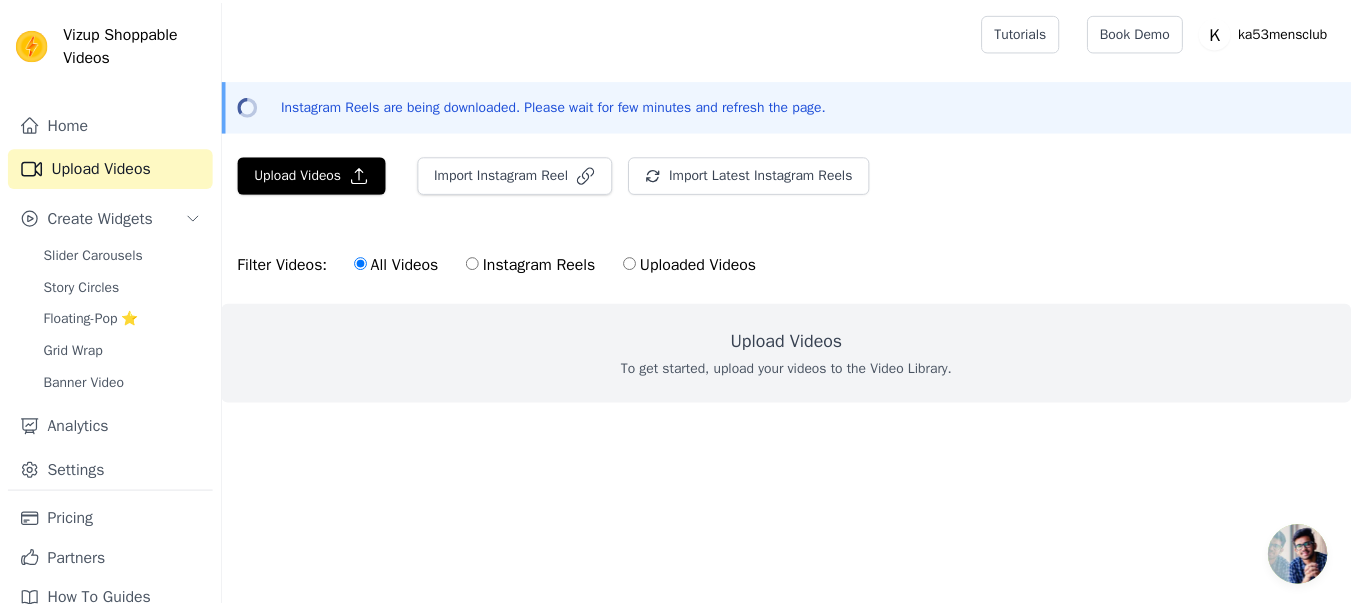 scroll, scrollTop: 0, scrollLeft: 0, axis: both 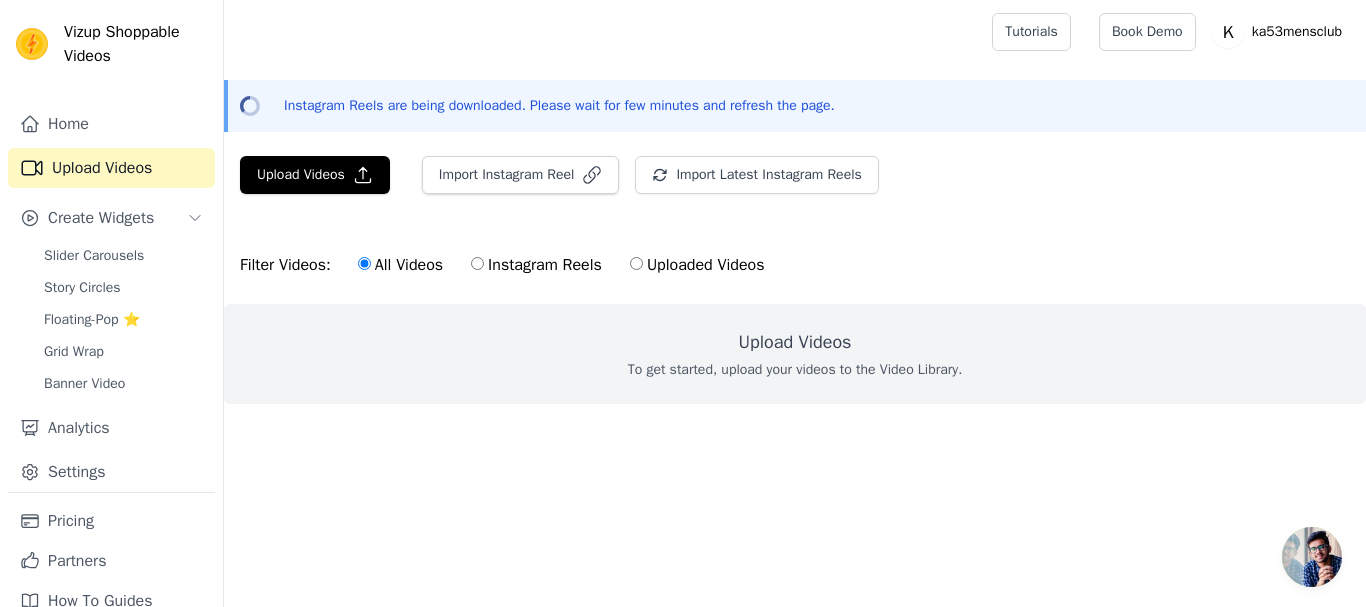 click on "Instagram Reels" at bounding box center [477, 263] 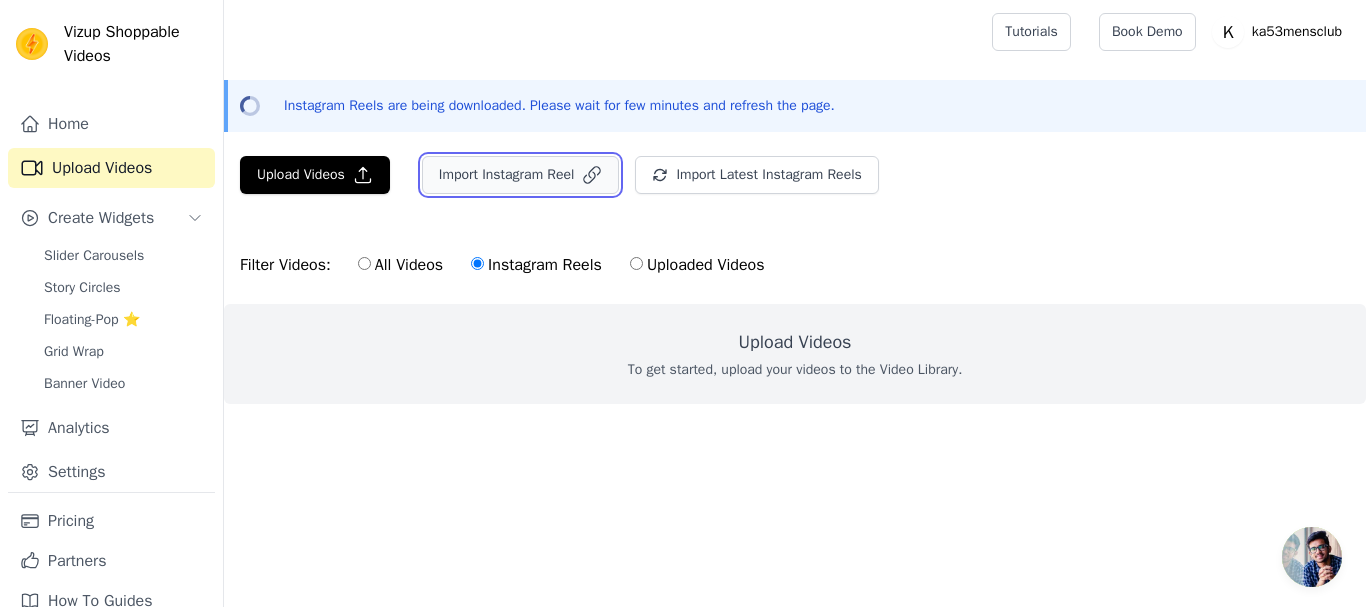 click on "Import Instagram Reel" at bounding box center (521, 175) 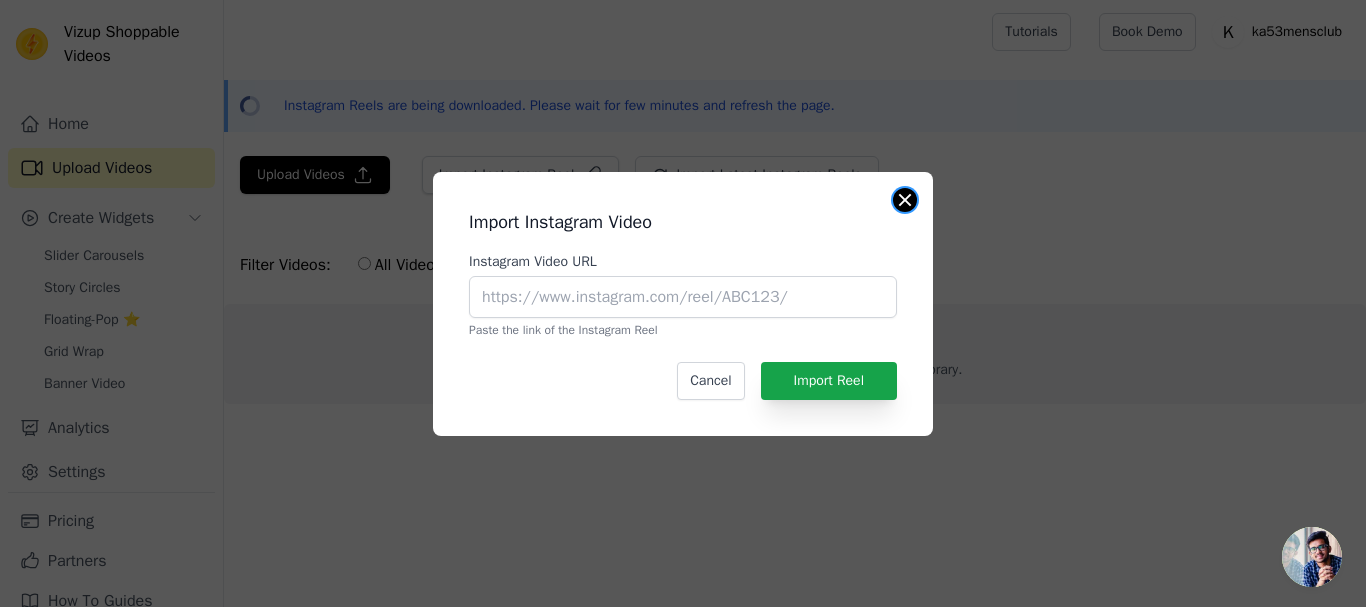 click at bounding box center (905, 200) 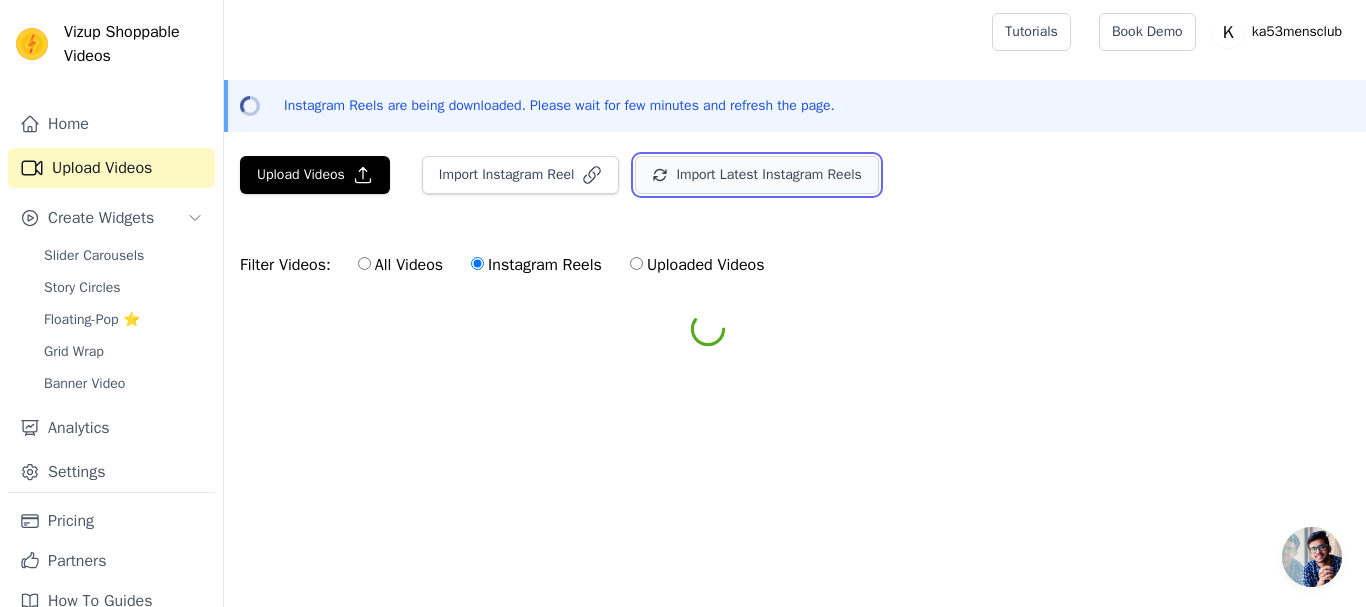 click on "Import Latest Instagram Reels" at bounding box center (756, 175) 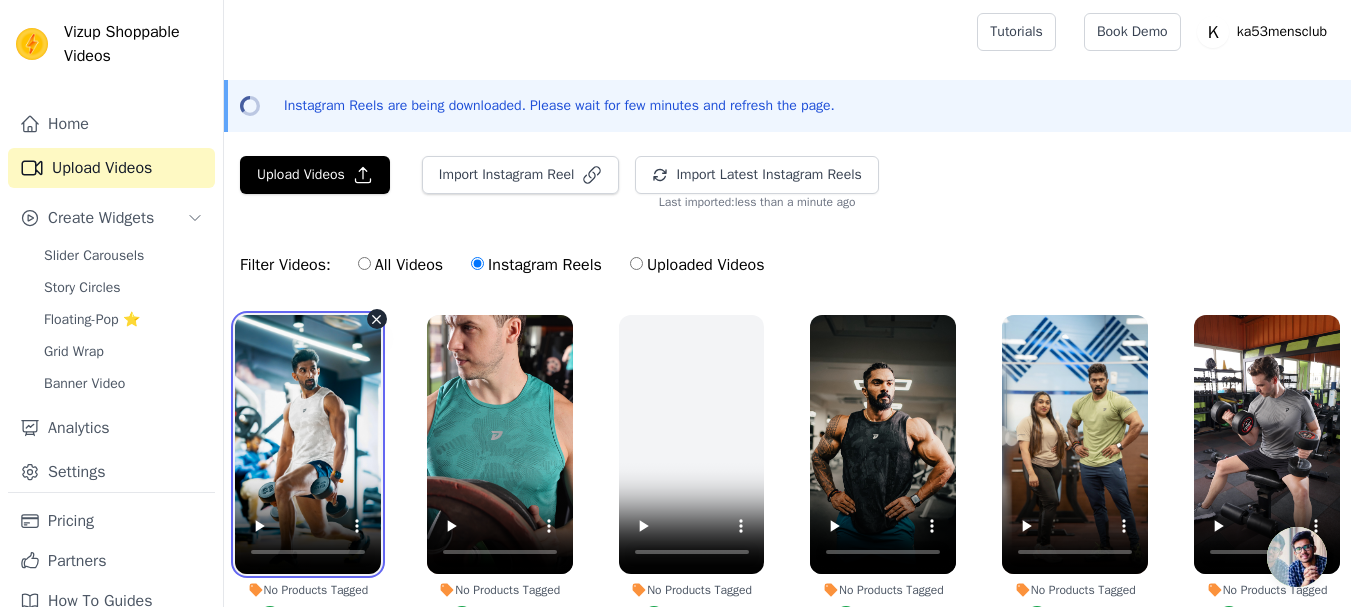 click at bounding box center (308, 444) 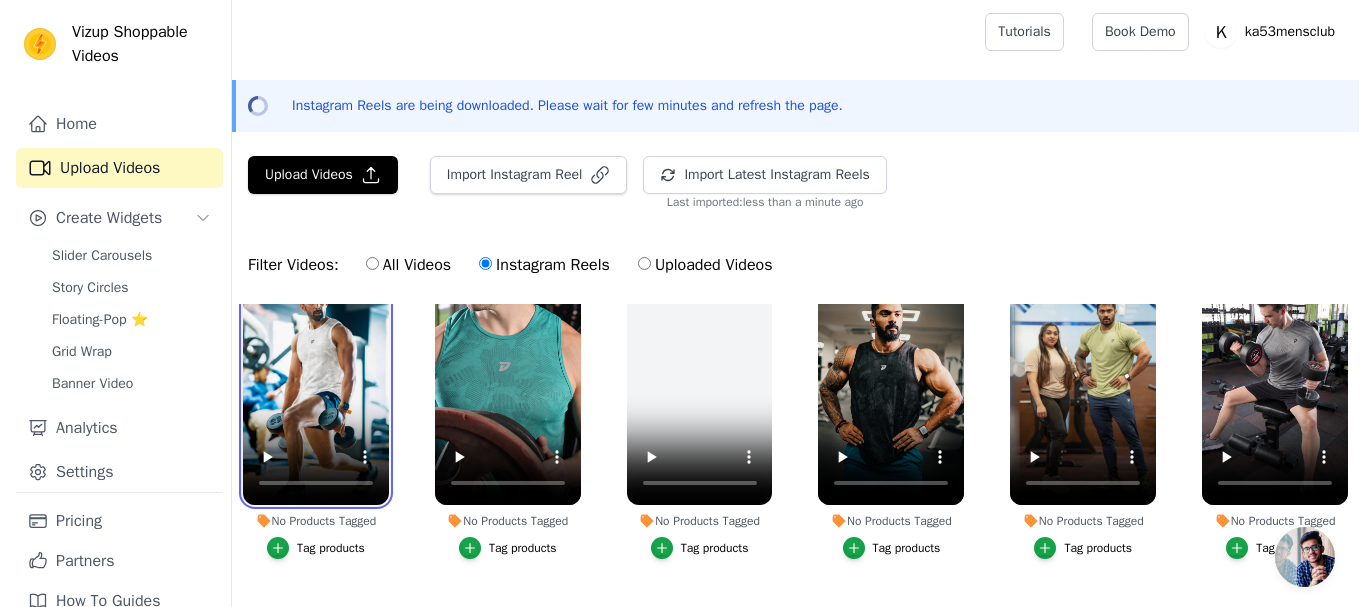 scroll, scrollTop: 100, scrollLeft: 0, axis: vertical 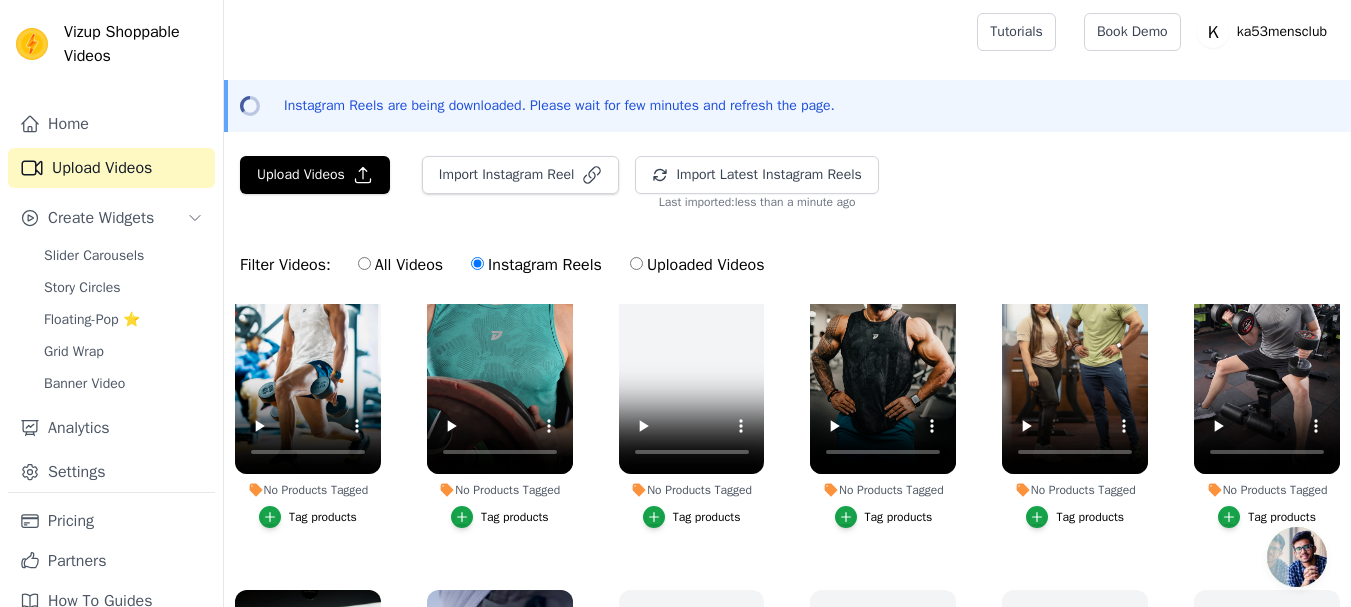 click on "Tag products" at bounding box center (323, 517) 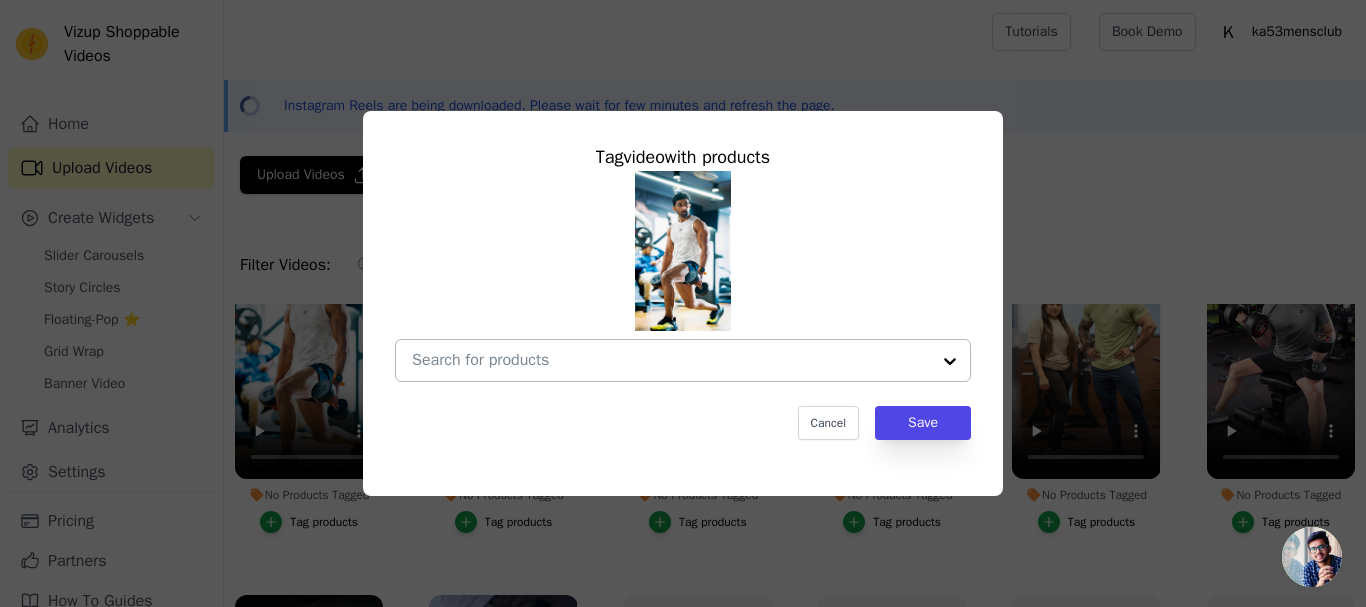 click on "No Products Tagged     Tag  video  with products                         Cancel   Save     Tag products" at bounding box center (671, 360) 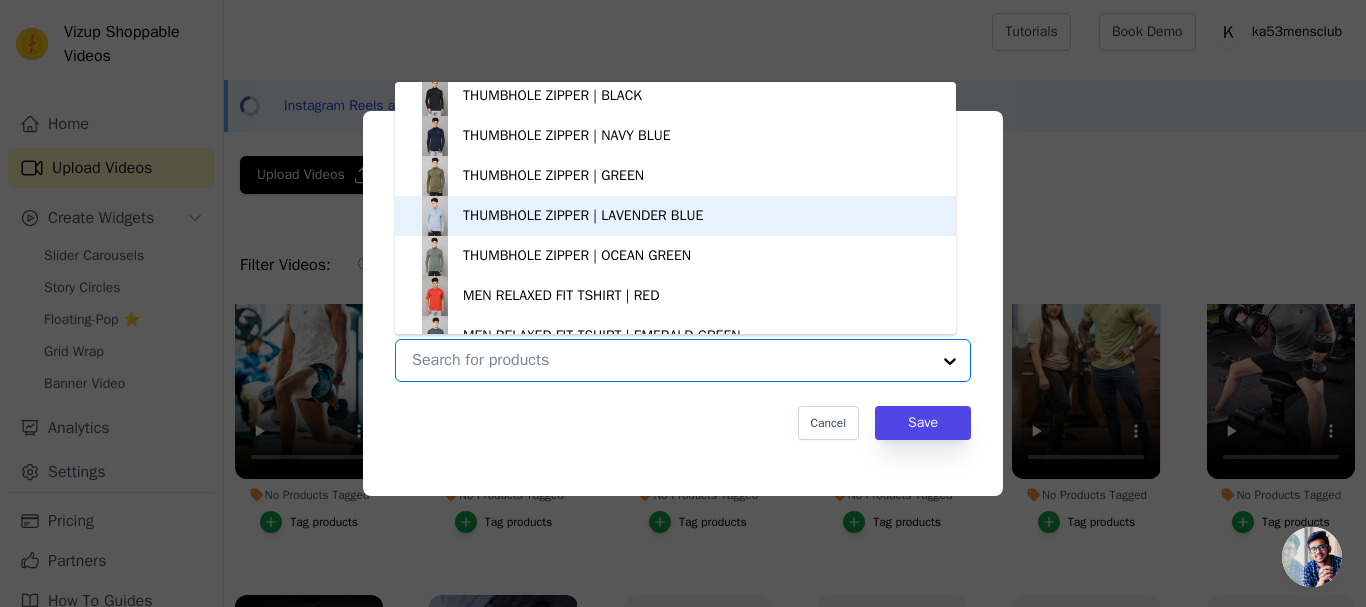 scroll, scrollTop: 0, scrollLeft: 0, axis: both 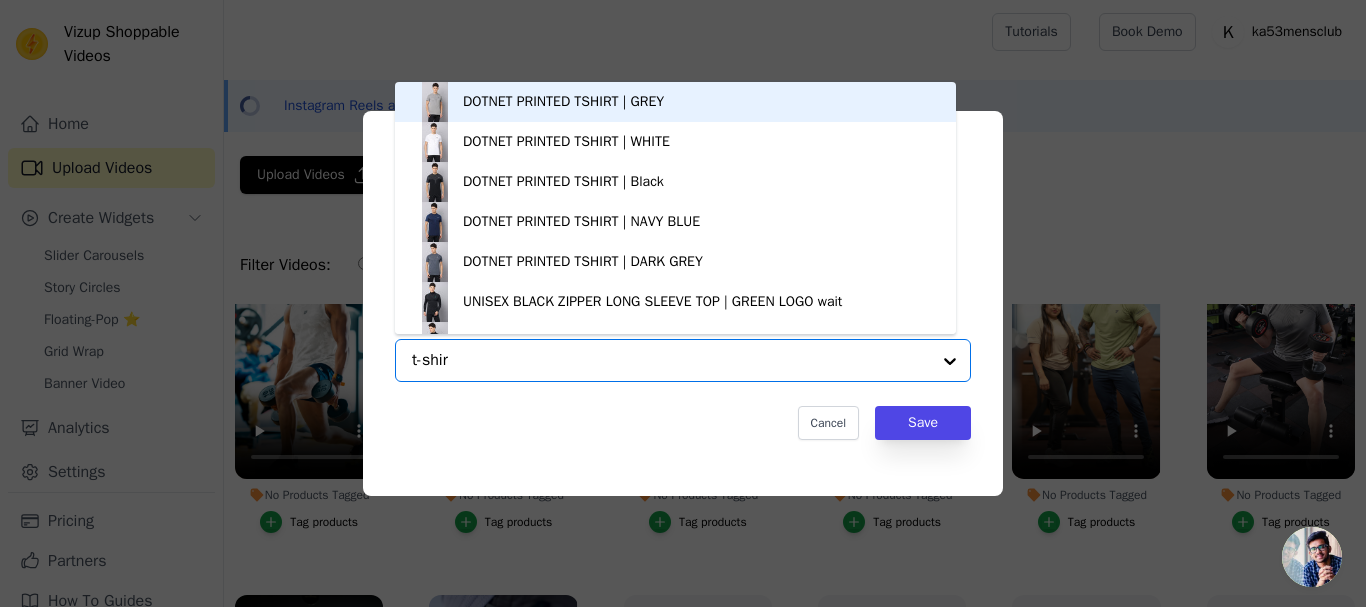 type on "t-shirt" 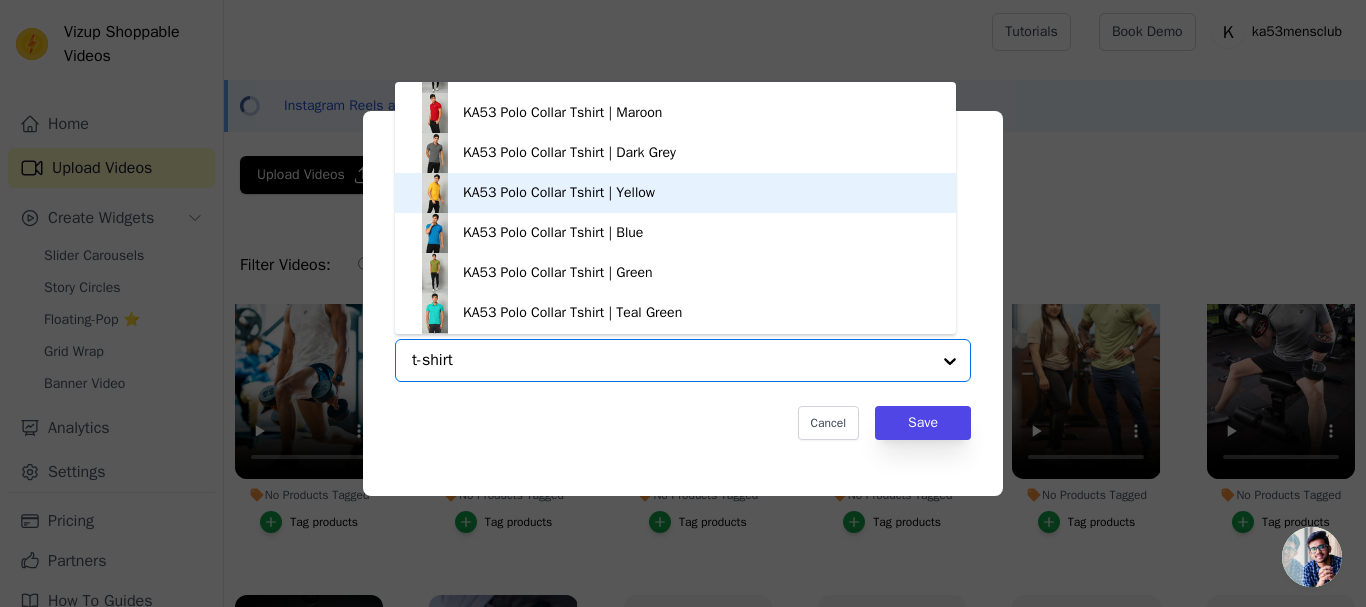 scroll, scrollTop: 700, scrollLeft: 0, axis: vertical 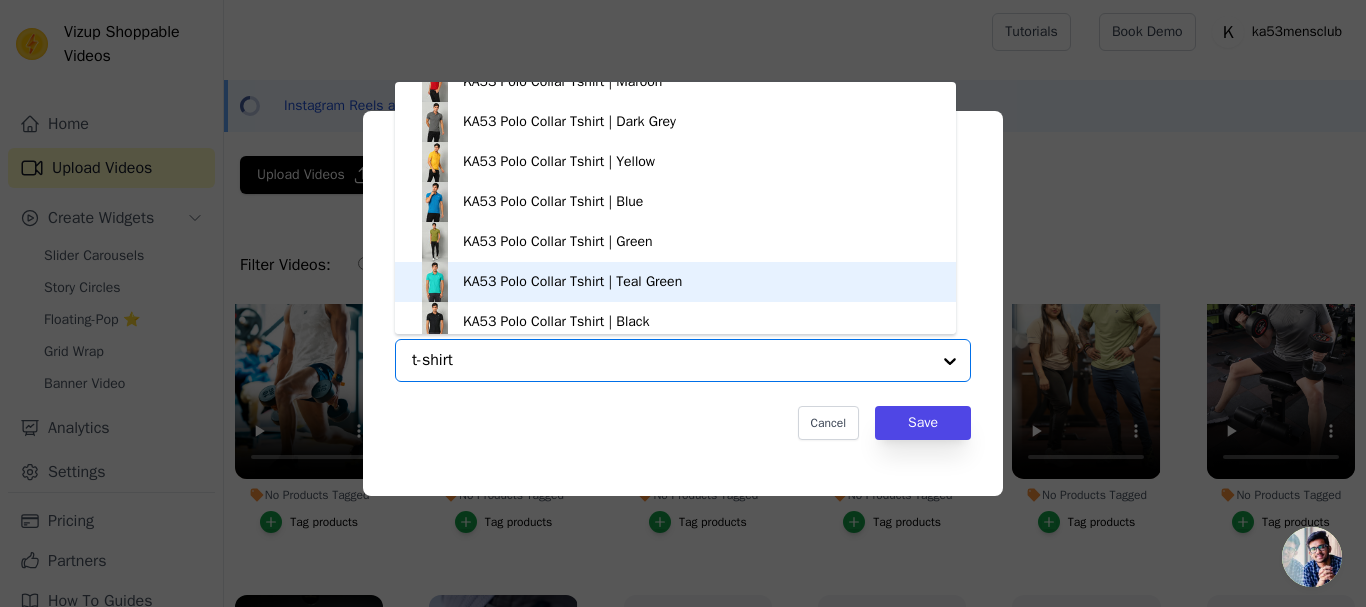 click on "KA53 Polo Collar Tshirt | Teal Green" at bounding box center [572, 282] 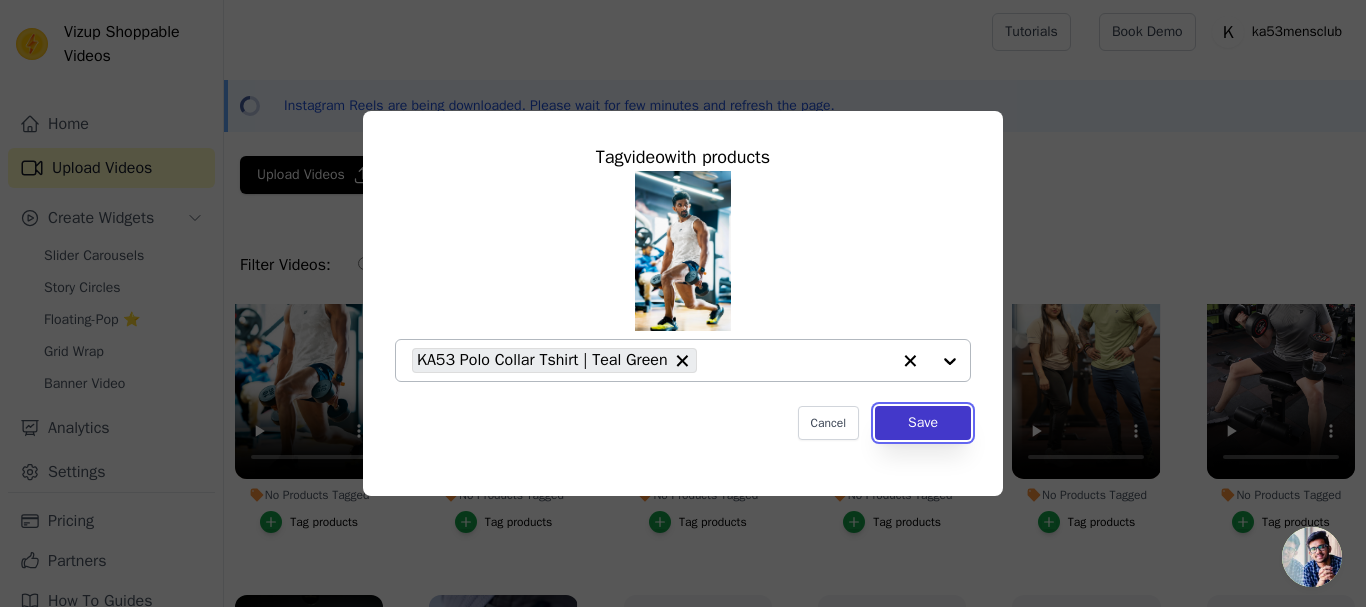 click on "Save" at bounding box center [923, 423] 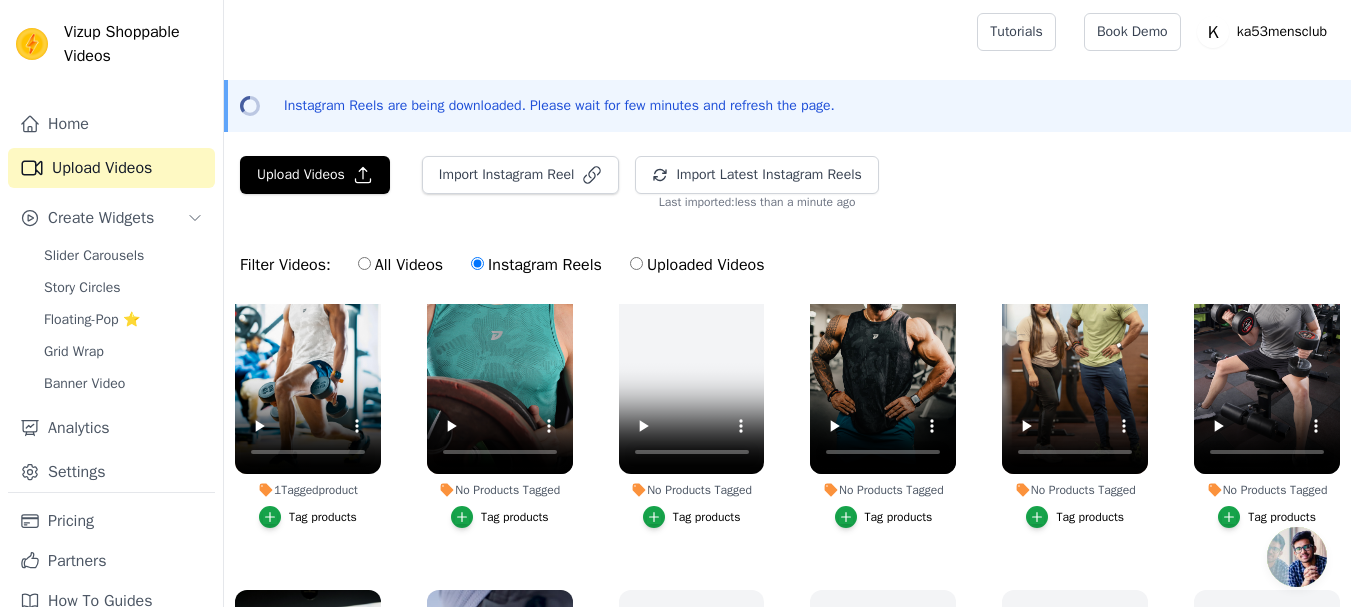 click on "Tag products" at bounding box center [515, 517] 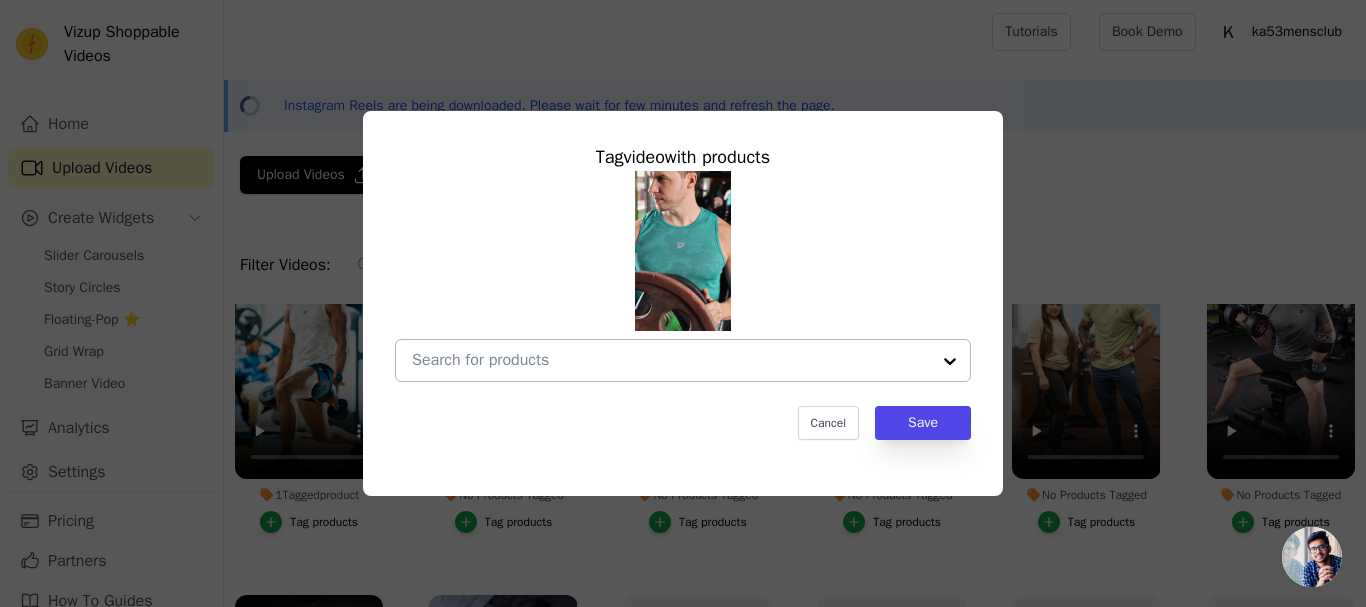 click on "No Products Tagged     Tag  video  with products                         Cancel   Save     Tag products" at bounding box center (671, 360) 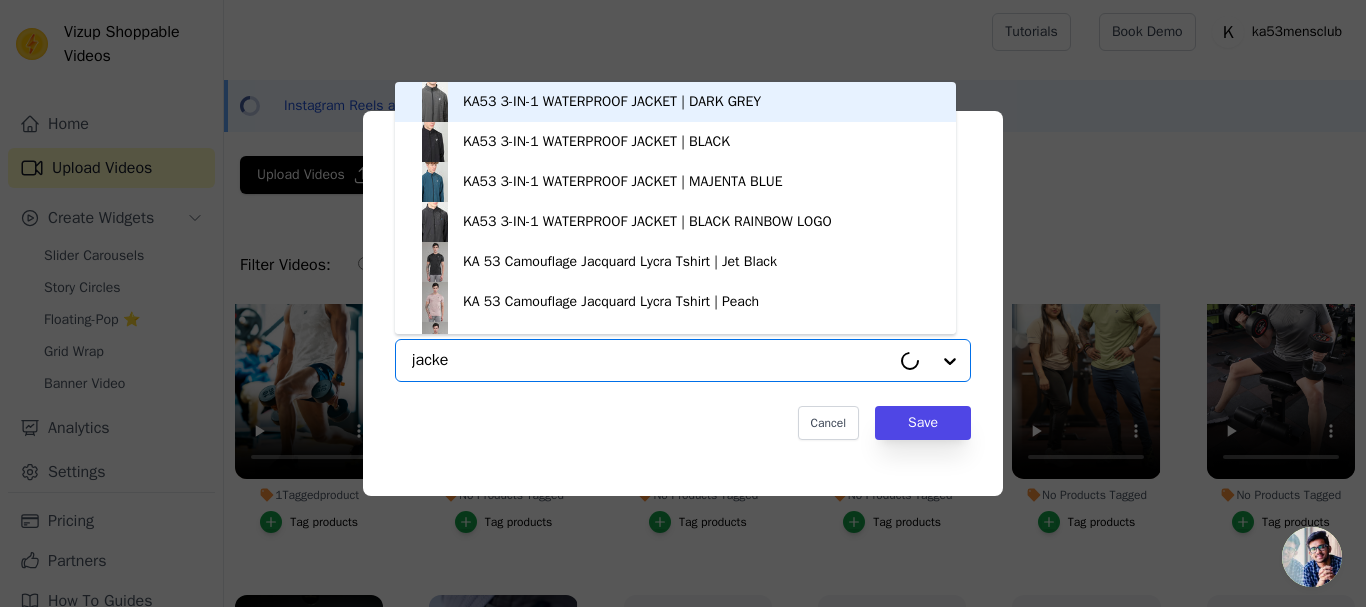 type on "jacket" 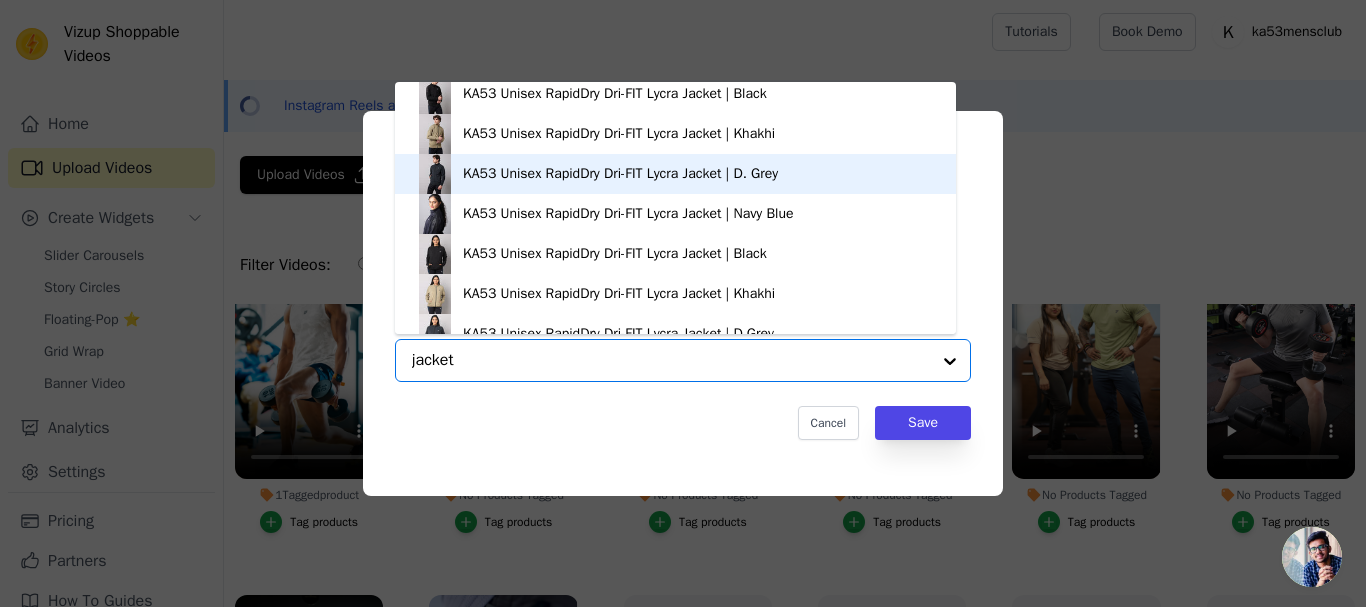 scroll, scrollTop: 668, scrollLeft: 0, axis: vertical 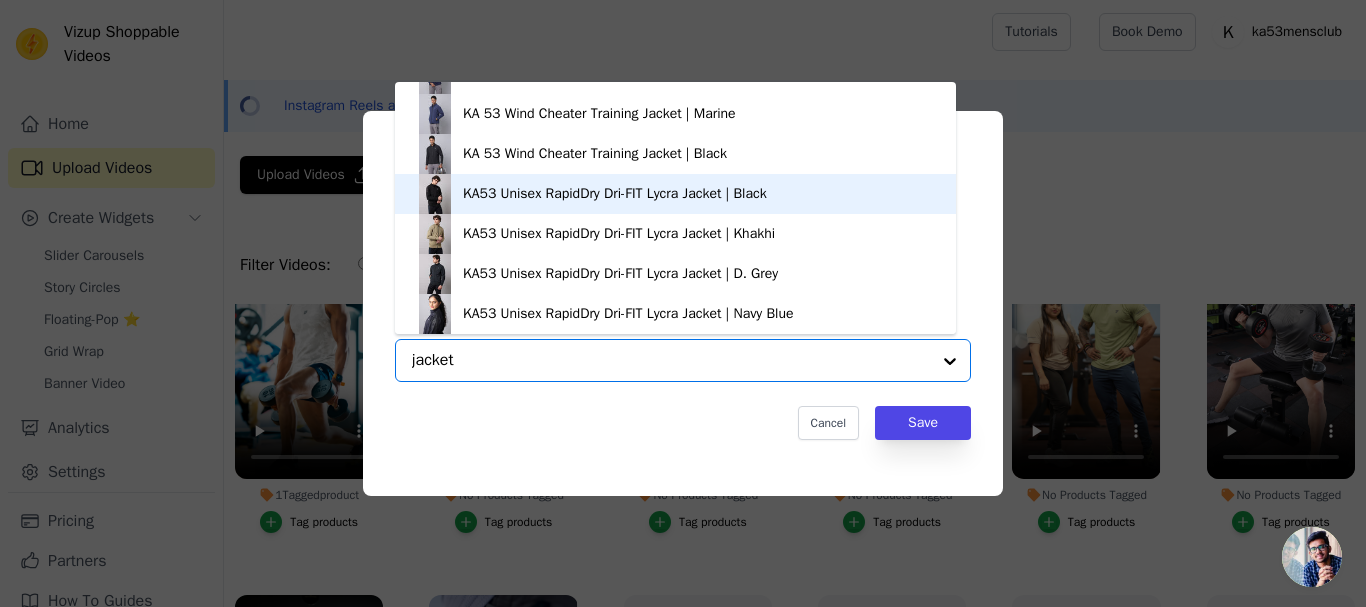 click on "KA53 Unisex RapidDry Dri-FIT Lycra Jacket | Black" at bounding box center [615, 194] 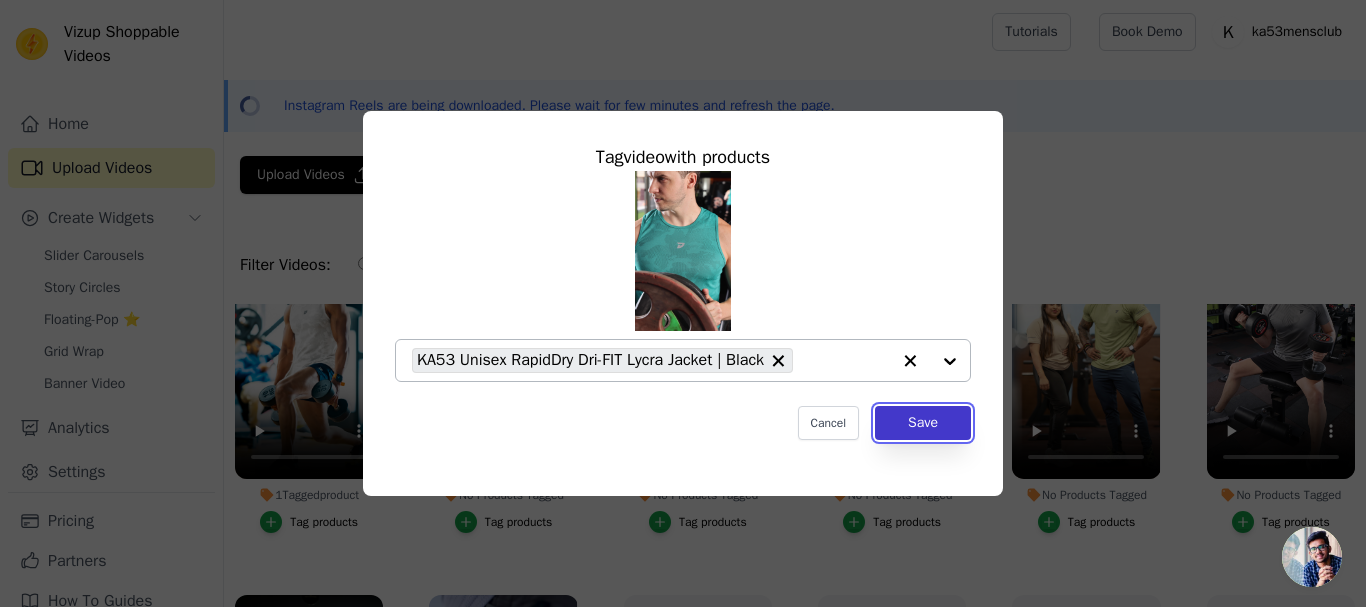 click on "Save" at bounding box center (923, 423) 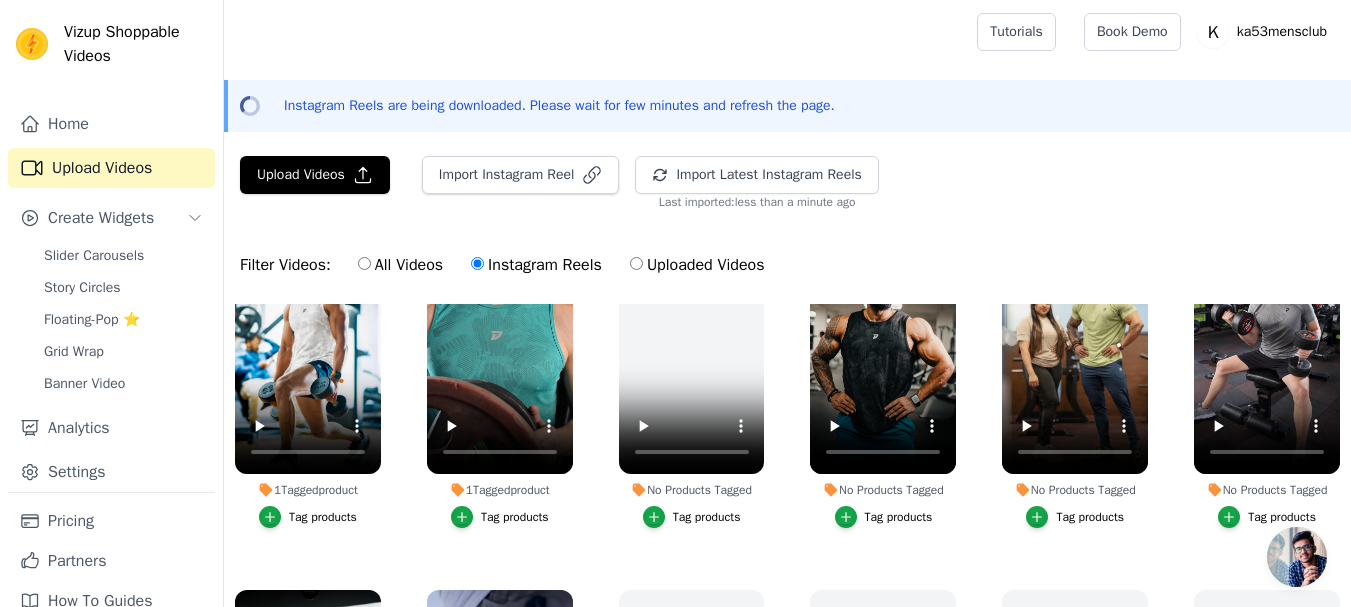 click on "Tag products" at bounding box center [899, 517] 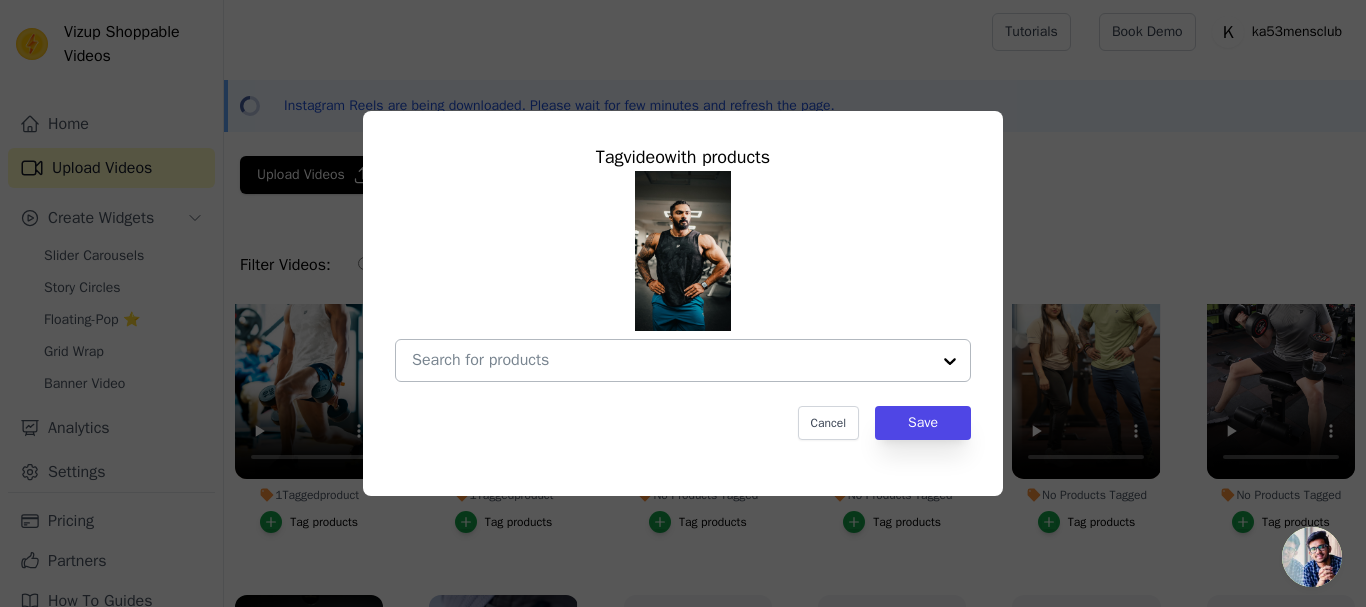 click on "No Products Tagged     Tag  video  with products                         Cancel   Save     Tag products" at bounding box center (671, 360) 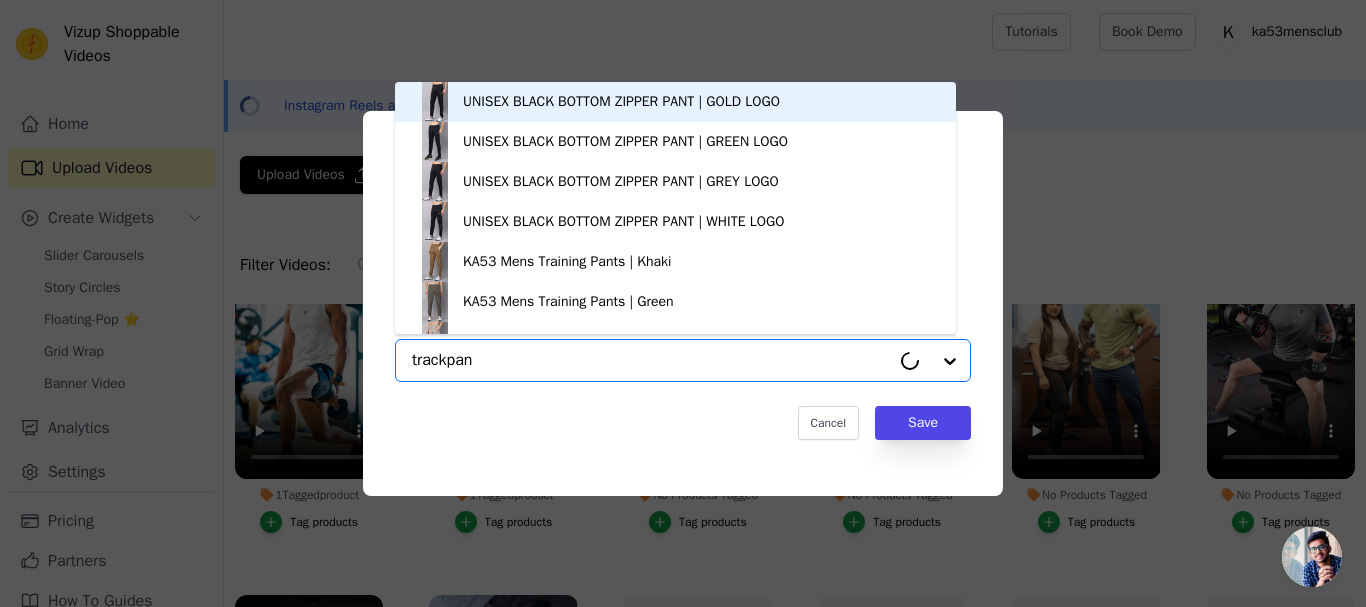 type on "trackpant" 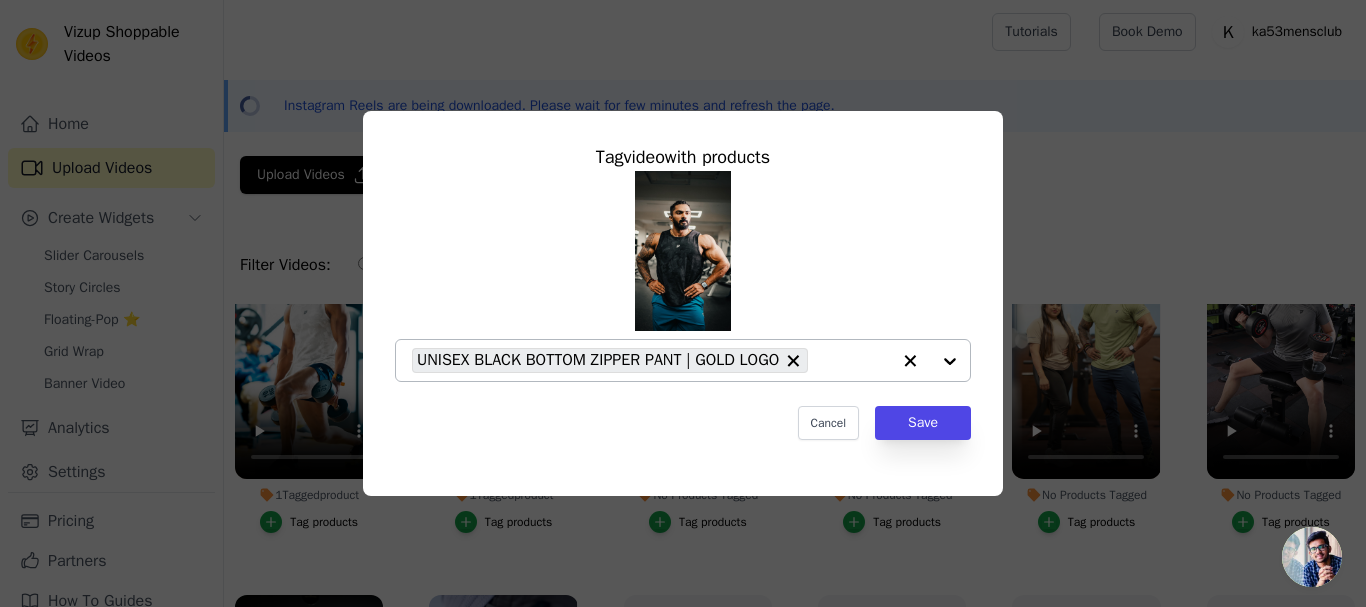 click 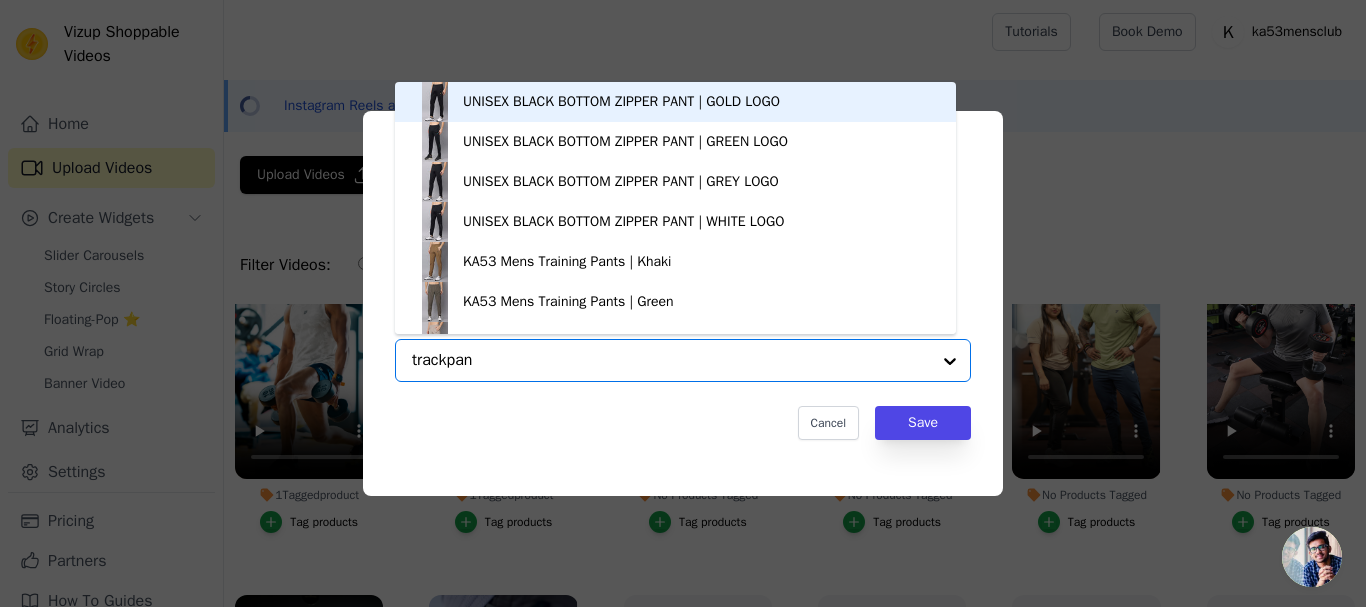 type on "trackpant" 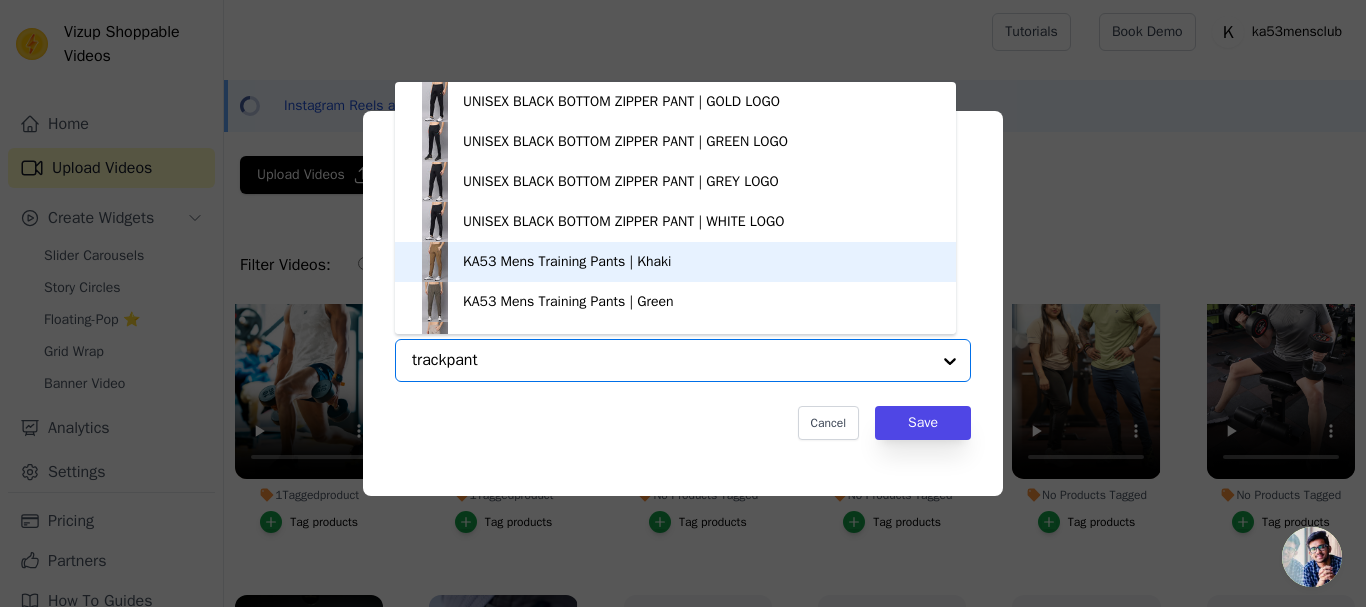 scroll, scrollTop: 100, scrollLeft: 0, axis: vertical 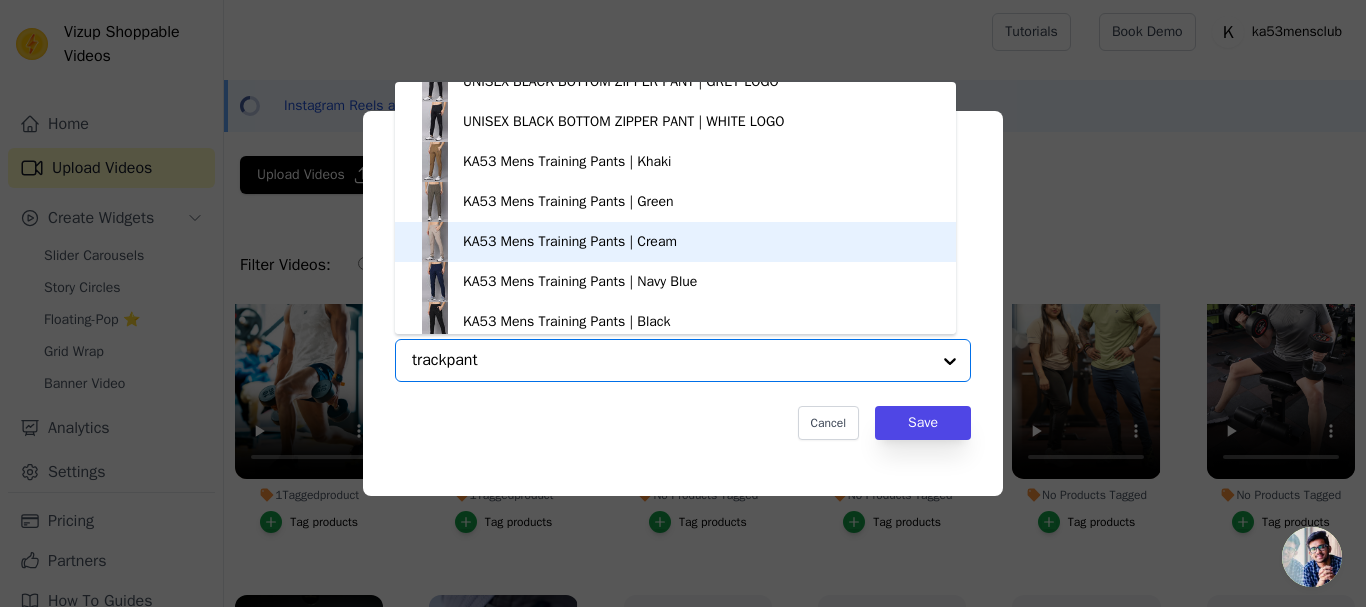 click on "KA53 Mens Training Pants | Cream" at bounding box center (570, 242) 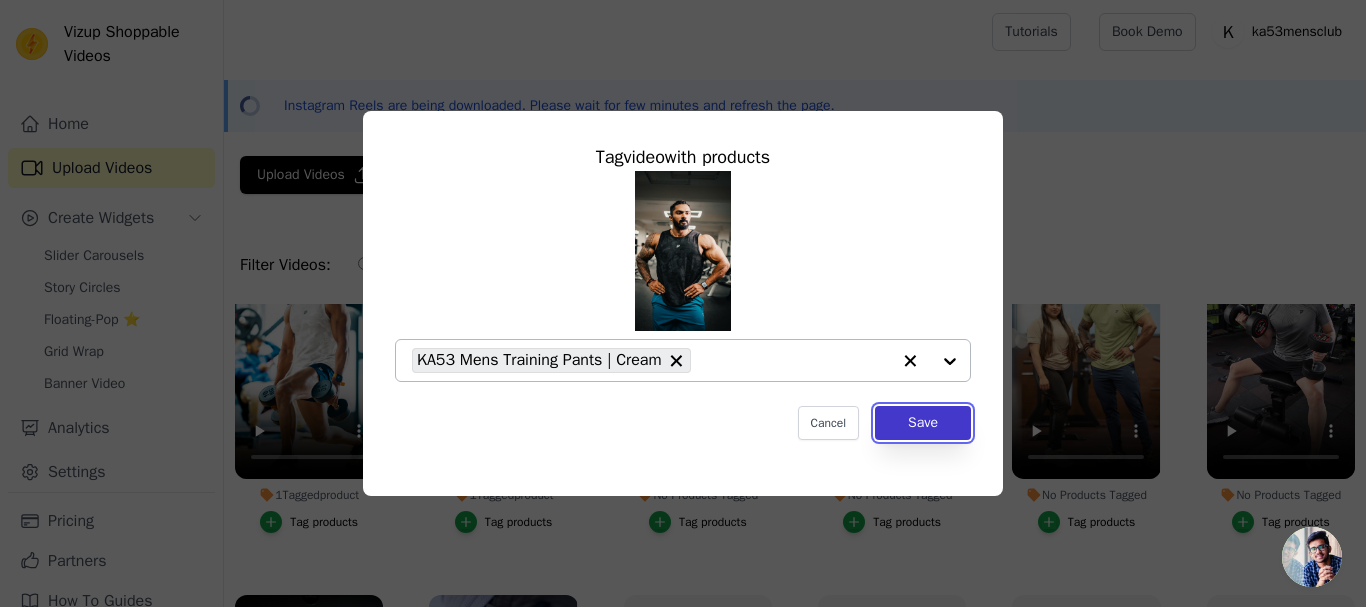 click on "Save" at bounding box center (923, 423) 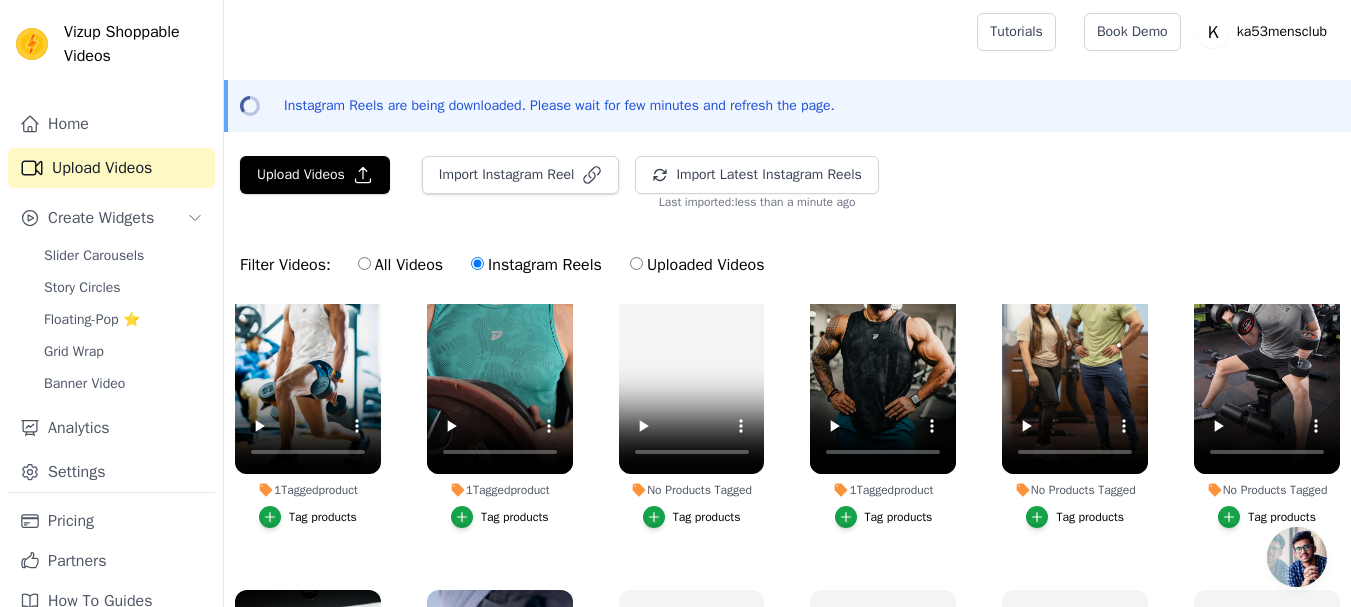 click on "Tag products" at bounding box center [1090, 517] 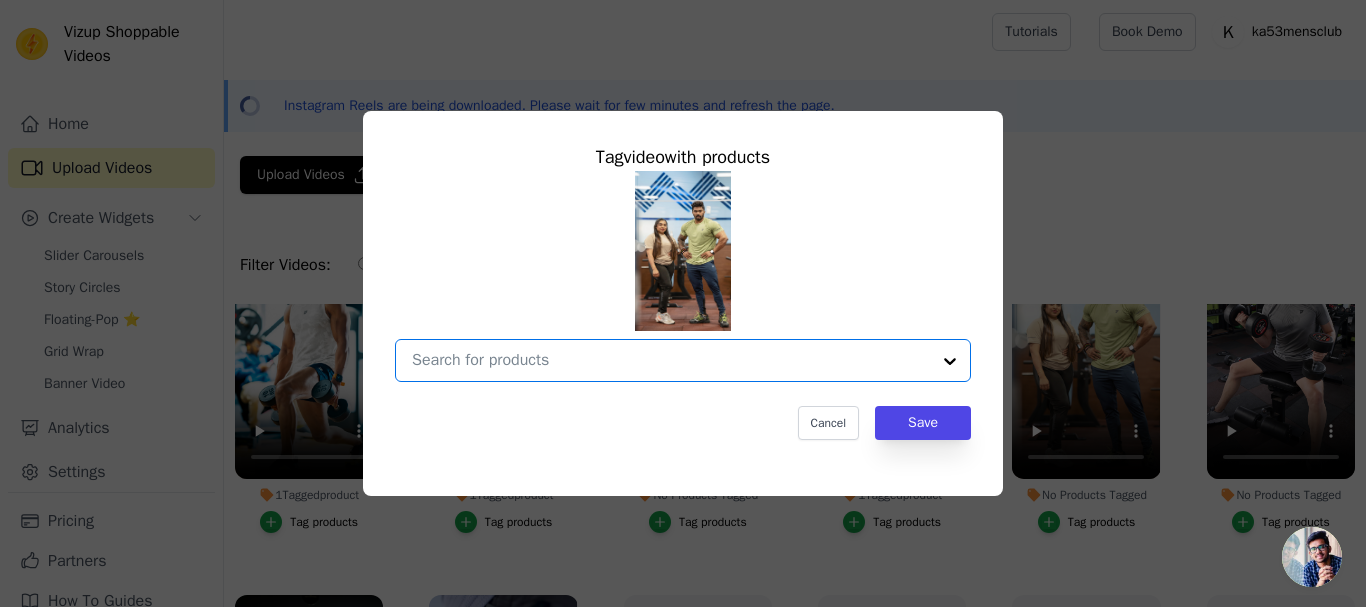 click on "No Products Tagged     Tag  video  with products       Option undefined, selected.   Select is focused, type to refine list, press down to open the menu.                   Cancel   Save     Tag products" at bounding box center [671, 360] 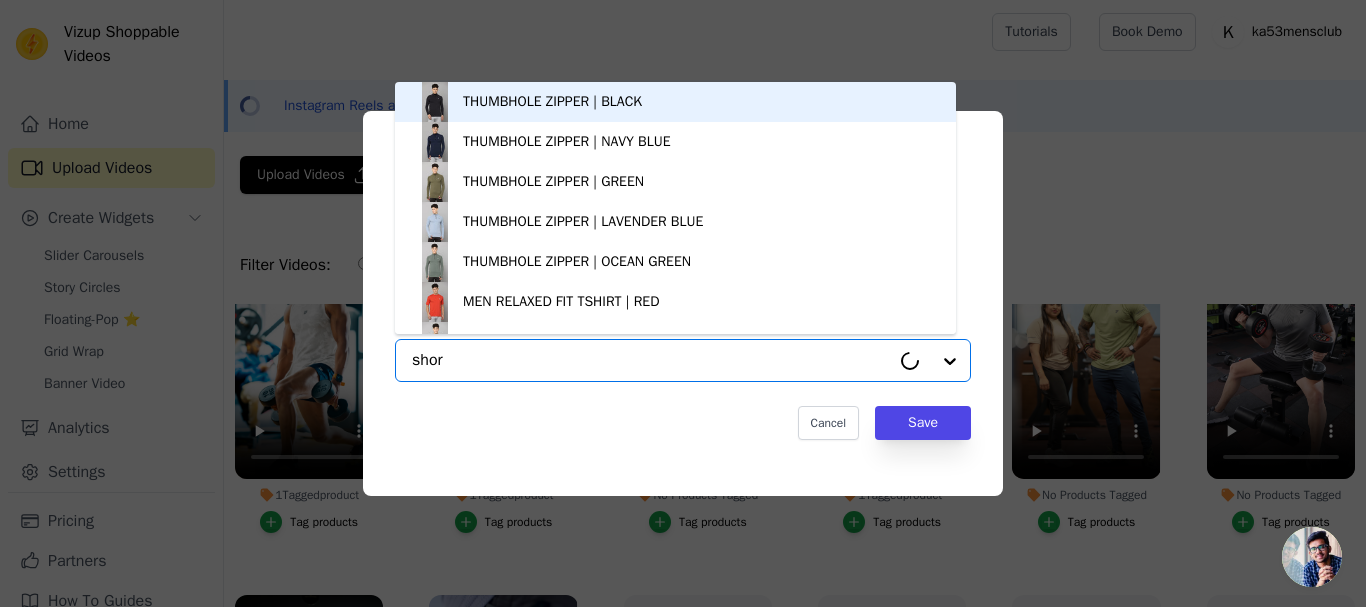 type on "short" 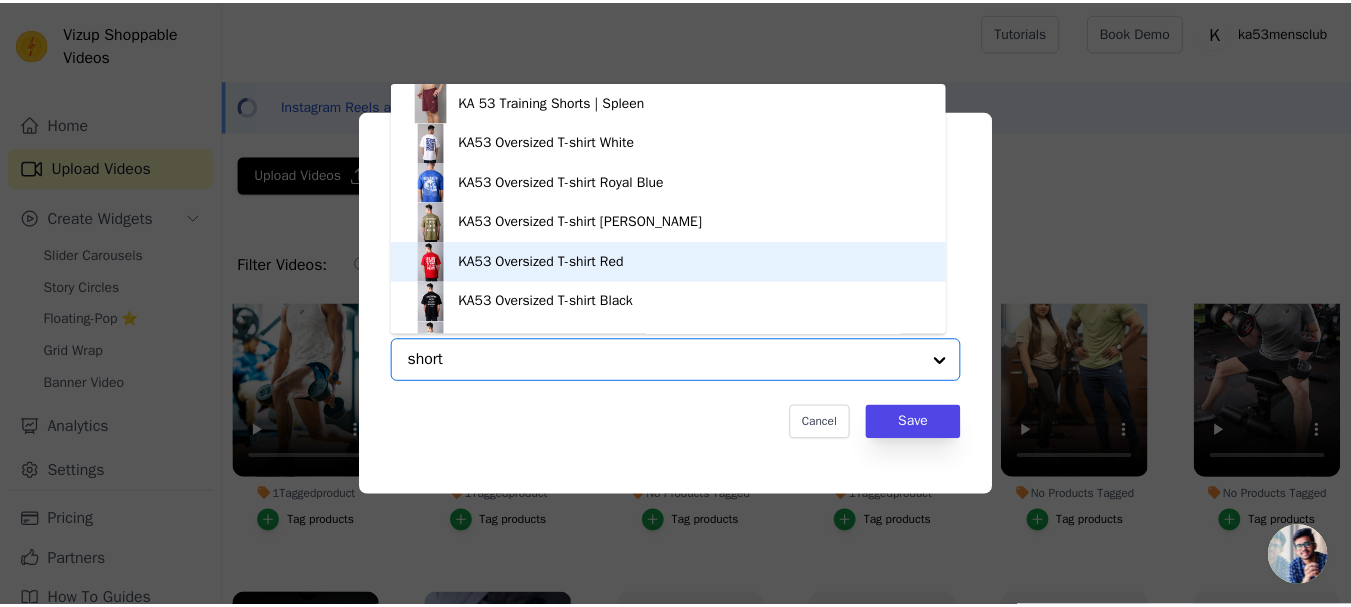 scroll, scrollTop: 3400, scrollLeft: 0, axis: vertical 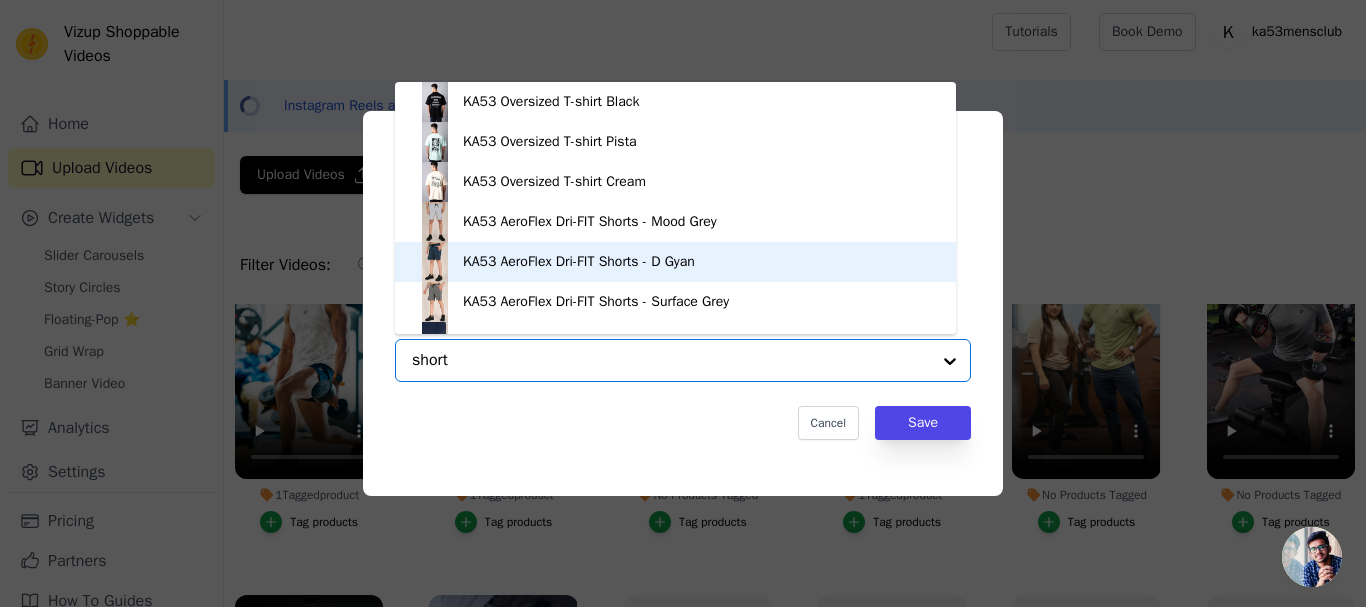 click on "KA53 AeroFlex Dri-FIT Shorts - D Gyan" at bounding box center (579, 262) 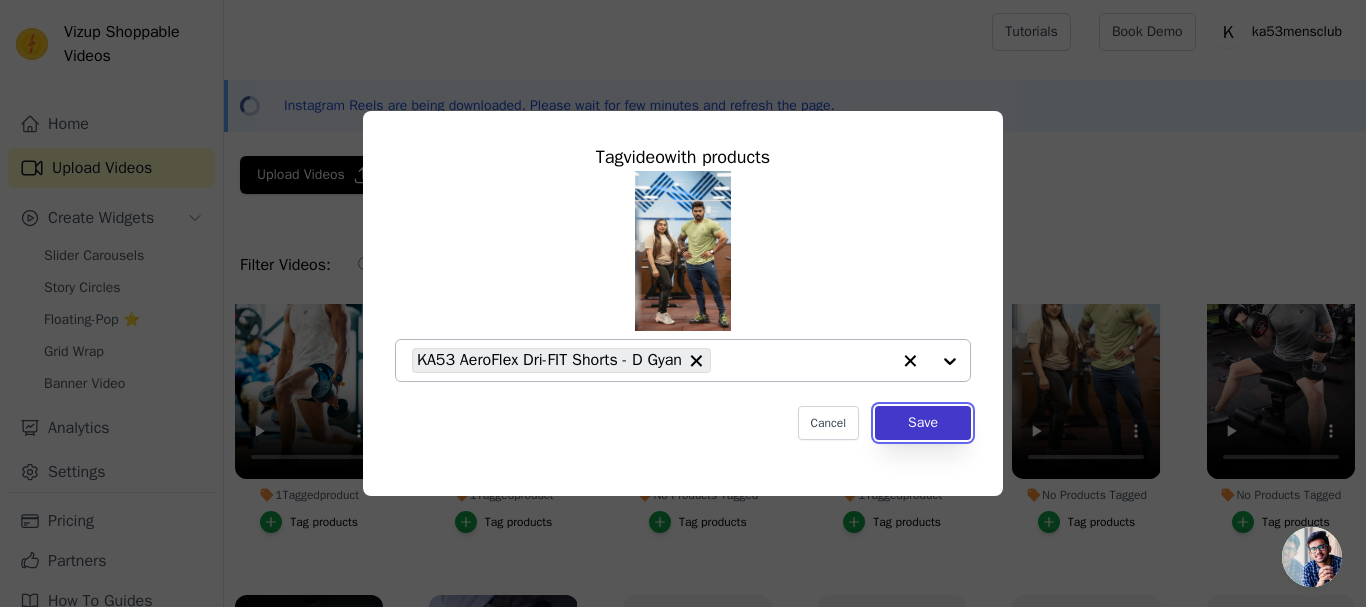 click on "Save" at bounding box center (923, 423) 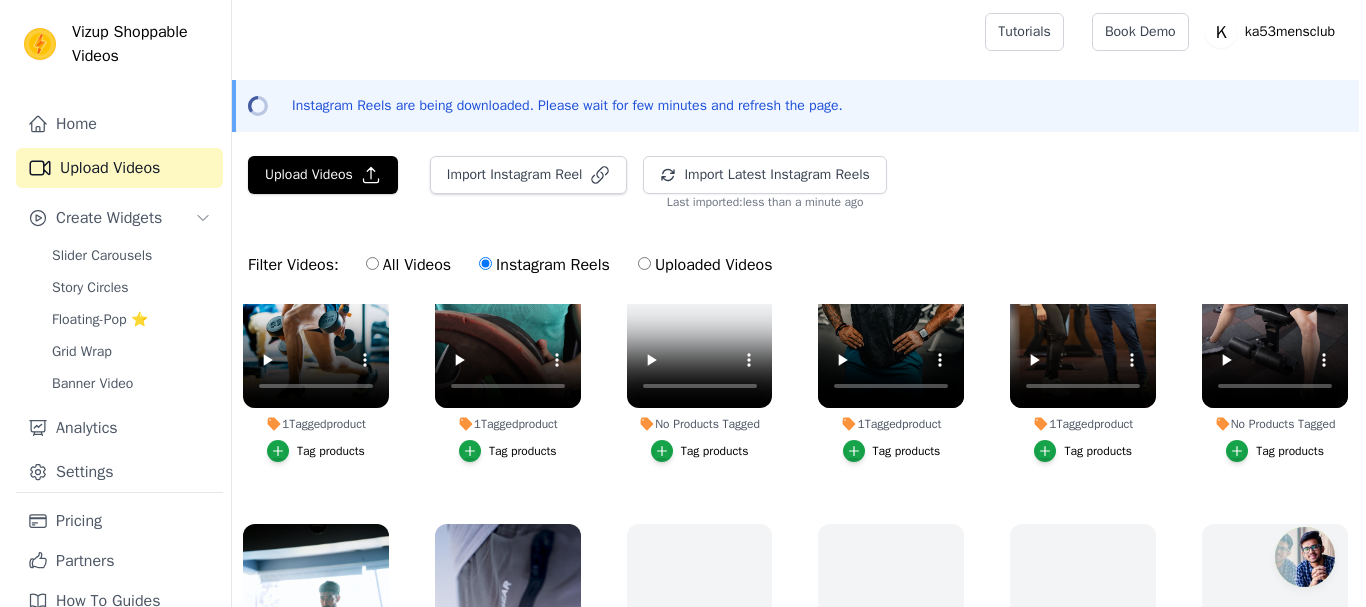 scroll, scrollTop: 200, scrollLeft: 0, axis: vertical 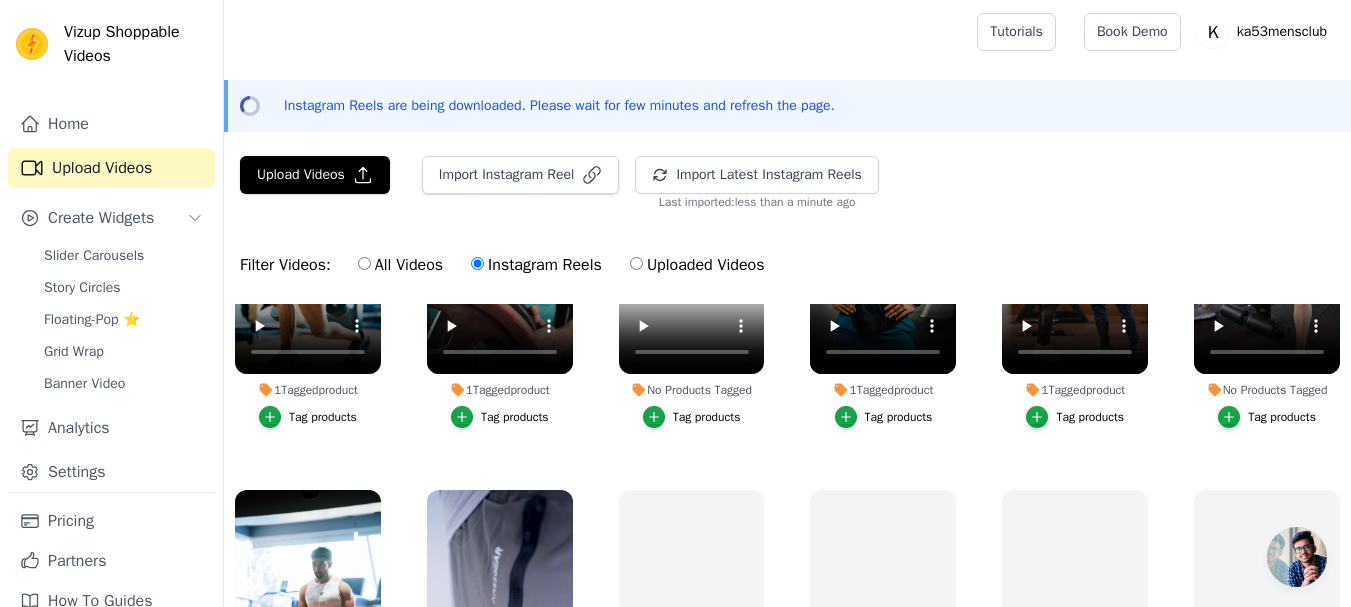 click on "Tag products" at bounding box center [1282, 417] 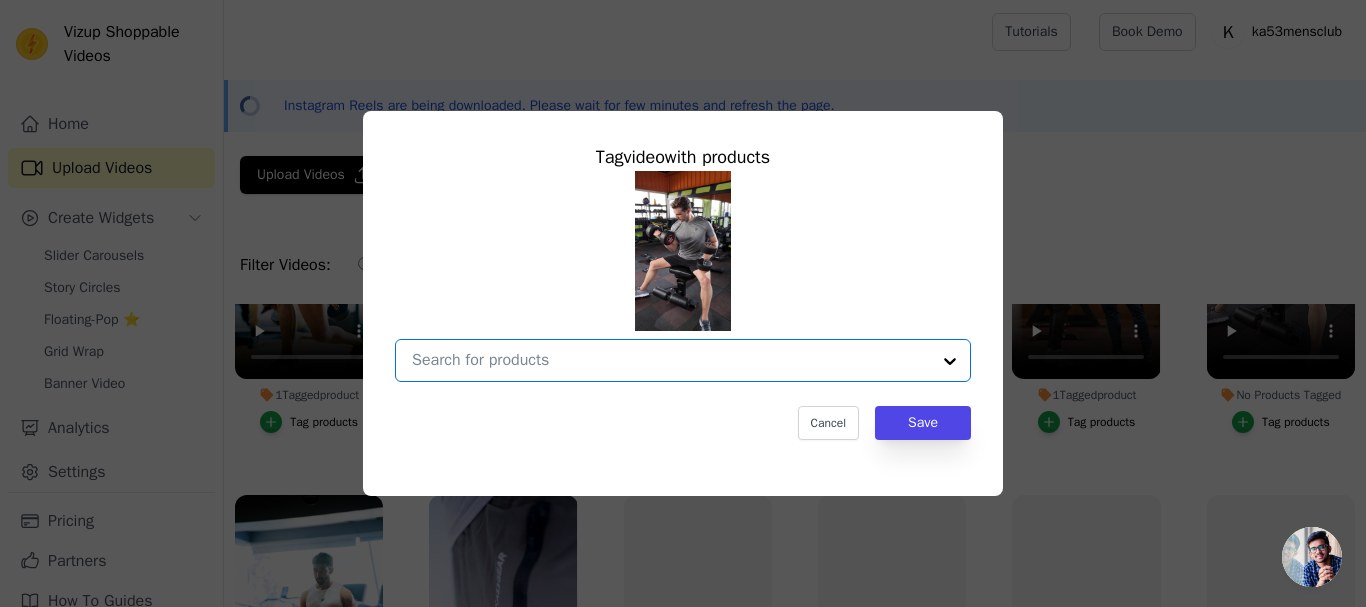 click on "No Products Tagged     Tag  video  with products       Option undefined, selected.   Select is focused, type to refine list, press down to open the menu.                   Cancel   Save     Tag products" at bounding box center [671, 360] 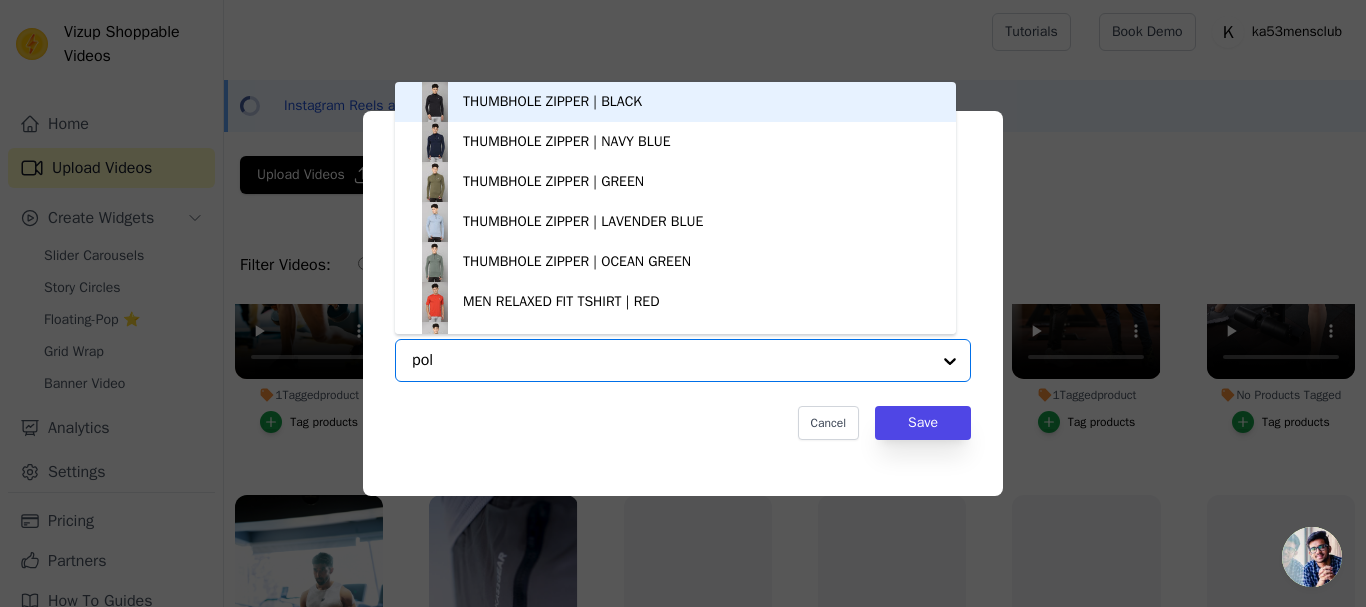 type on "polo" 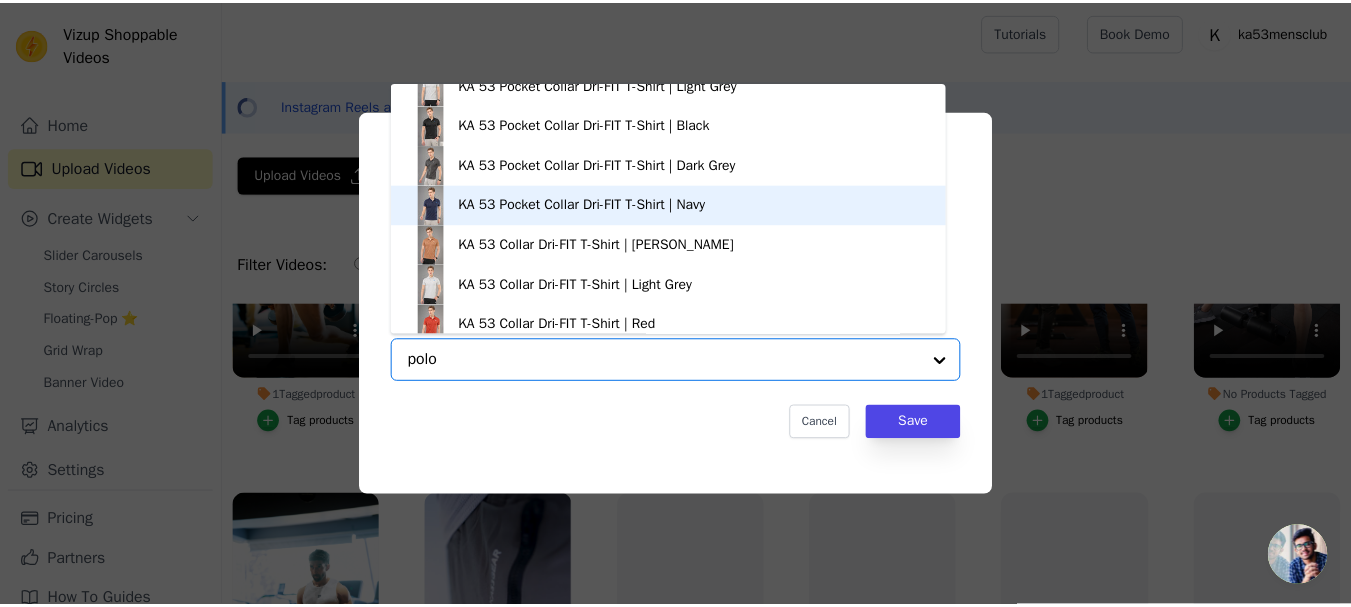 scroll, scrollTop: 700, scrollLeft: 0, axis: vertical 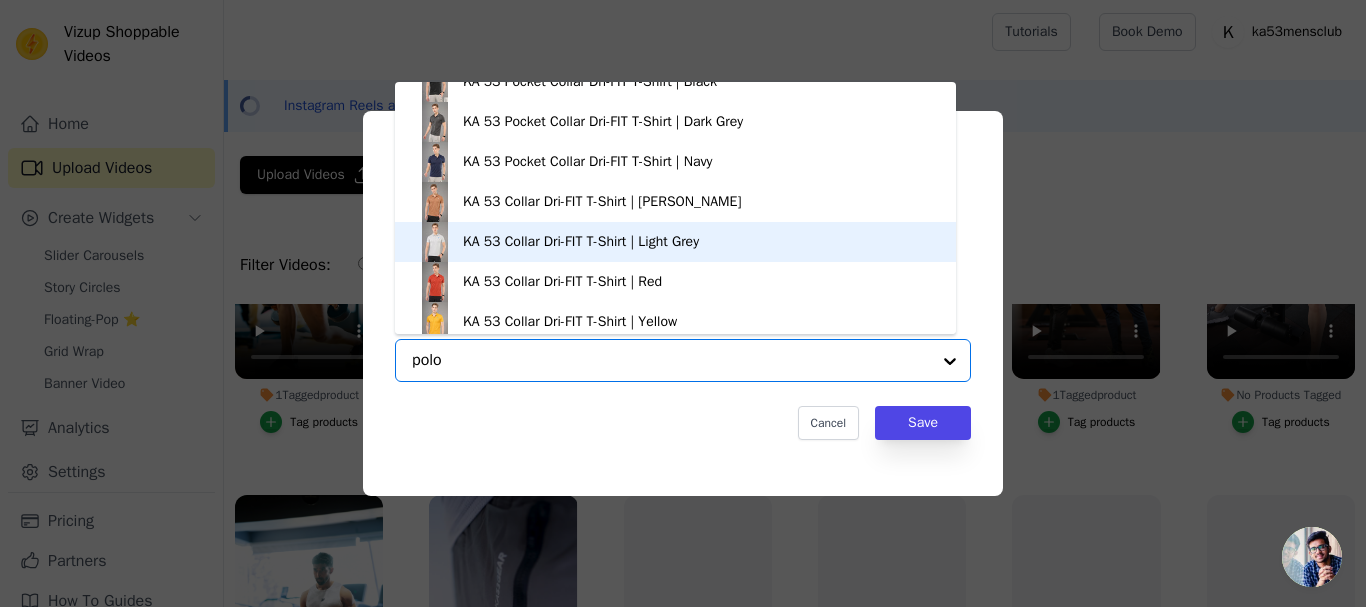 click on "KA 53  Collar Dri-FIT T-Shirt | Light Grey" at bounding box center (581, 242) 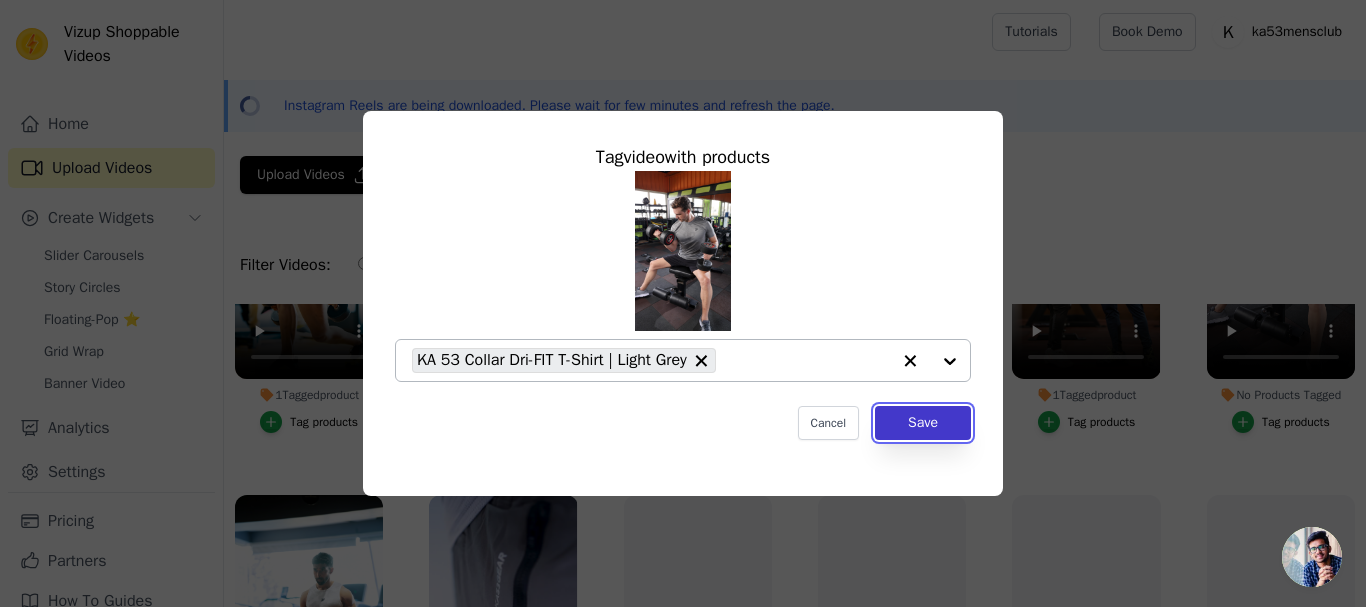 click on "Save" at bounding box center [923, 423] 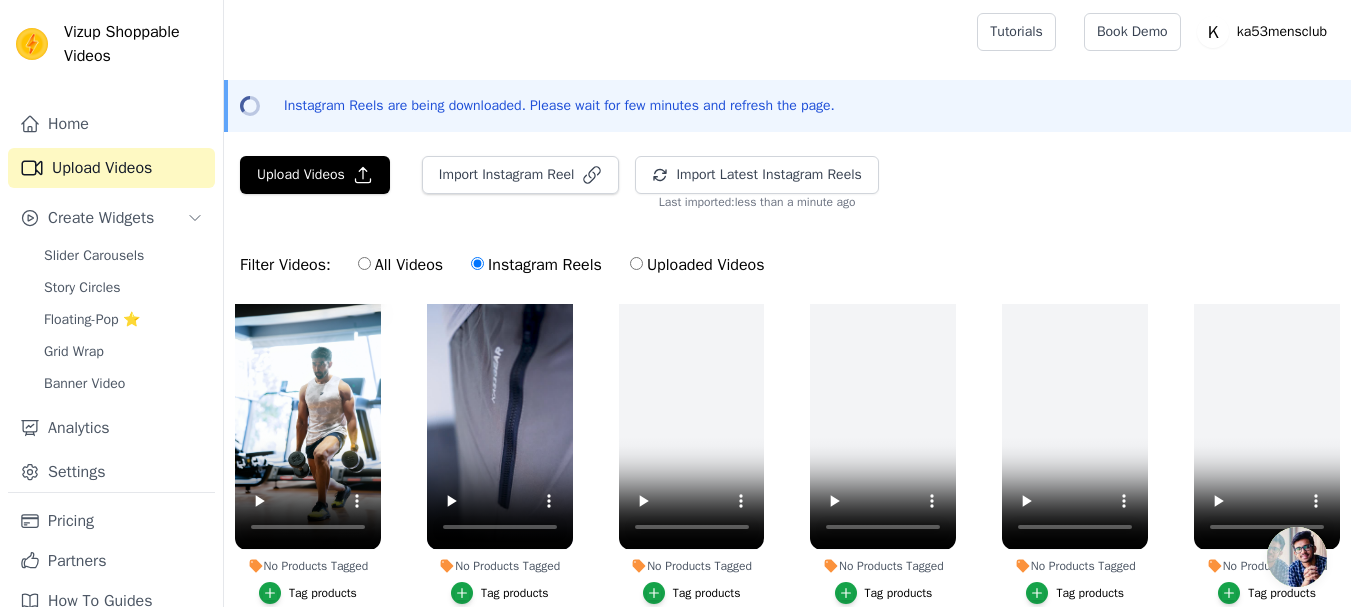 scroll, scrollTop: 500, scrollLeft: 0, axis: vertical 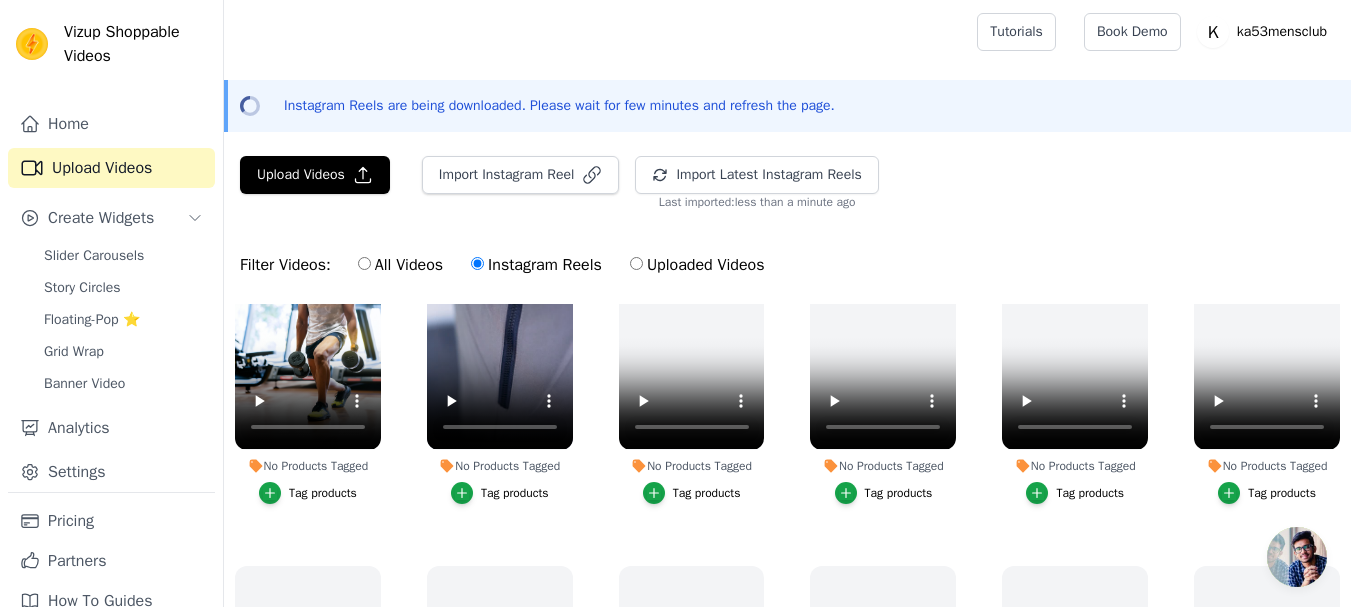 click on "Tag products" at bounding box center (323, 493) 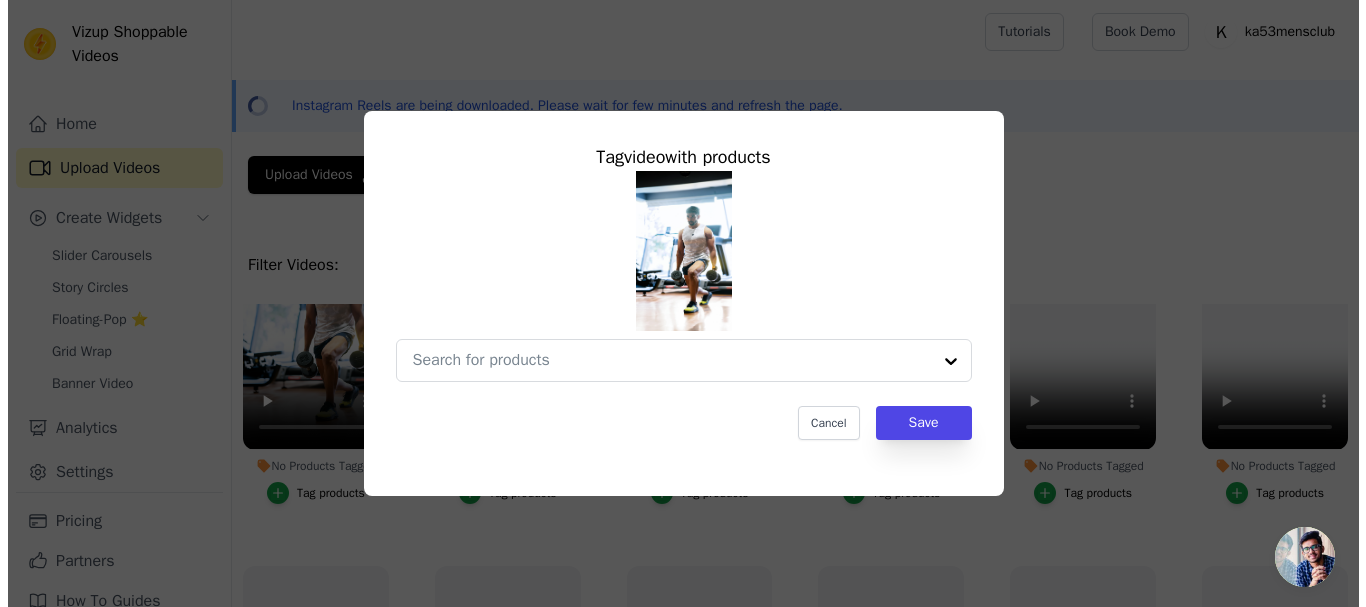 scroll, scrollTop: 505, scrollLeft: 0, axis: vertical 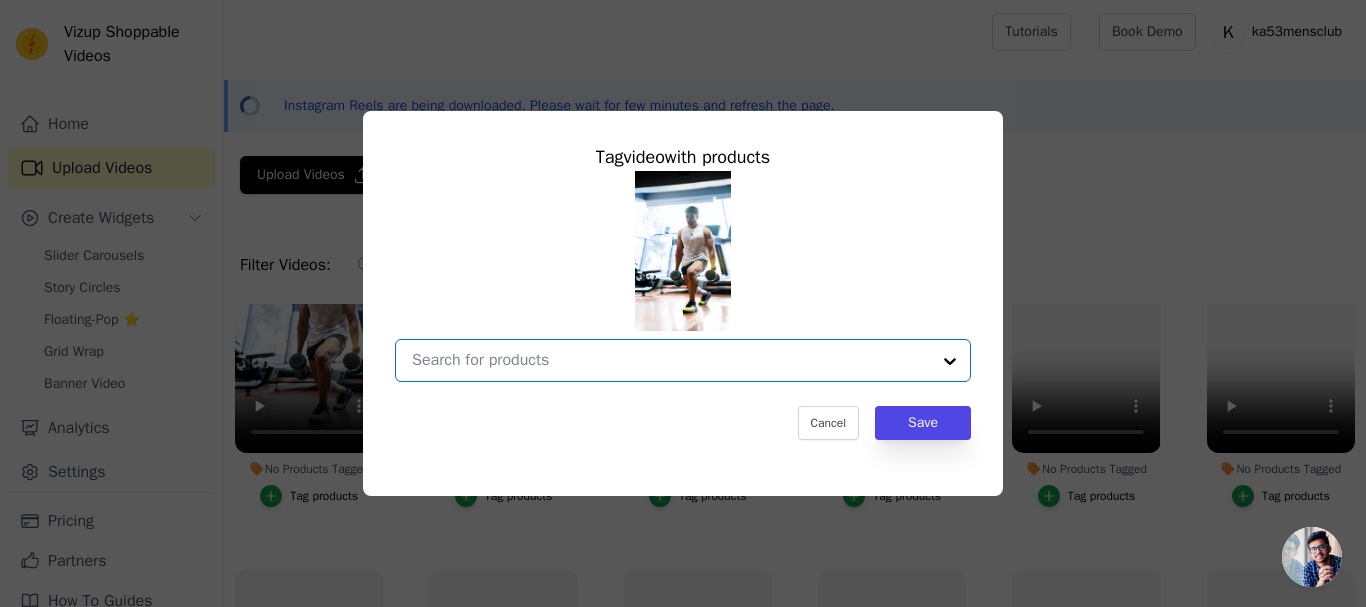 click on "No Products Tagged     Tag  video  with products       Option undefined, selected.   Select is focused, type to refine list, press down to open the menu.                   Cancel   Save     Tag products" at bounding box center (671, 360) 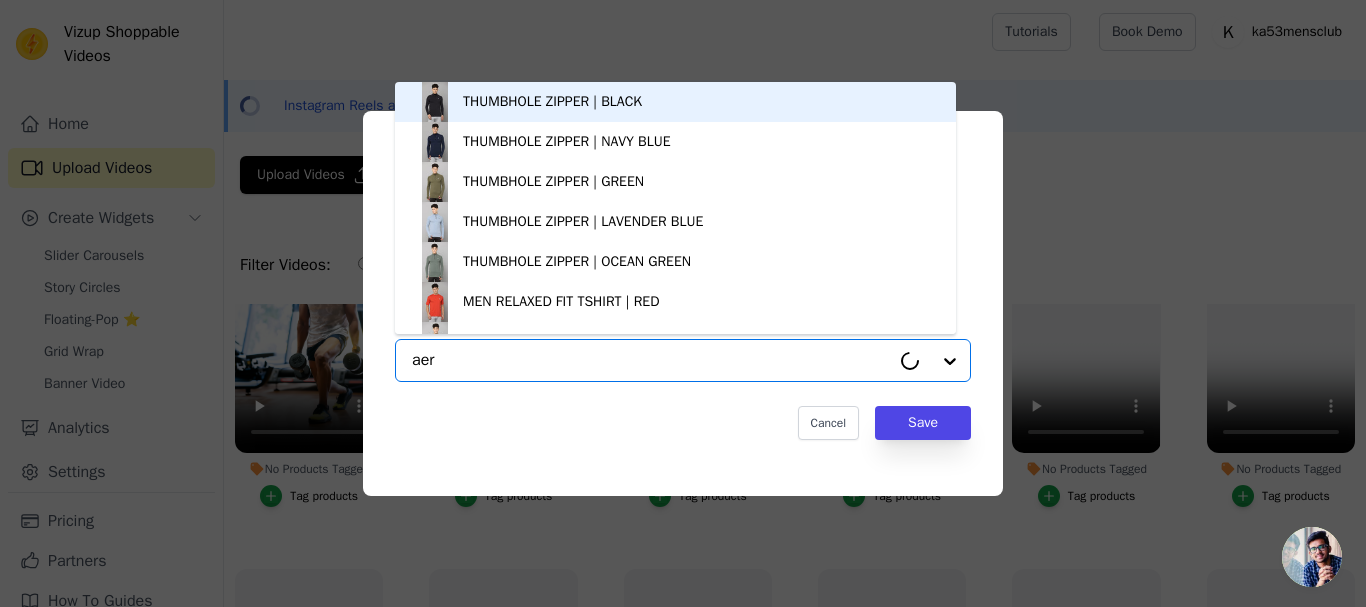 type on "aero" 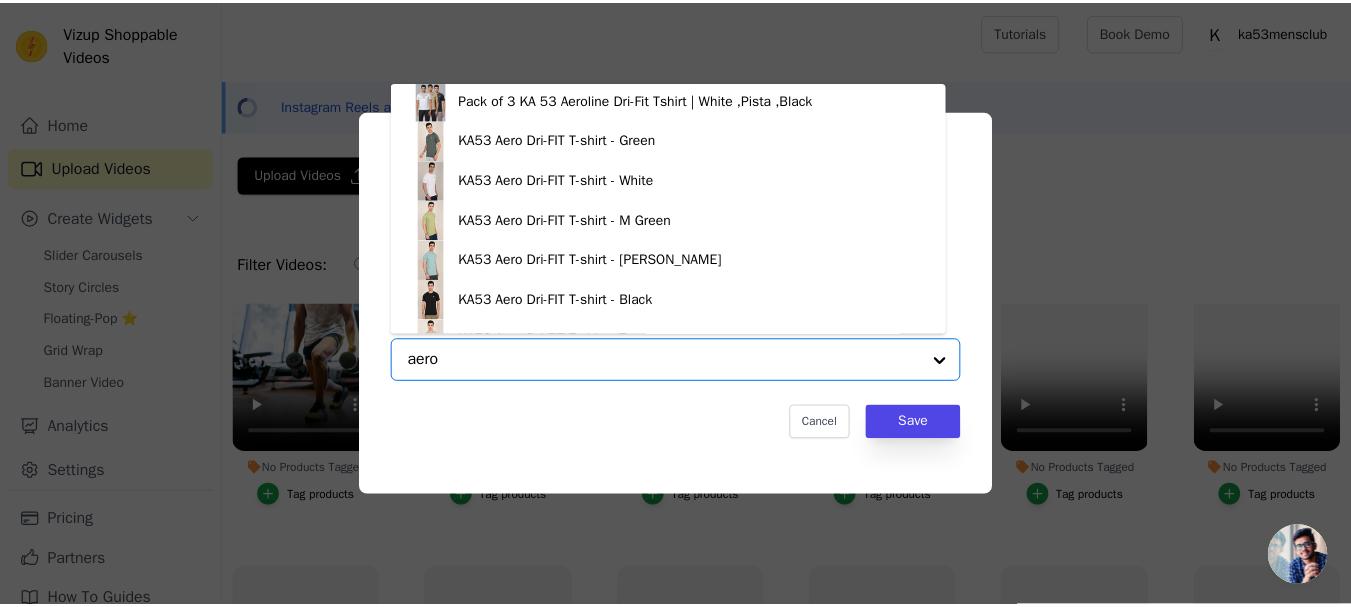 scroll, scrollTop: 628, scrollLeft: 0, axis: vertical 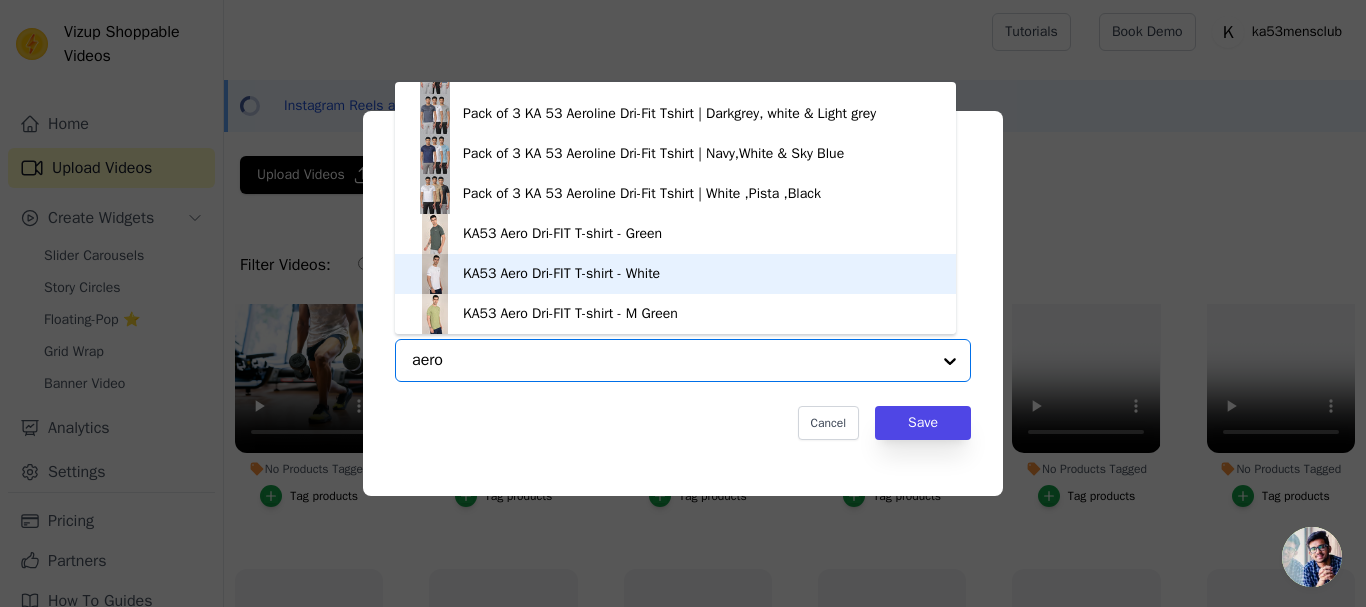 click on "KA53 Aero Dri-FIT T-shirt - White" at bounding box center (561, 274) 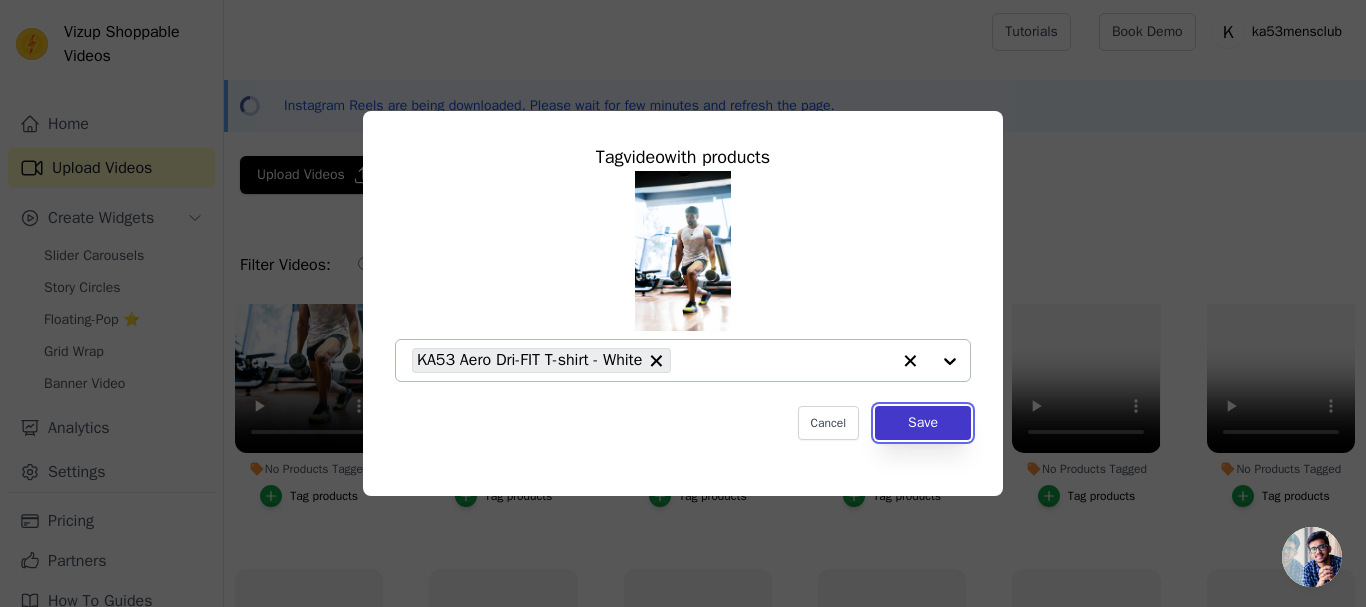 click on "Save" at bounding box center [923, 423] 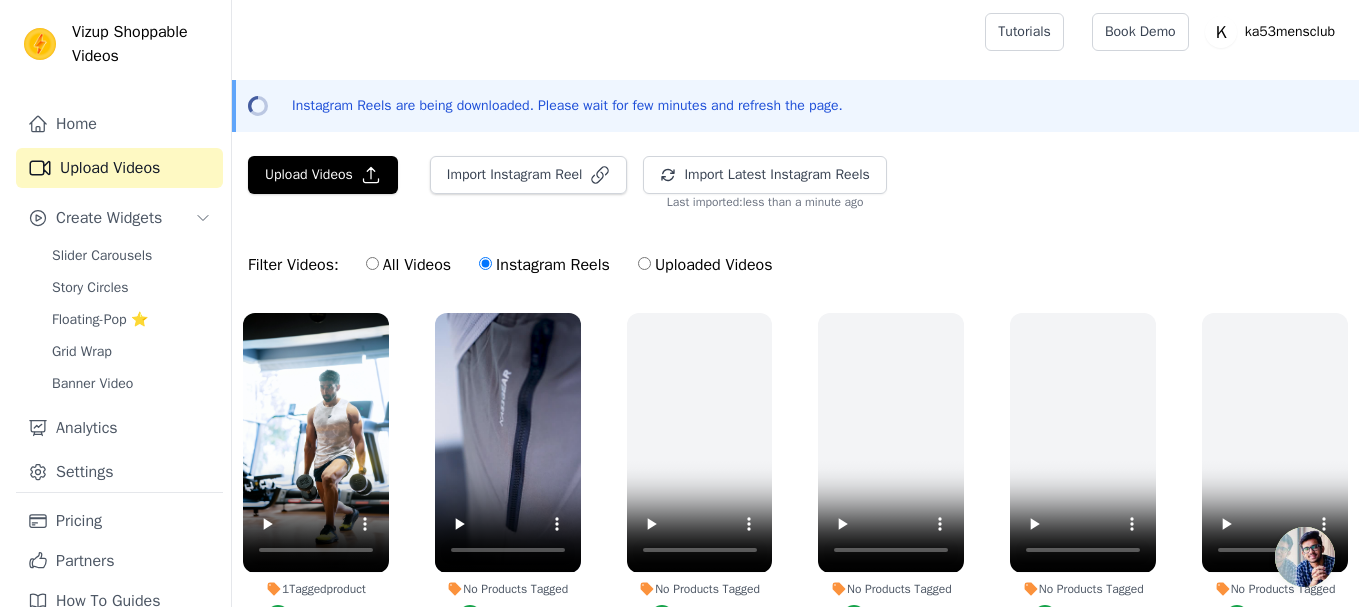 scroll, scrollTop: 500, scrollLeft: 0, axis: vertical 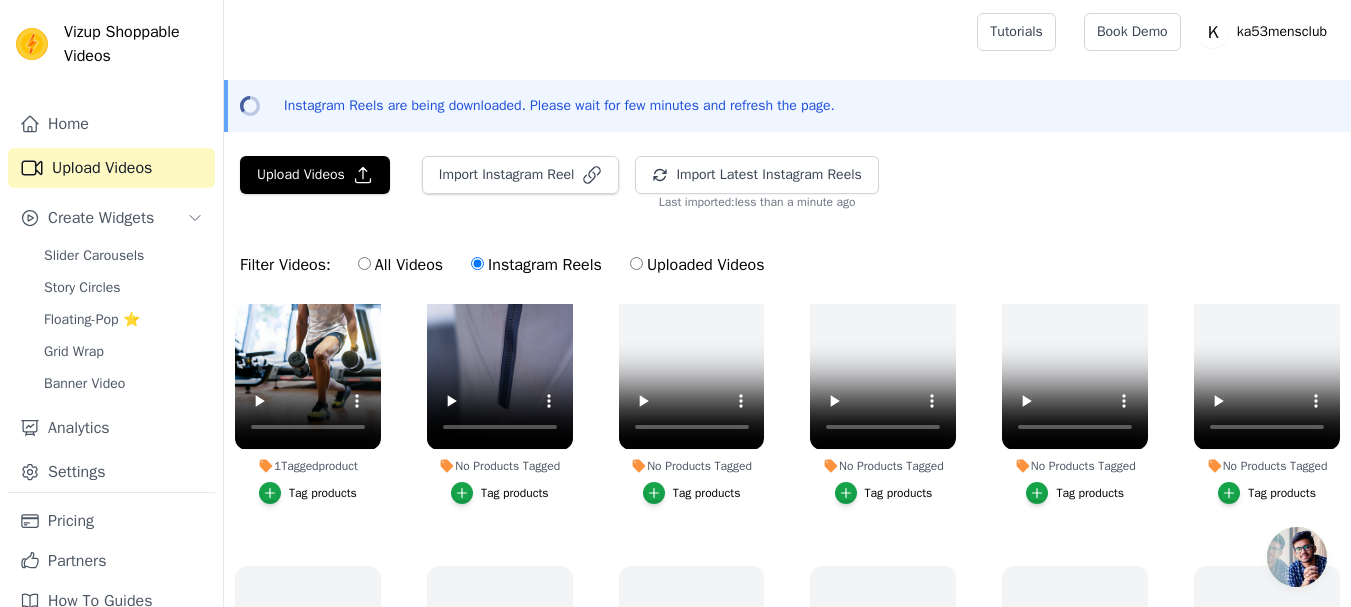 click on "Tag products" at bounding box center (515, 493) 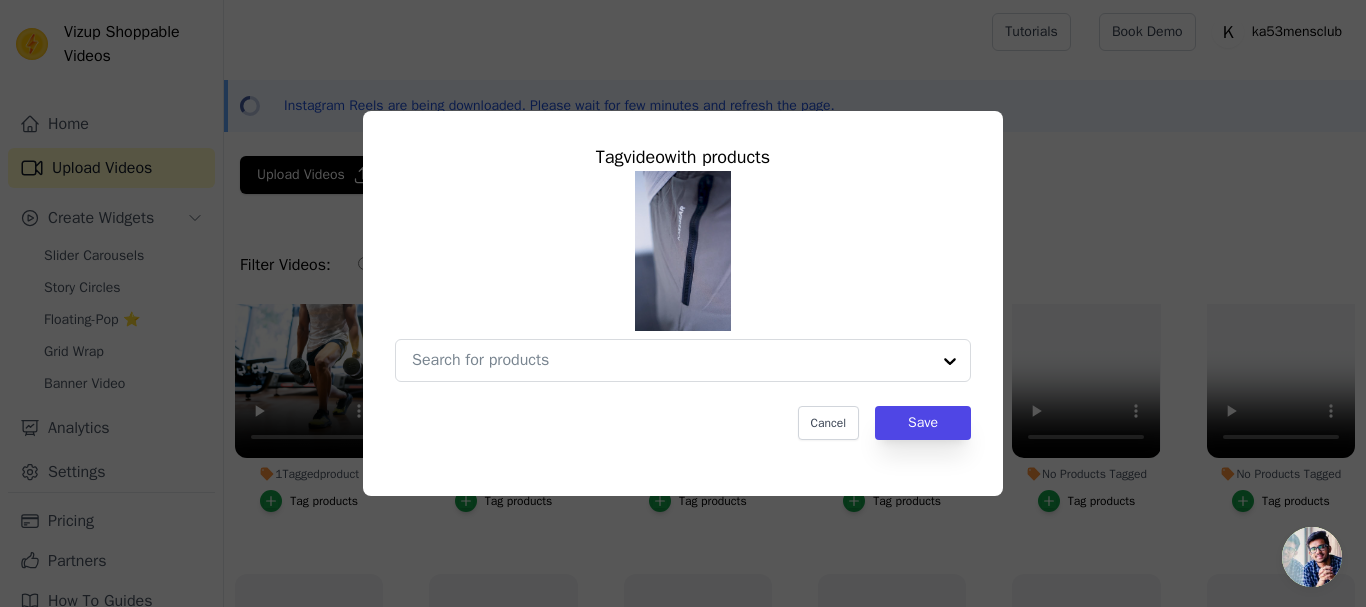 scroll, scrollTop: 505, scrollLeft: 0, axis: vertical 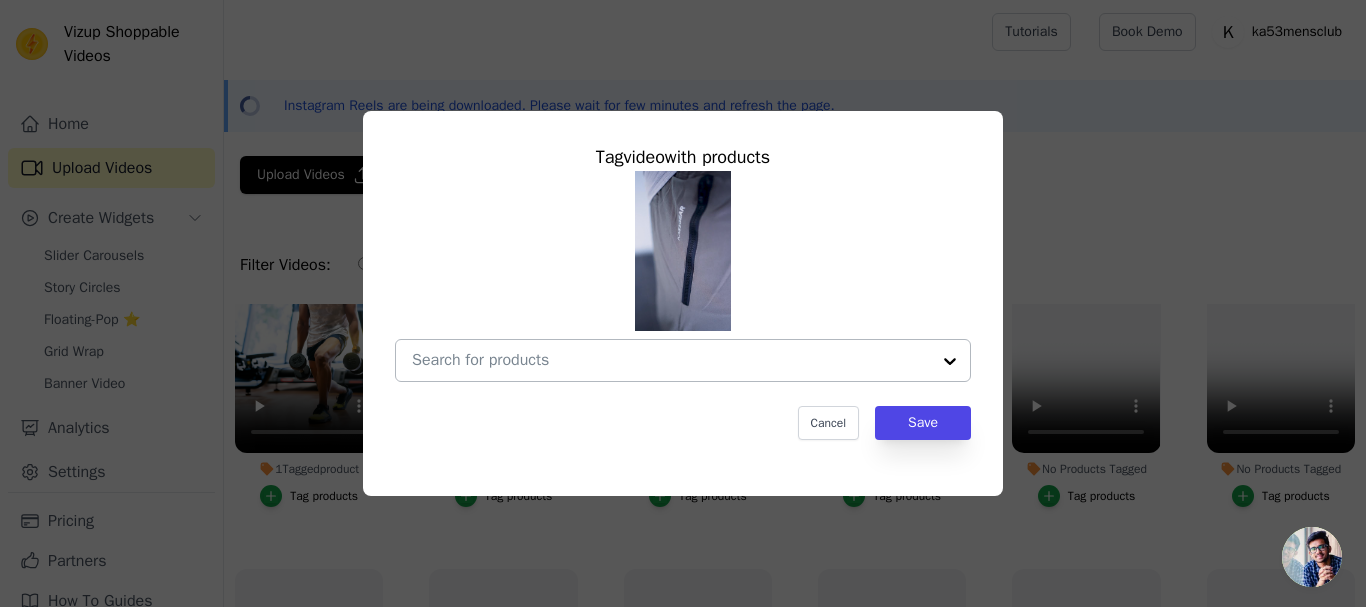 click on "No Products Tagged     Tag  video  with products                         Cancel   Save     Tag products" at bounding box center [671, 360] 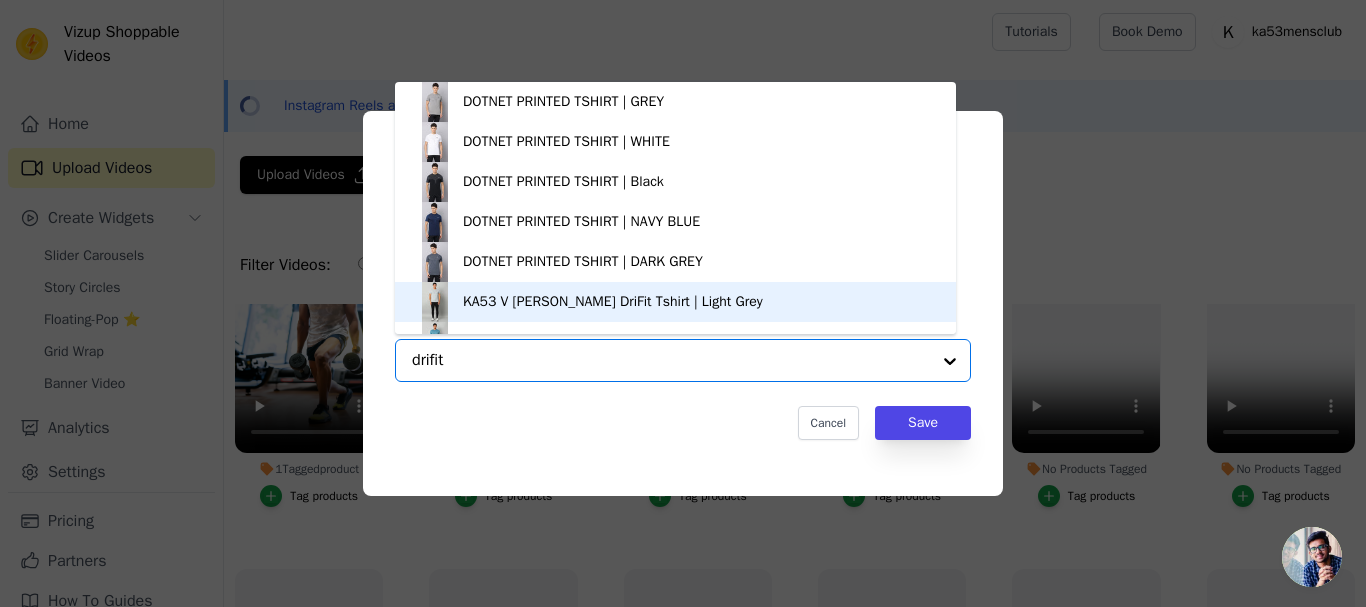 scroll, scrollTop: 28, scrollLeft: 0, axis: vertical 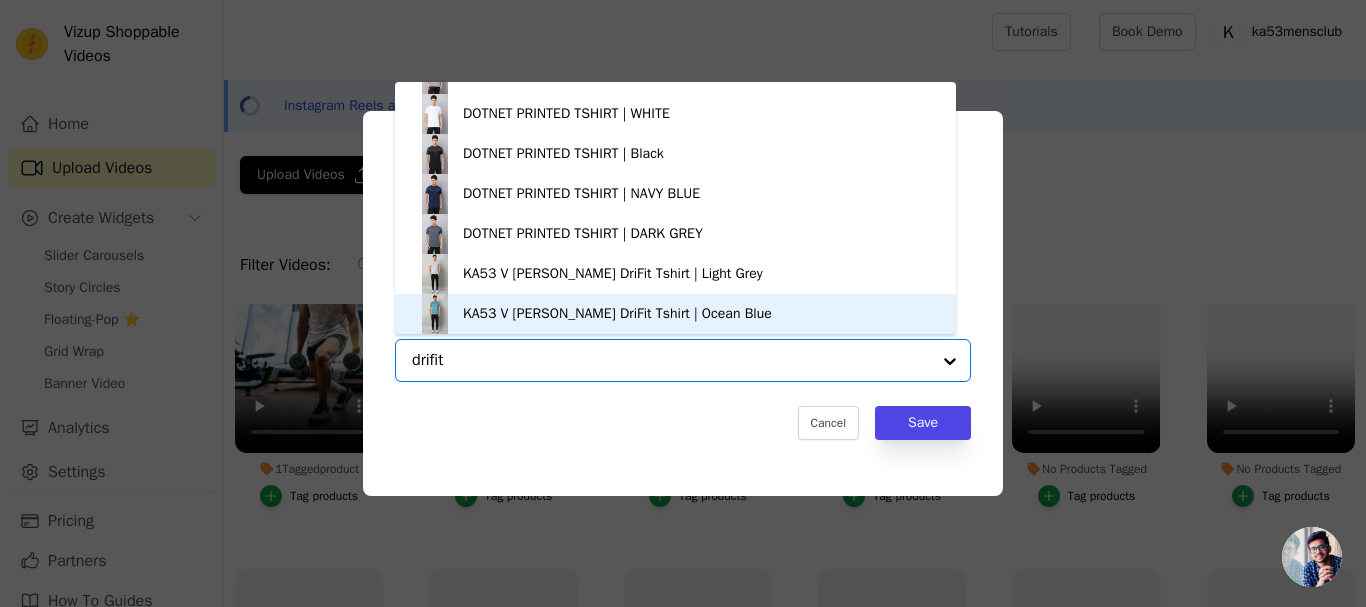type on "dri-fit" 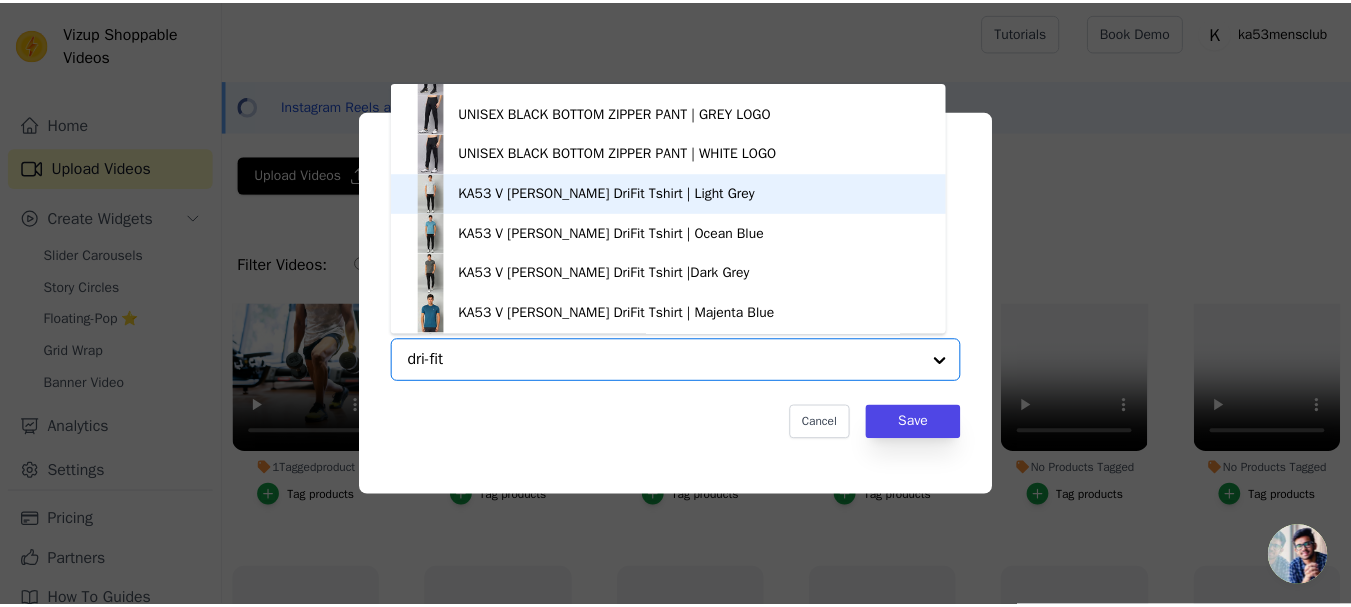 scroll, scrollTop: 100, scrollLeft: 0, axis: vertical 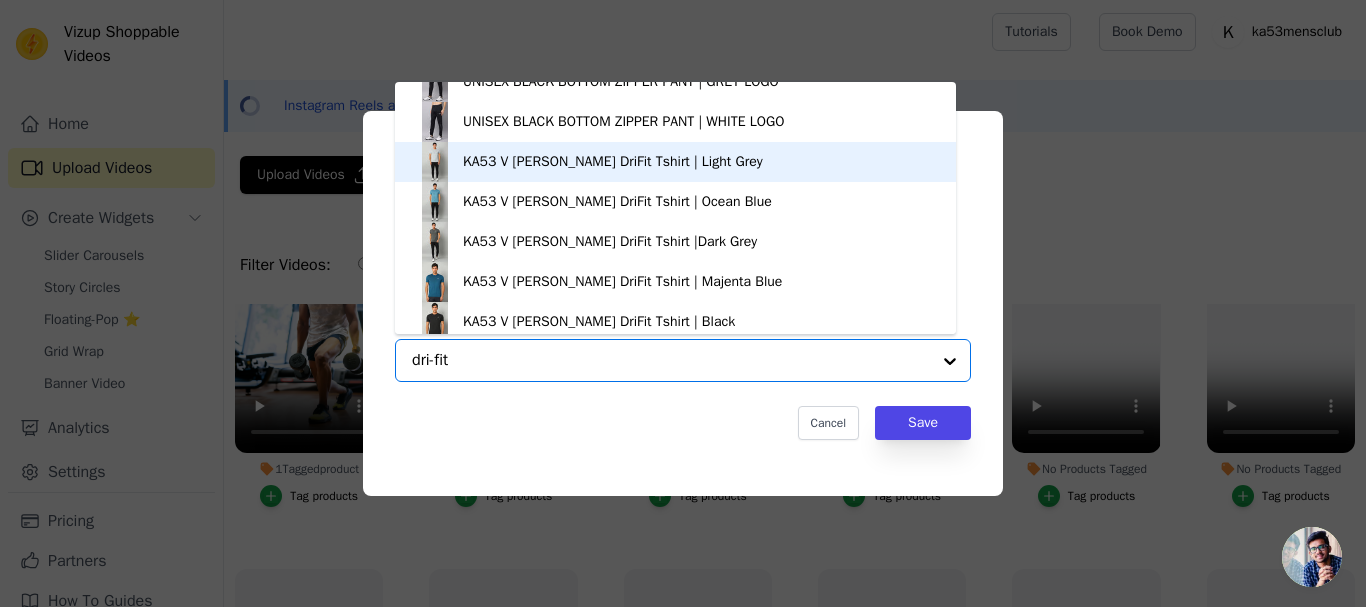 click on "KA53 V [PERSON_NAME] DriFit Tshirt | Light Grey" at bounding box center (613, 162) 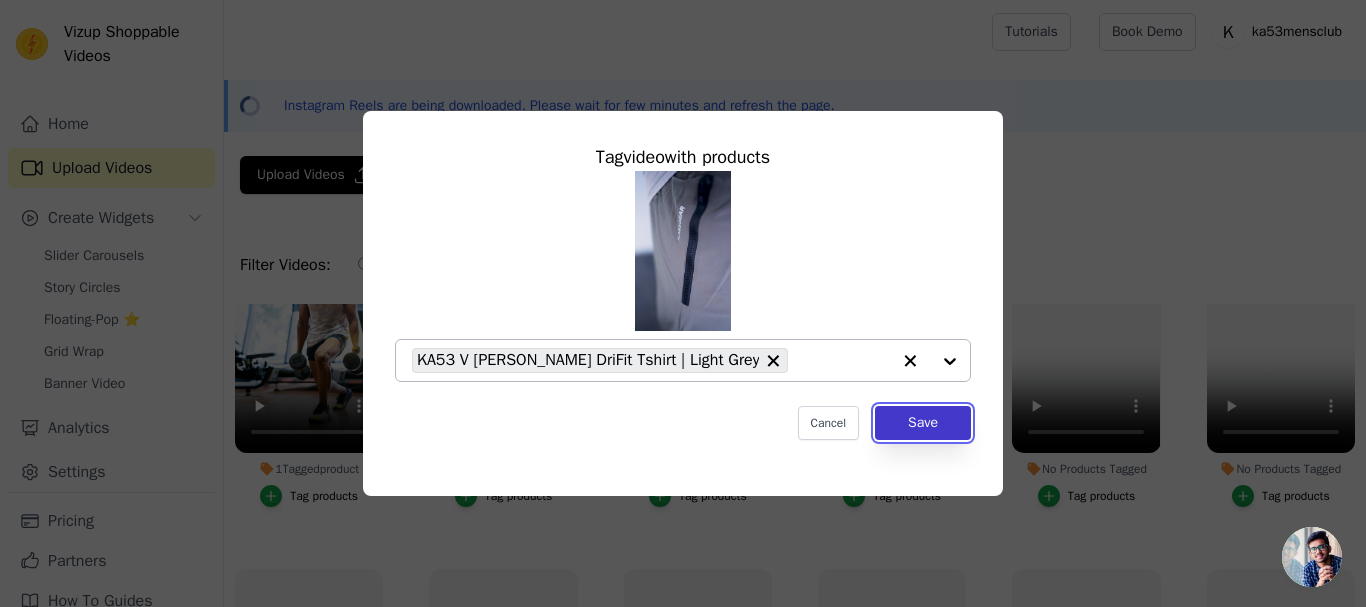click on "Save" at bounding box center (923, 423) 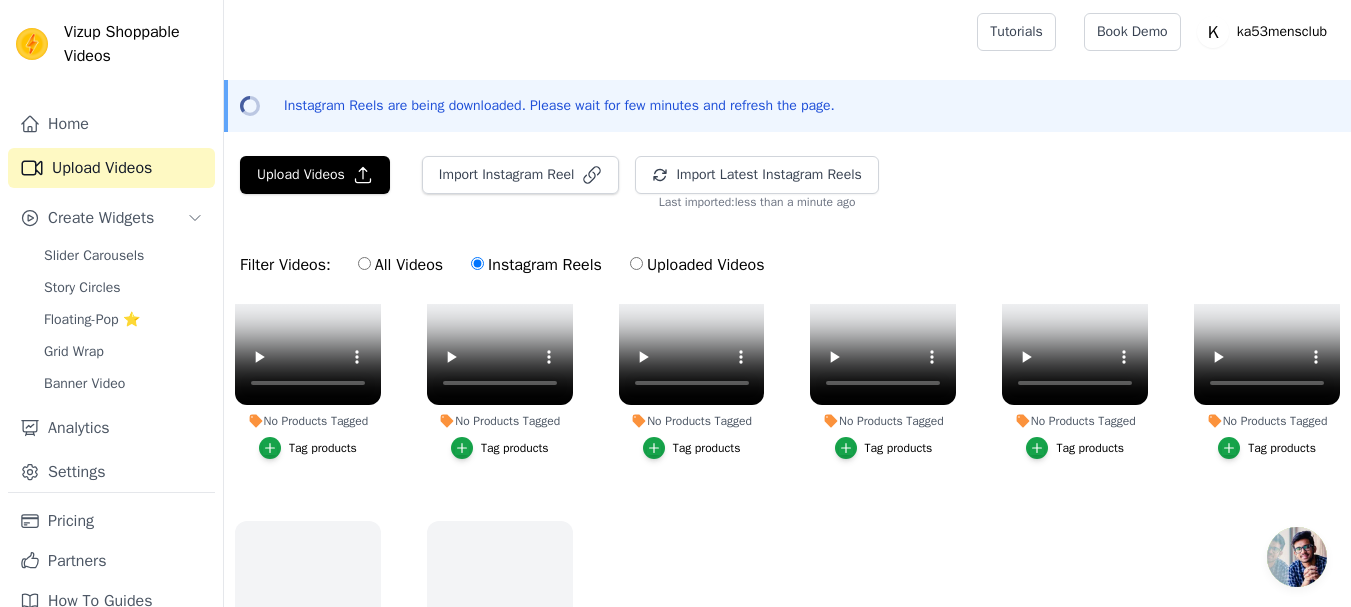 scroll, scrollTop: 956, scrollLeft: 0, axis: vertical 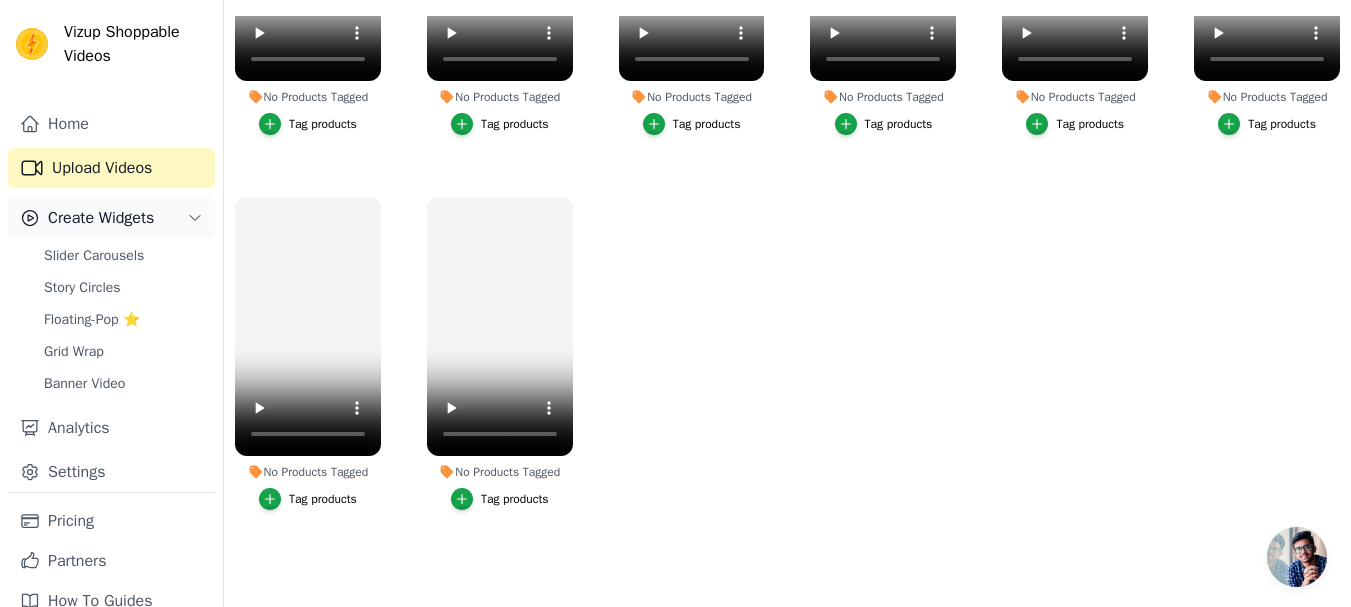 click on "Create Widgets" at bounding box center [101, 218] 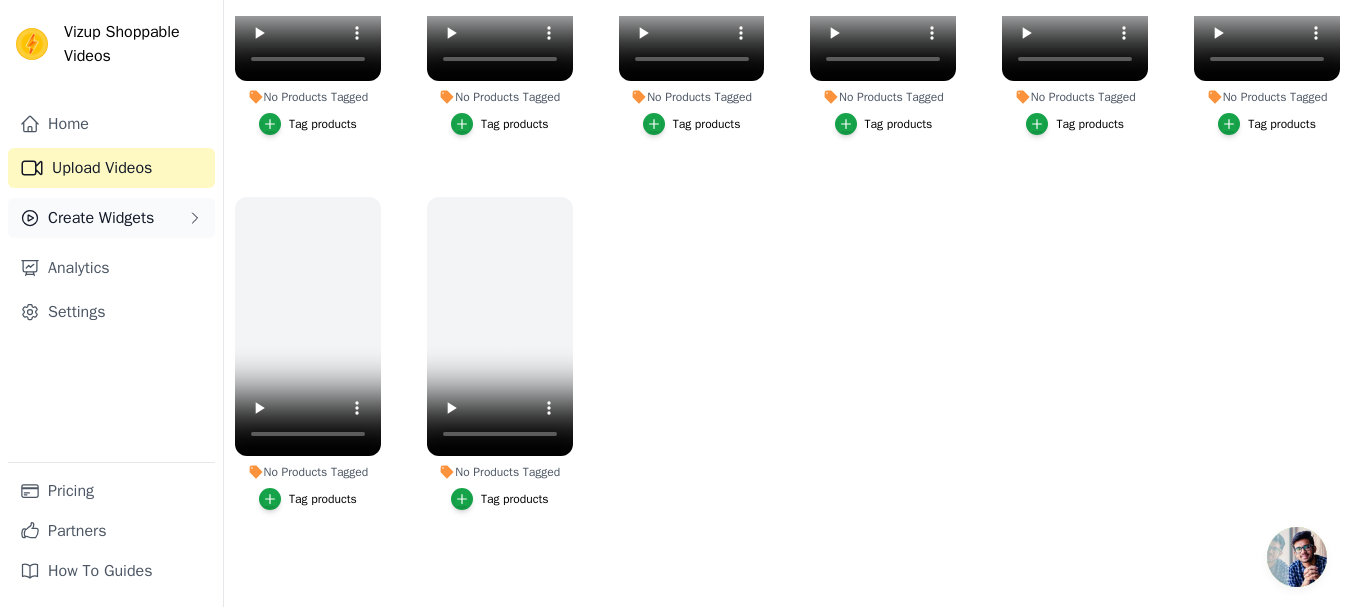 click on "Create Widgets" at bounding box center [101, 218] 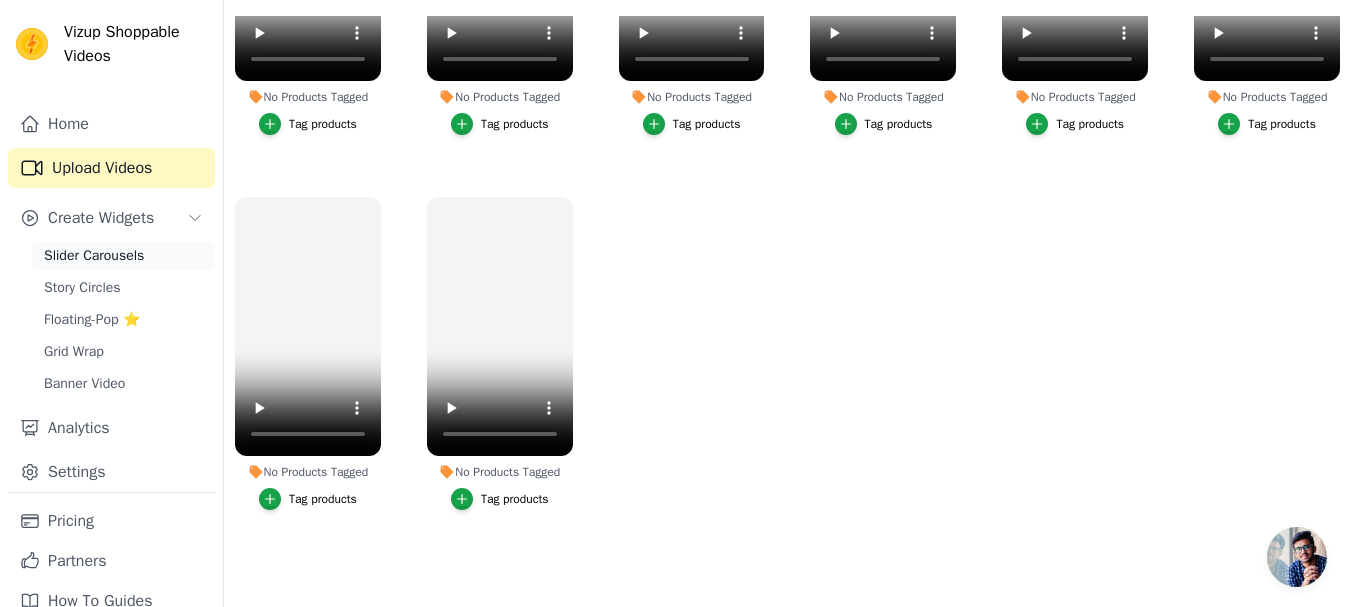 click on "Slider Carousels" at bounding box center [94, 256] 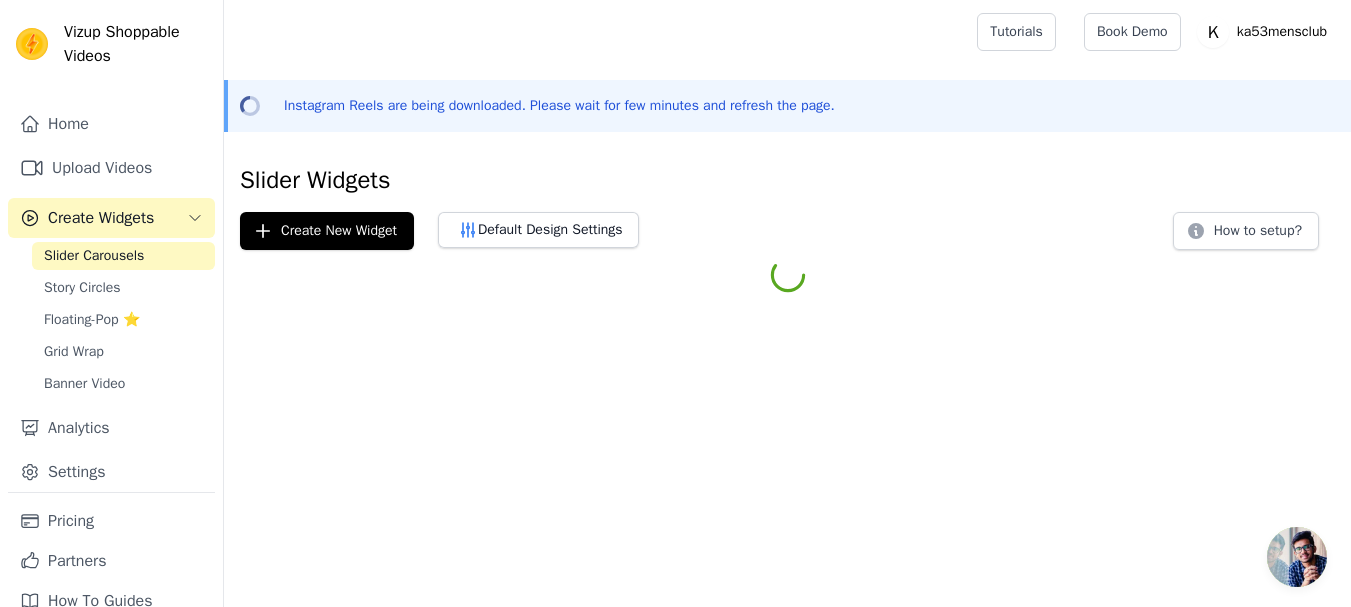scroll, scrollTop: 0, scrollLeft: 0, axis: both 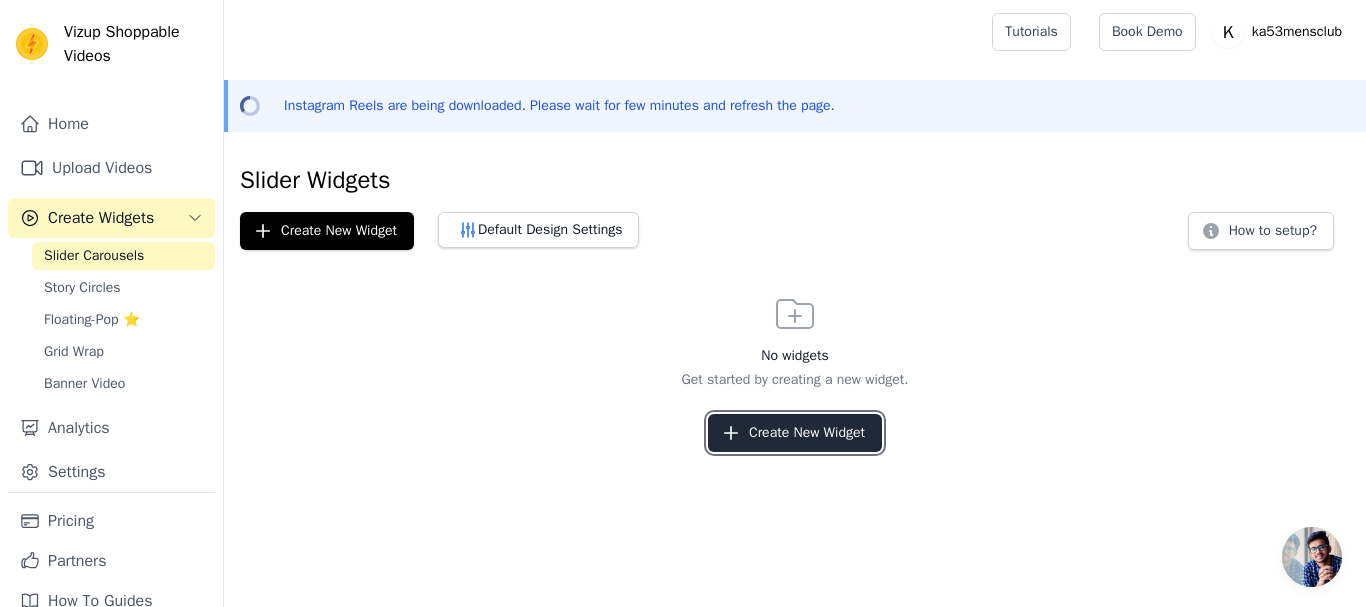 click on "Create New Widget" at bounding box center (795, 433) 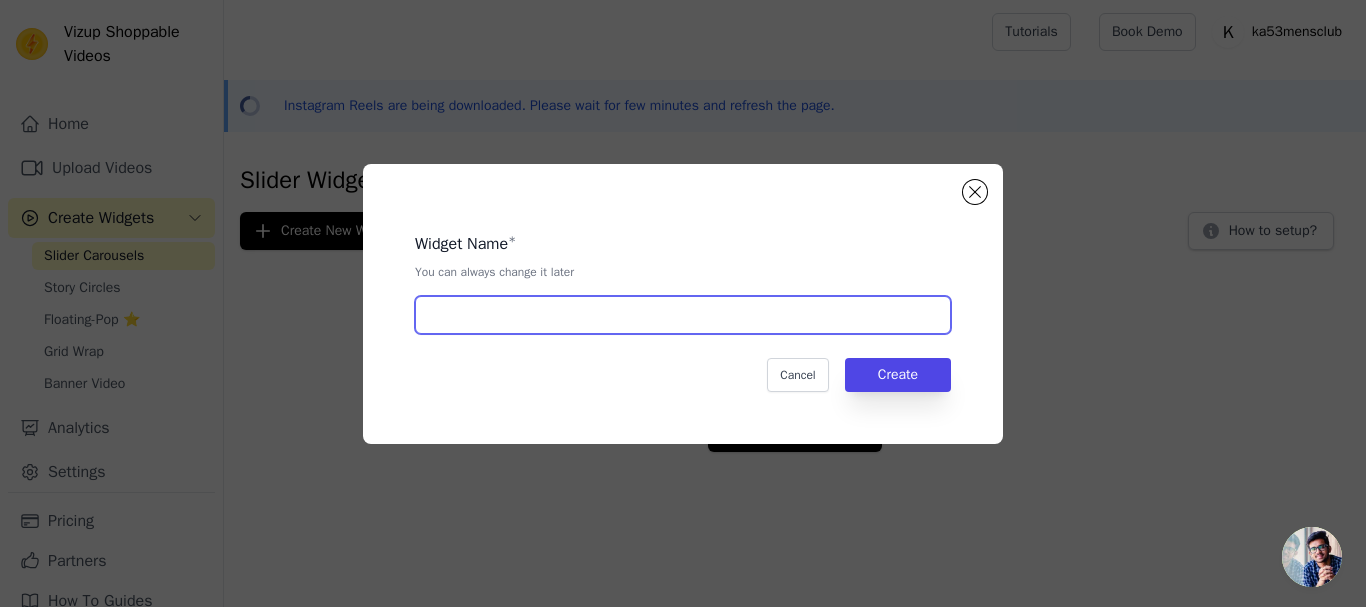 click at bounding box center (683, 315) 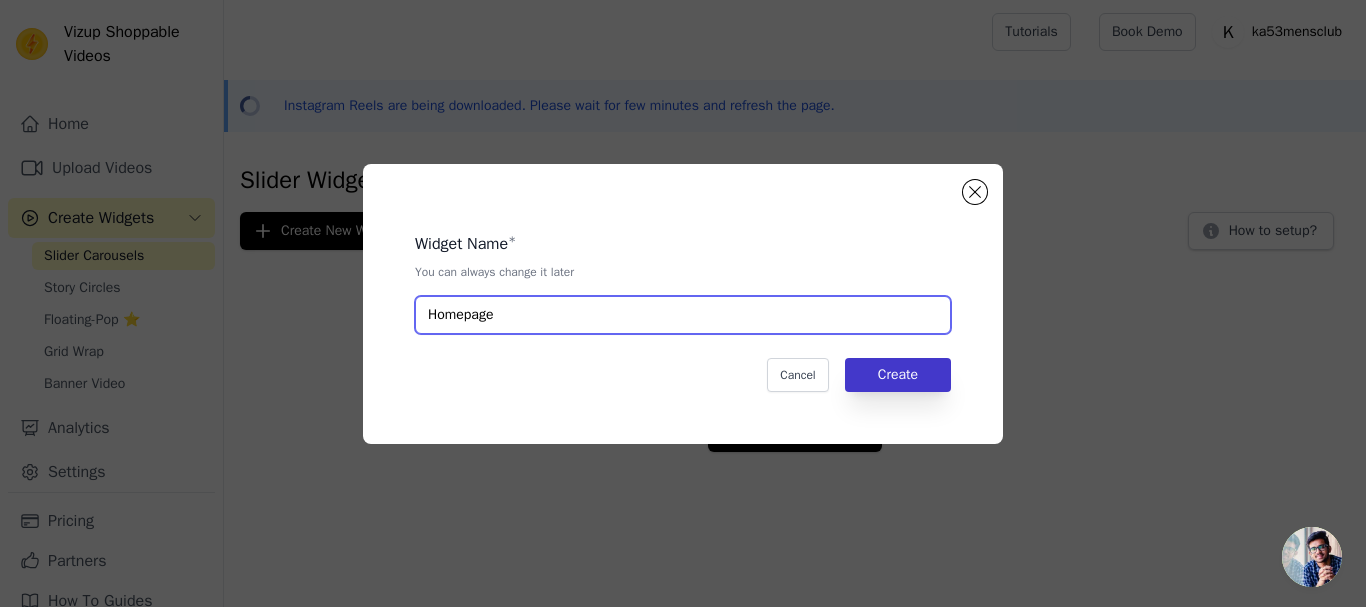 type on "Homepage" 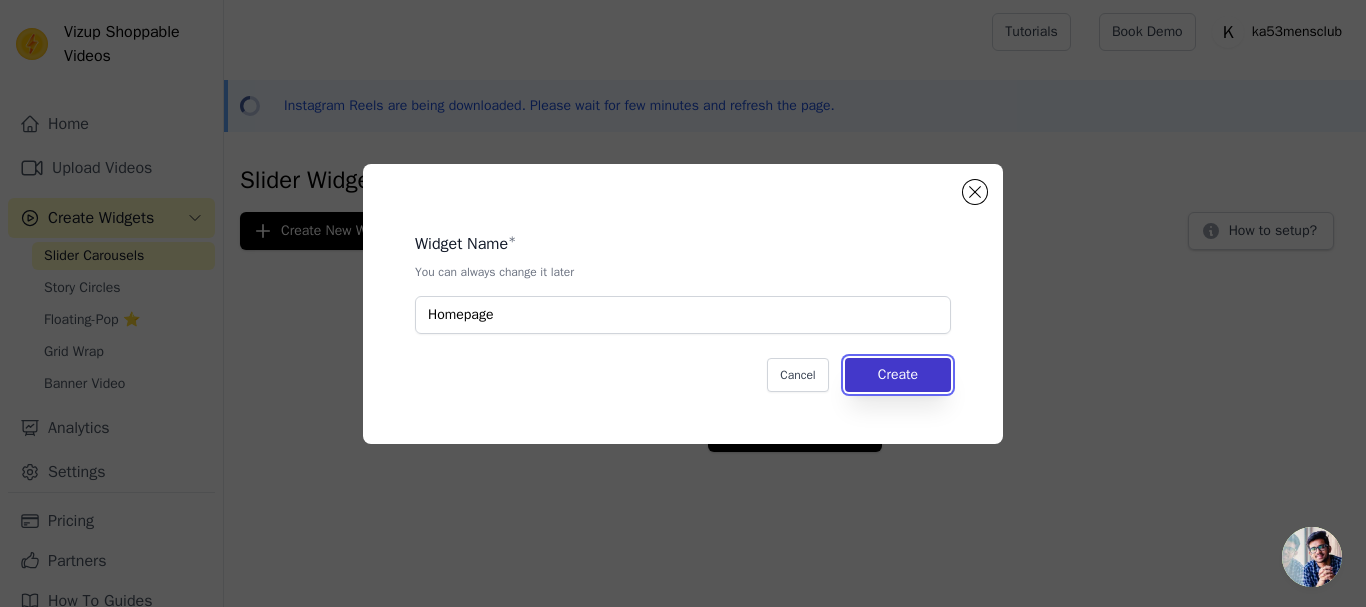 click on "Create" at bounding box center [898, 375] 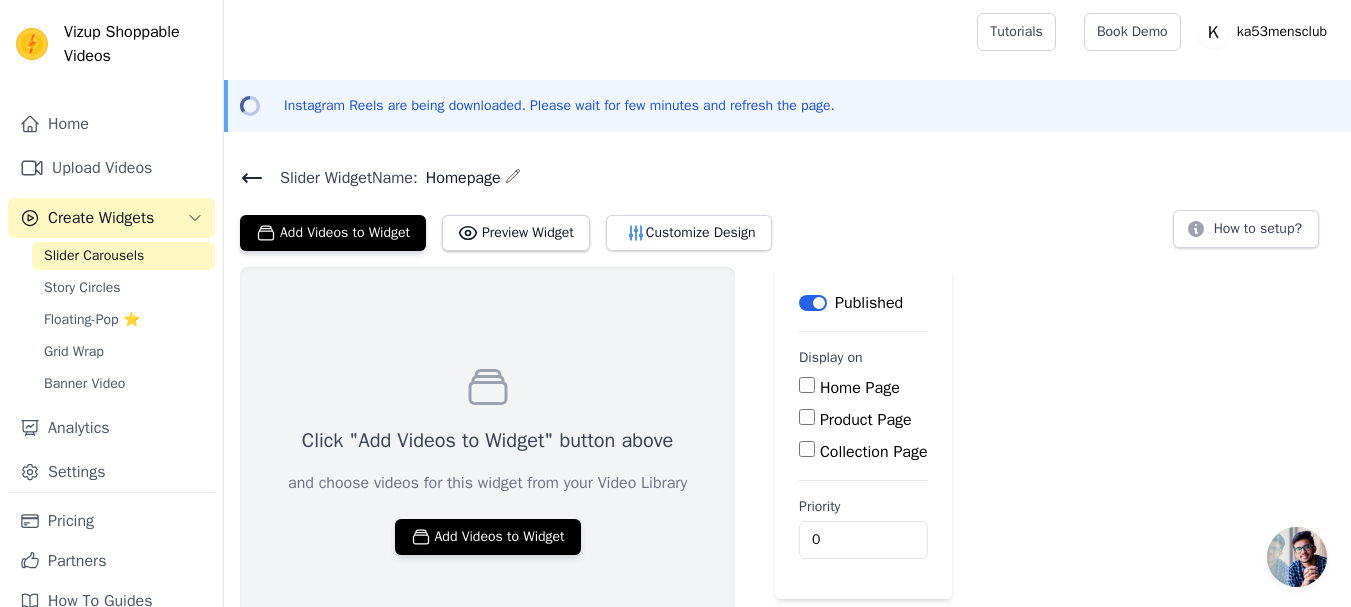 click on "Home Page" at bounding box center (807, 385) 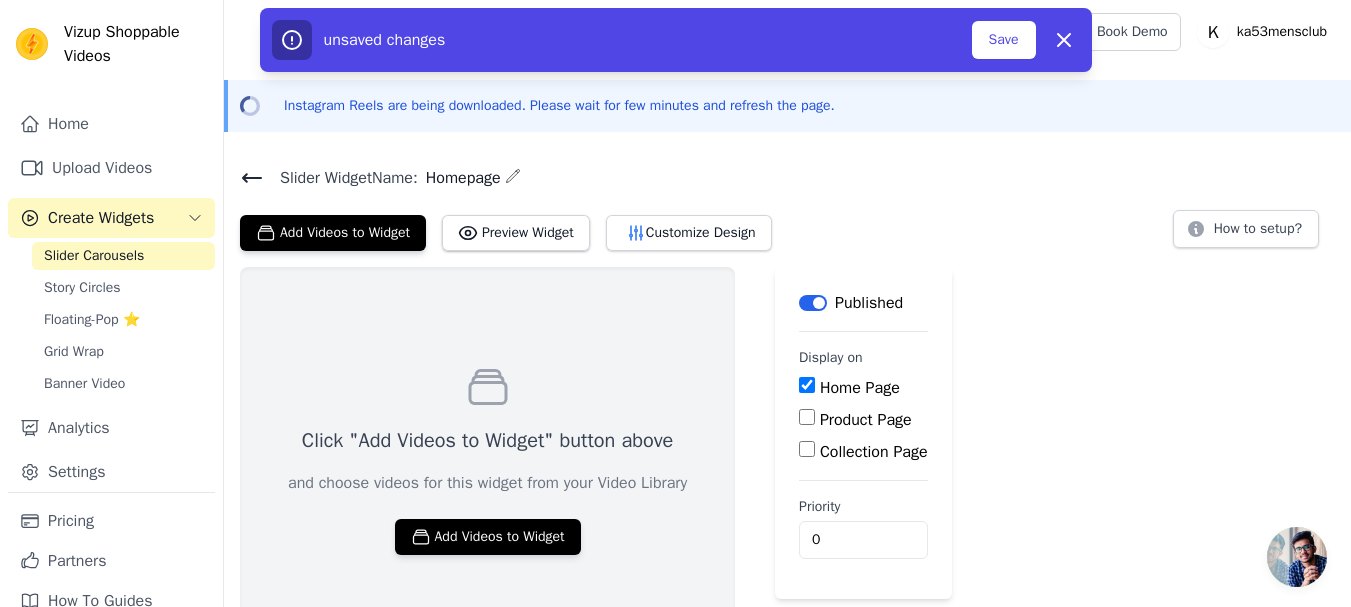 click on "Product Page" at bounding box center [807, 417] 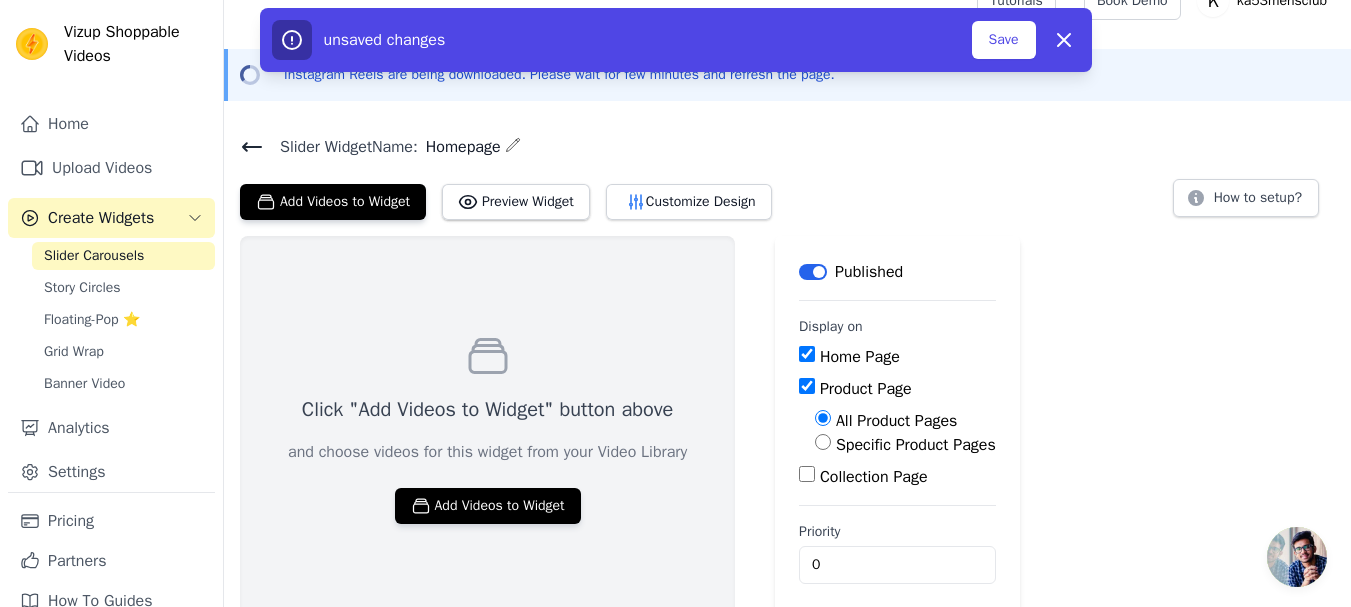 scroll, scrollTop: 47, scrollLeft: 0, axis: vertical 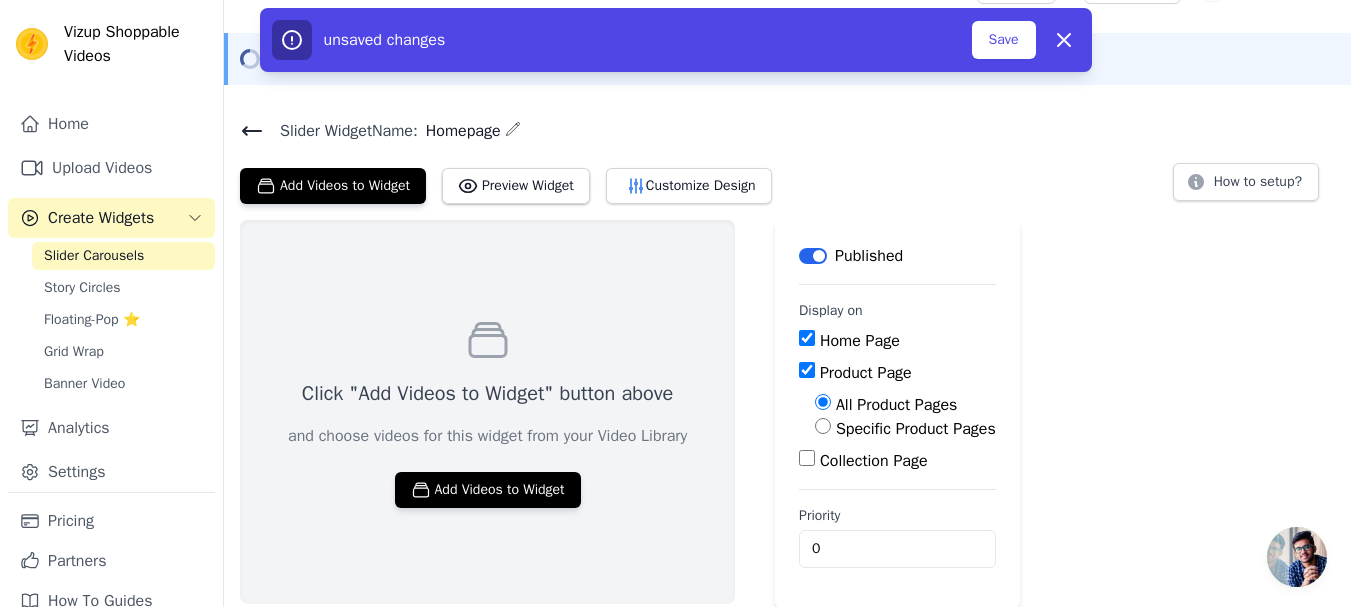 click on "Collection Page" at bounding box center [807, 458] 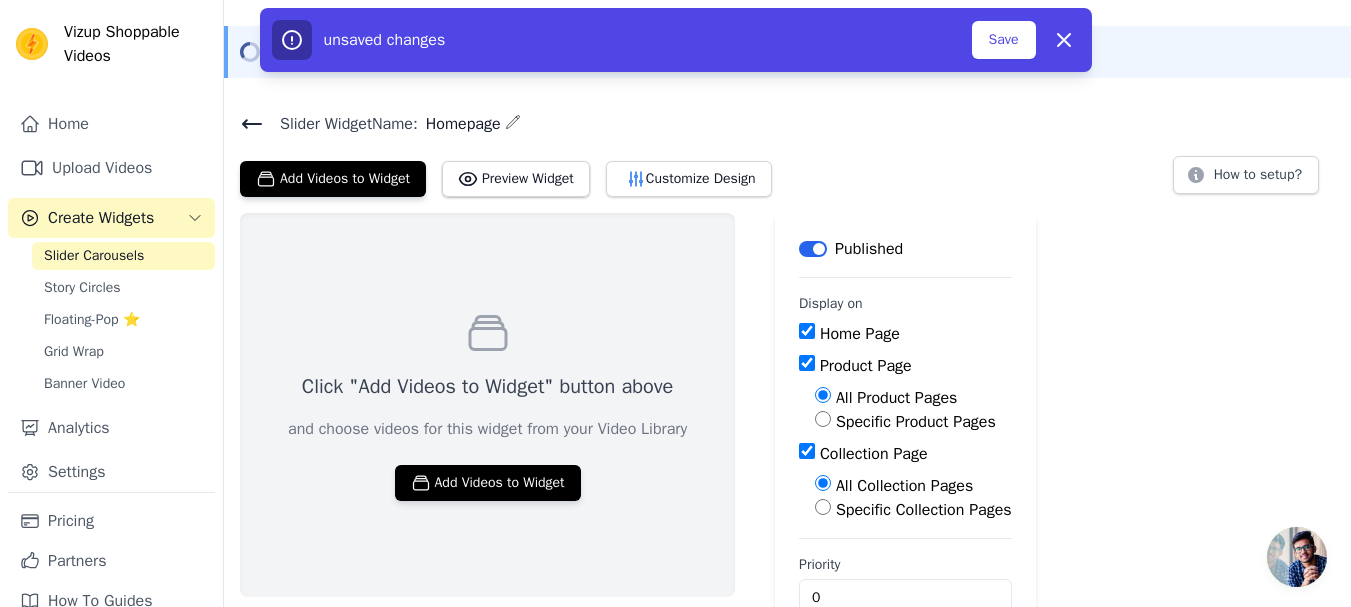 scroll, scrollTop: 103, scrollLeft: 0, axis: vertical 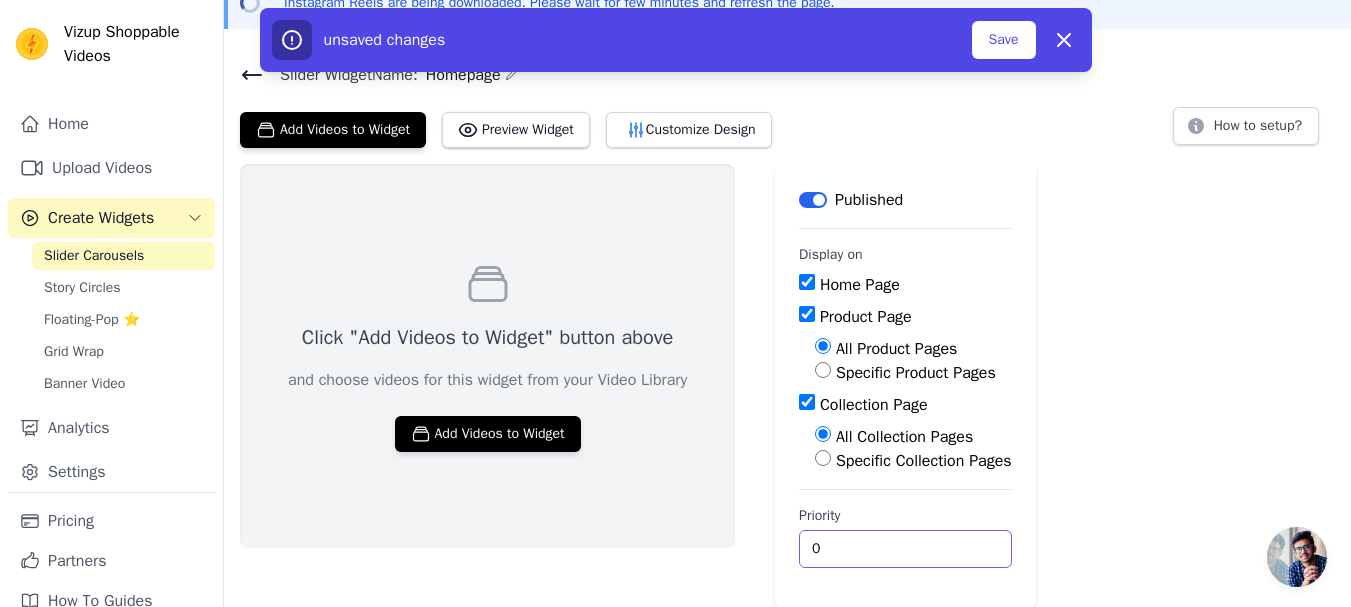 click on "0" at bounding box center (905, 549) 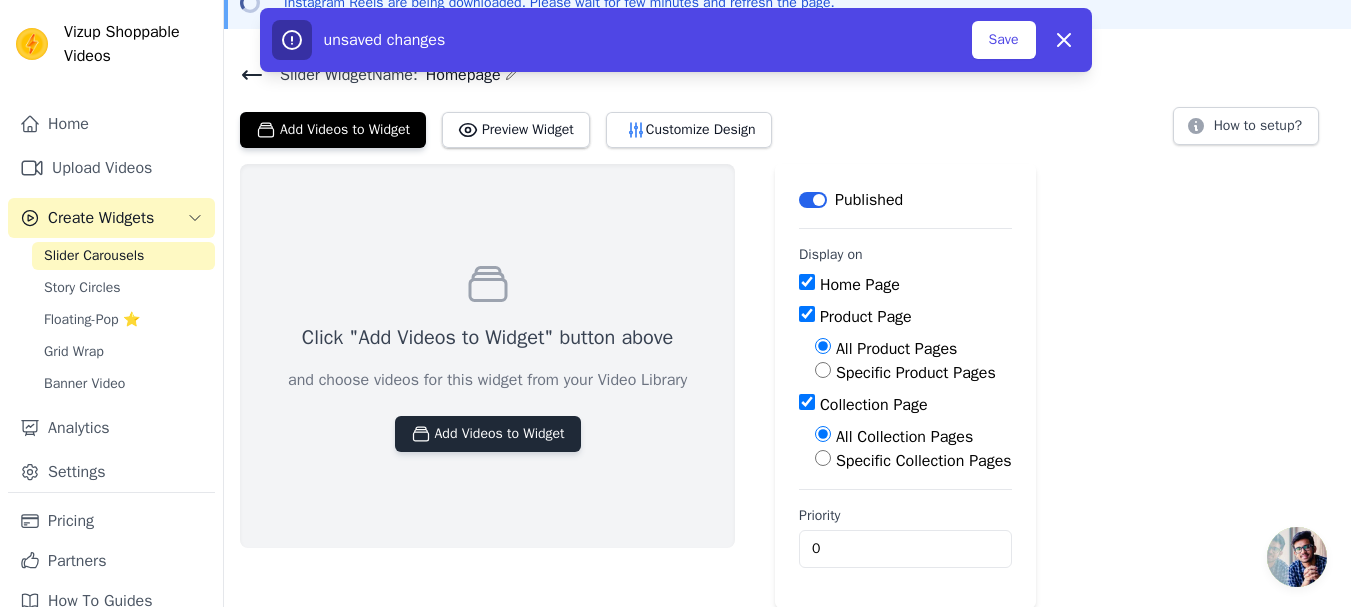 click on "Add Videos to Widget" at bounding box center [488, 434] 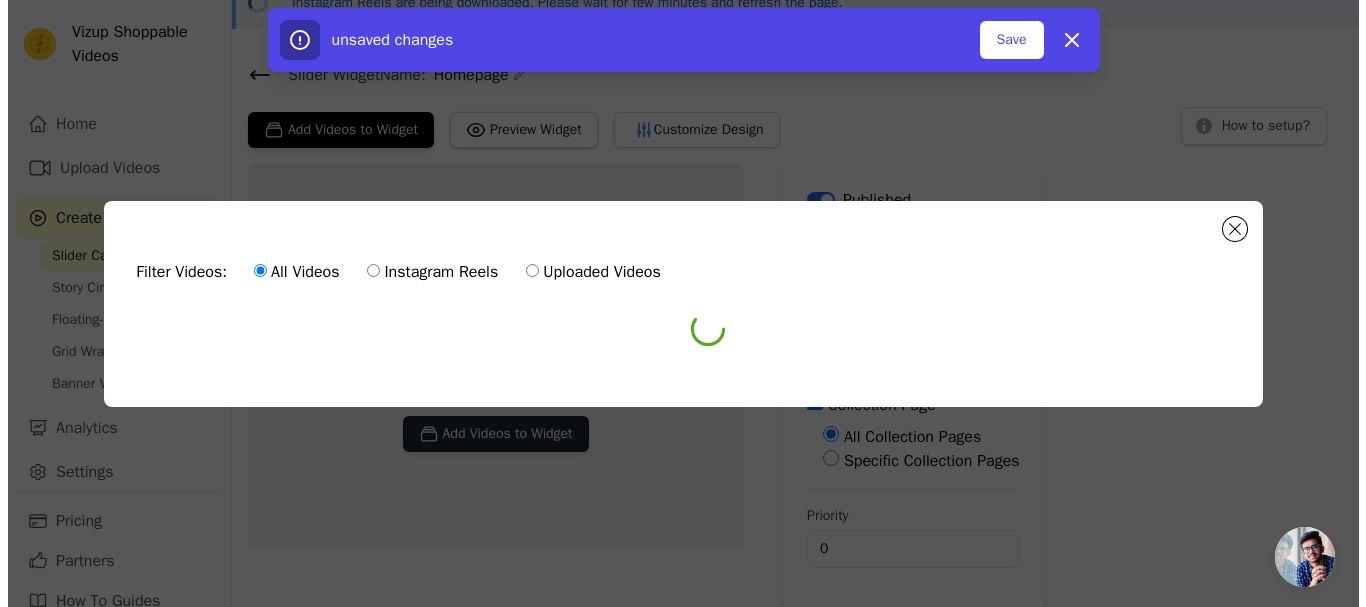 scroll, scrollTop: 0, scrollLeft: 0, axis: both 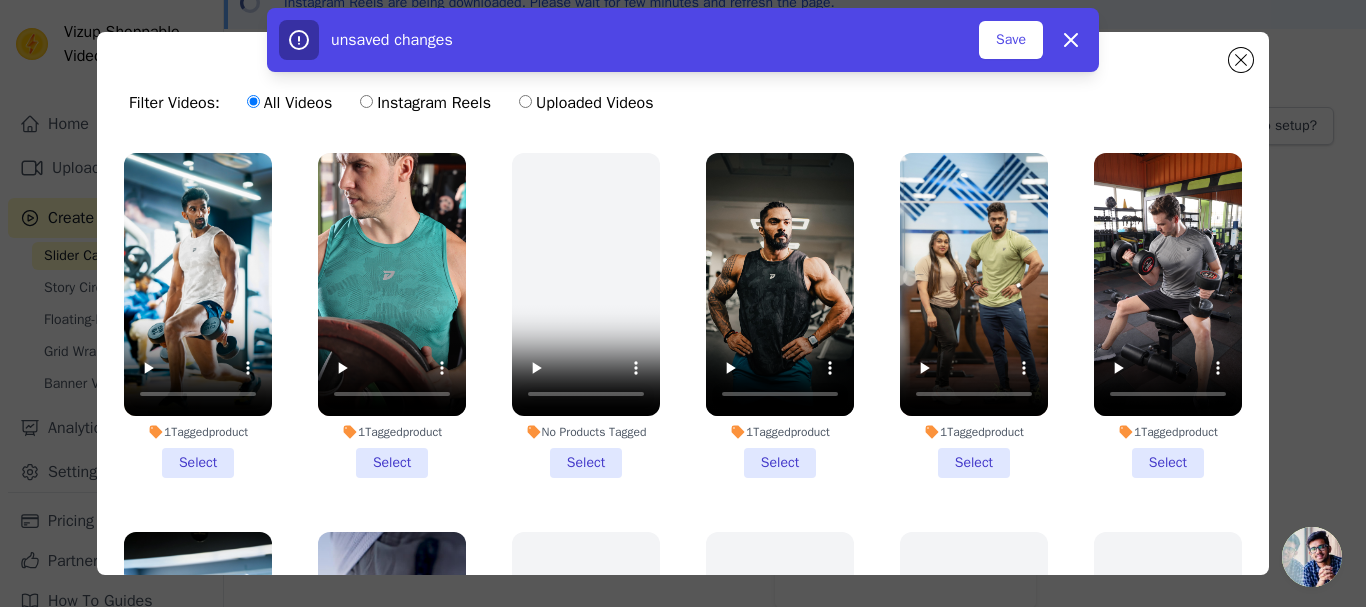 click on "1  Tagged  product     Select" at bounding box center [198, 315] 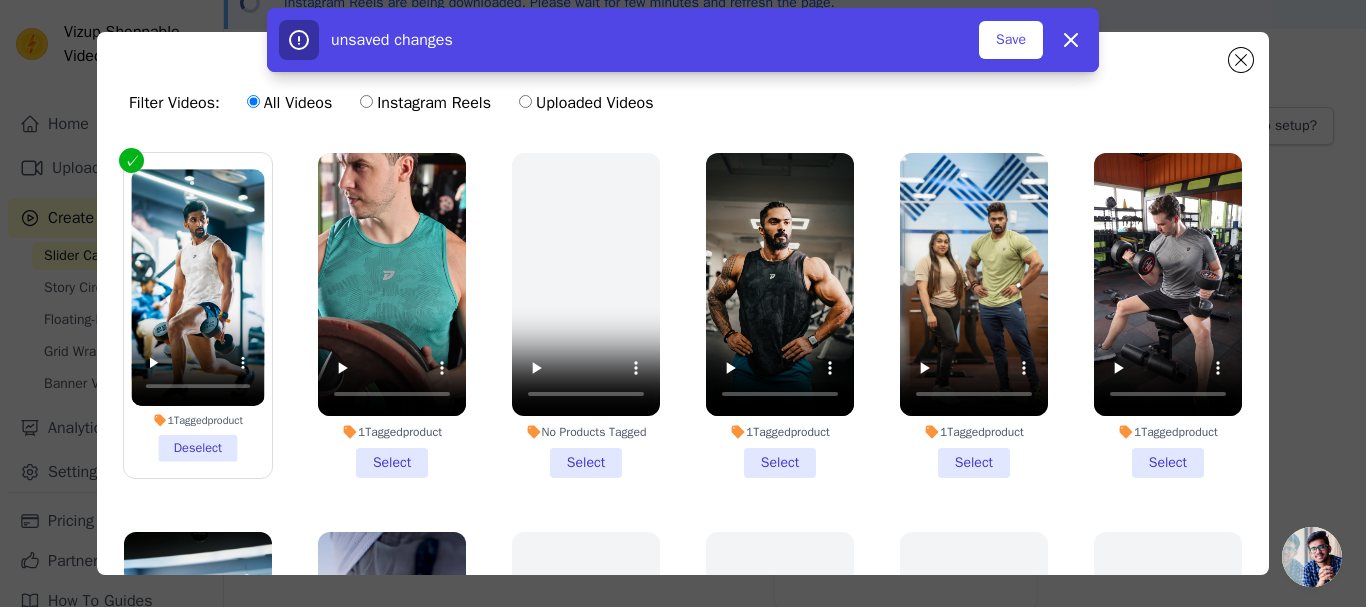 click on "1  Tagged  product     Select" at bounding box center (392, 315) 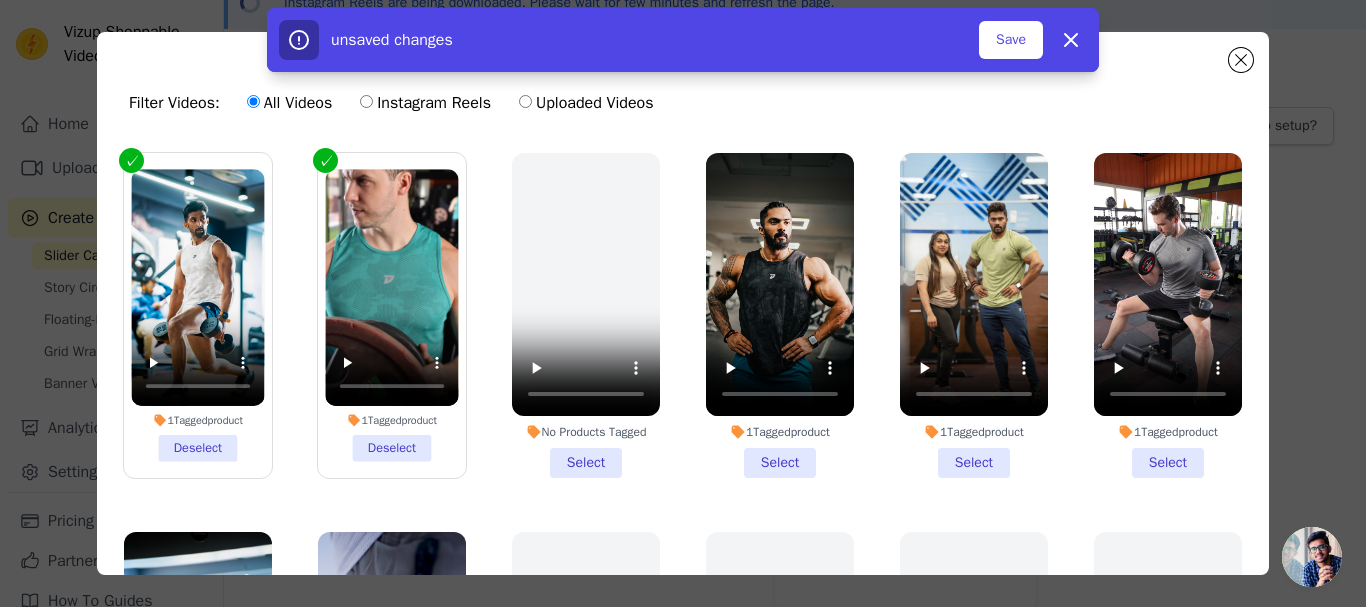 click on "1  Tagged  product     Select" at bounding box center (780, 315) 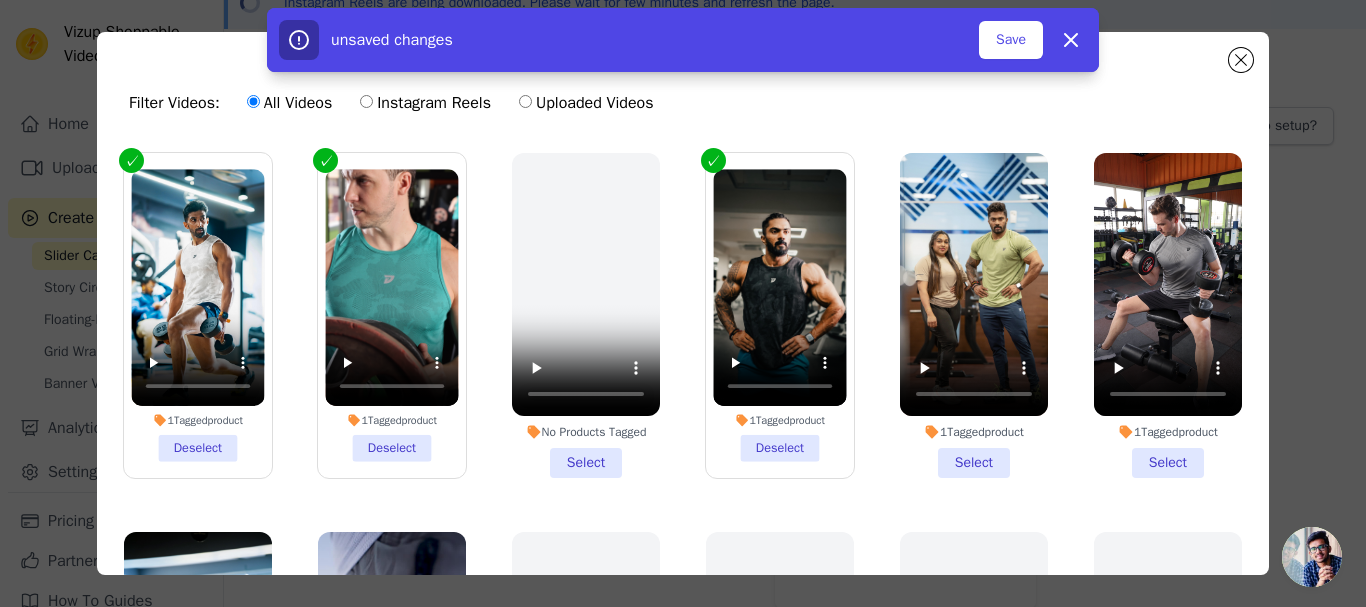 click on "1  Tagged  product     Select" at bounding box center [974, 315] 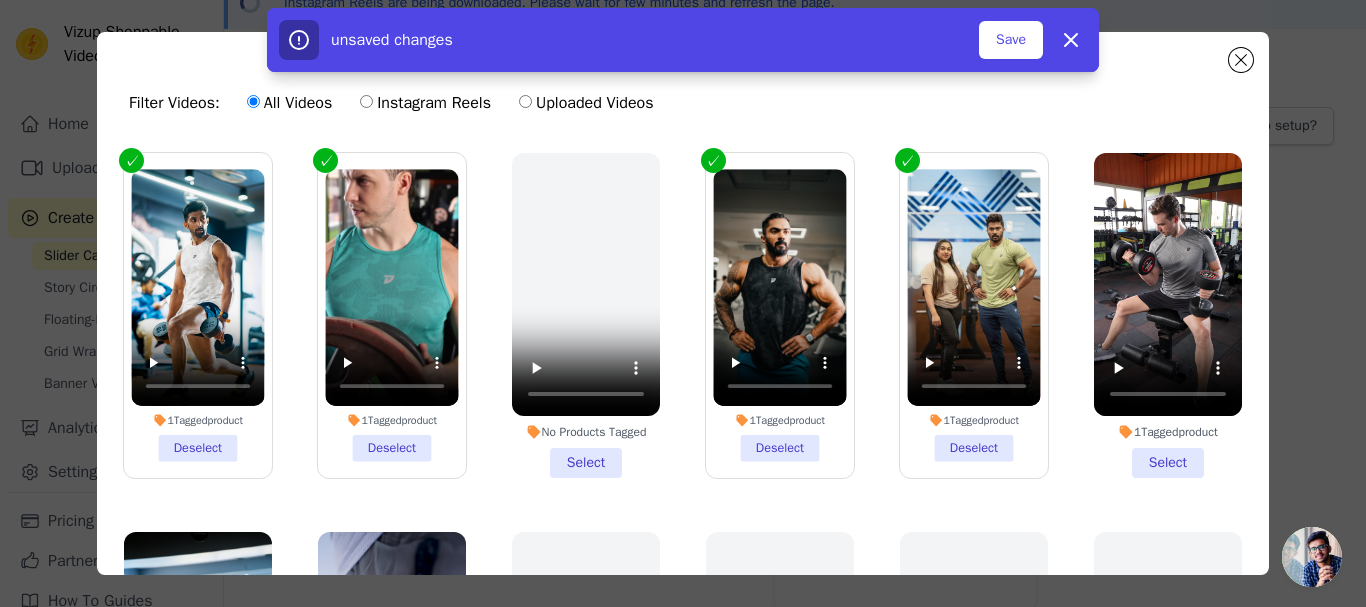 click on "1  Tagged  product     Select" at bounding box center [1168, 315] 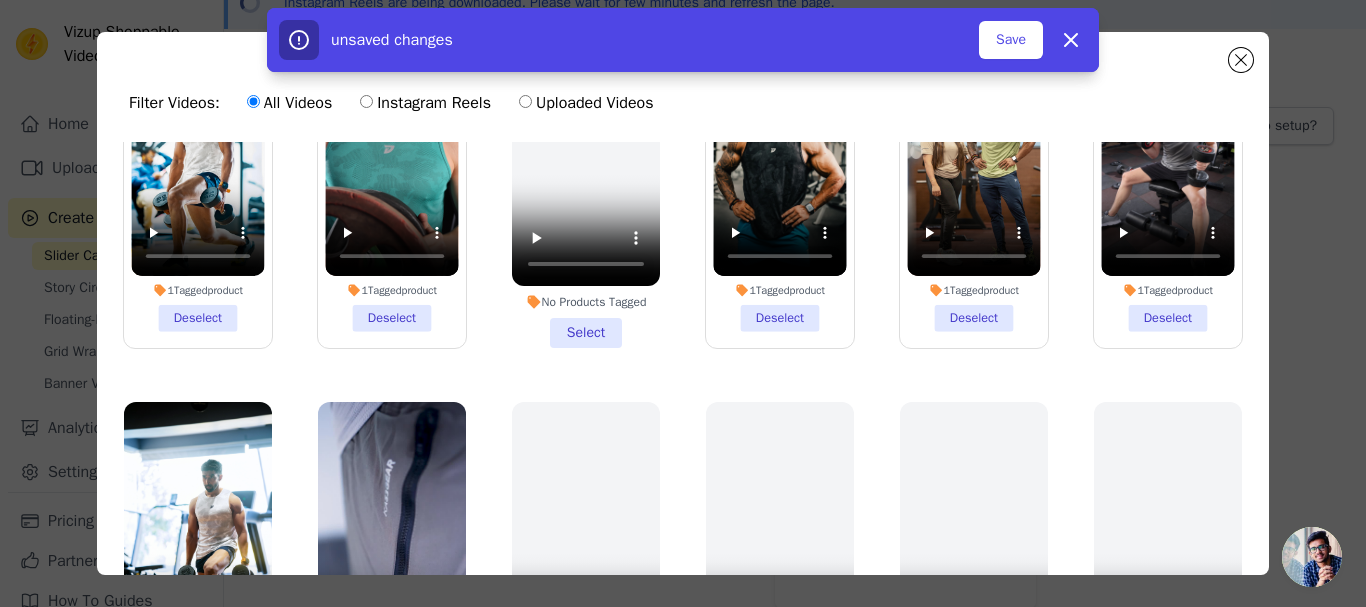 scroll, scrollTop: 300, scrollLeft: 0, axis: vertical 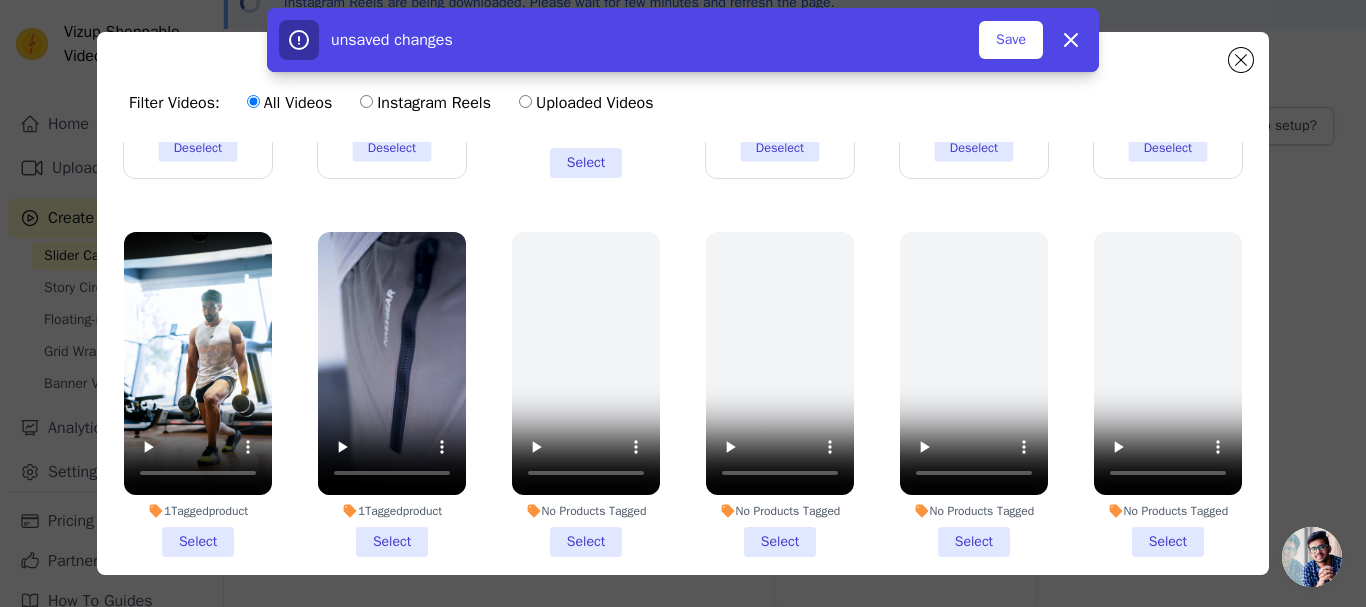 click on "1  Tagged  product     Select" at bounding box center [198, 394] 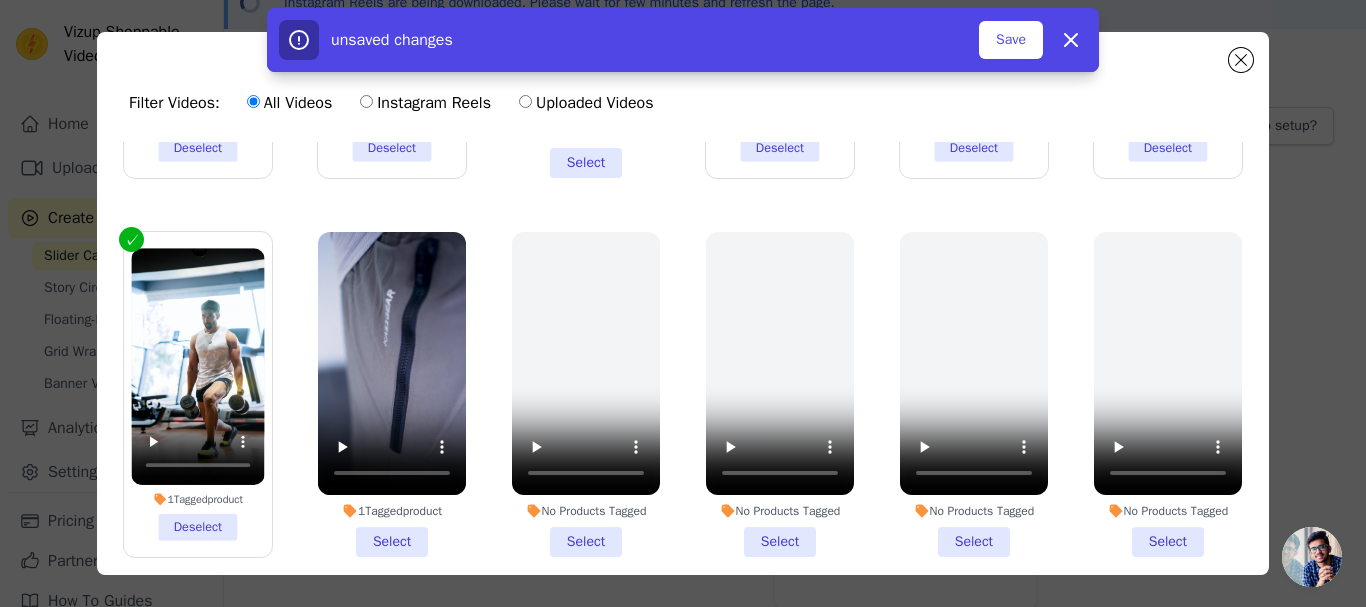 click on "1  Tagged  product     Select" at bounding box center [392, 394] 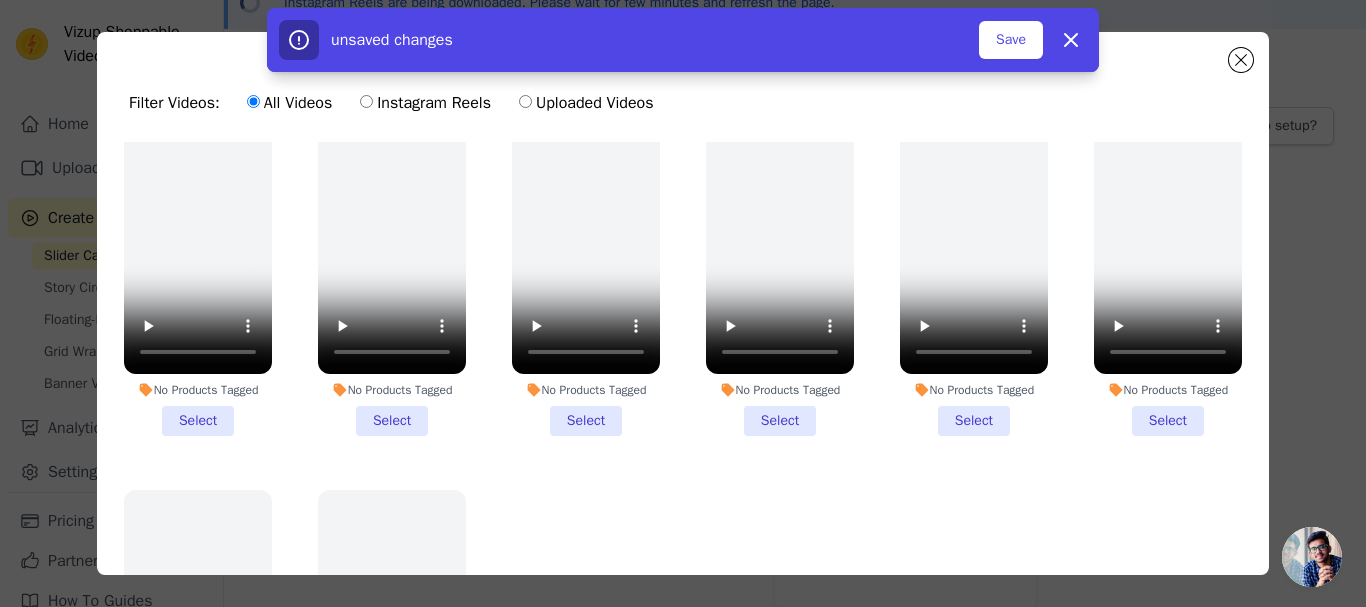 scroll, scrollTop: 400, scrollLeft: 0, axis: vertical 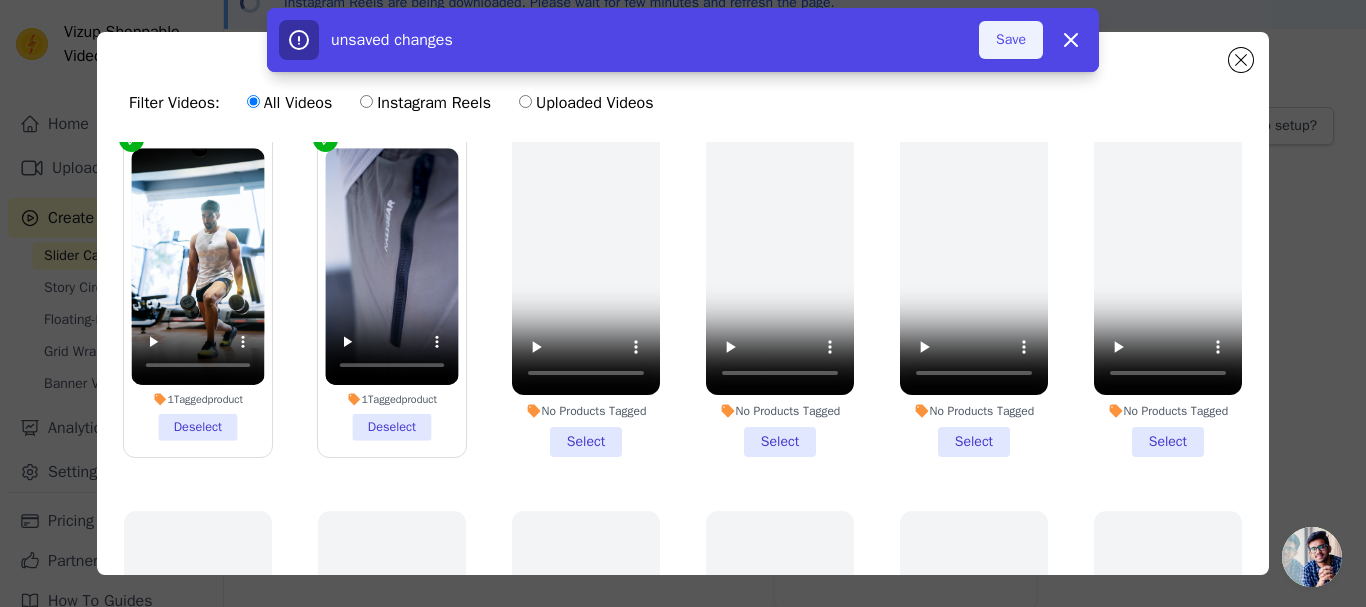 click on "Save" at bounding box center (1011, 40) 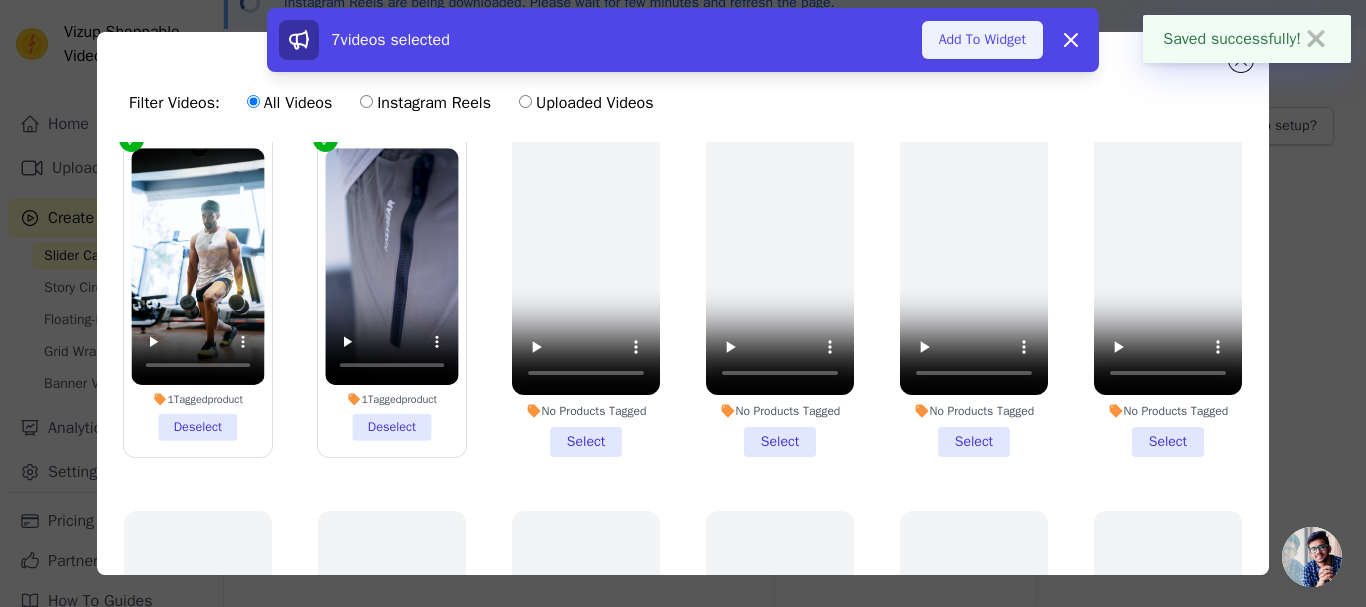 click on "Add To Widget" at bounding box center (982, 40) 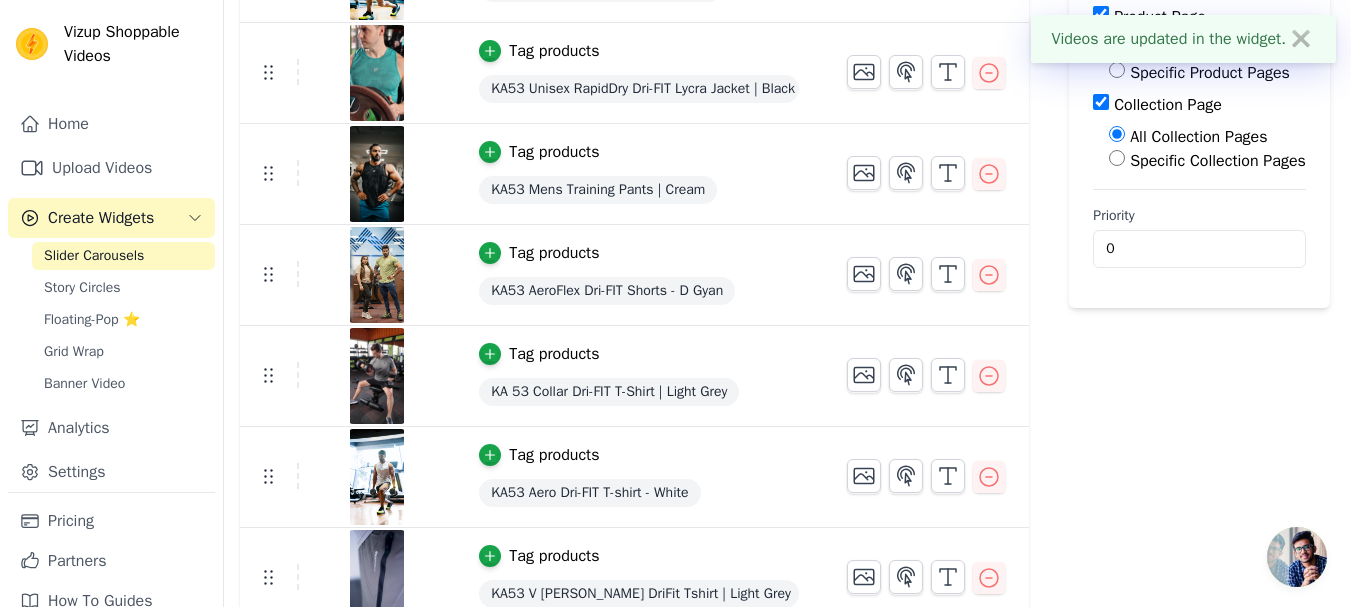 scroll, scrollTop: 424, scrollLeft: 0, axis: vertical 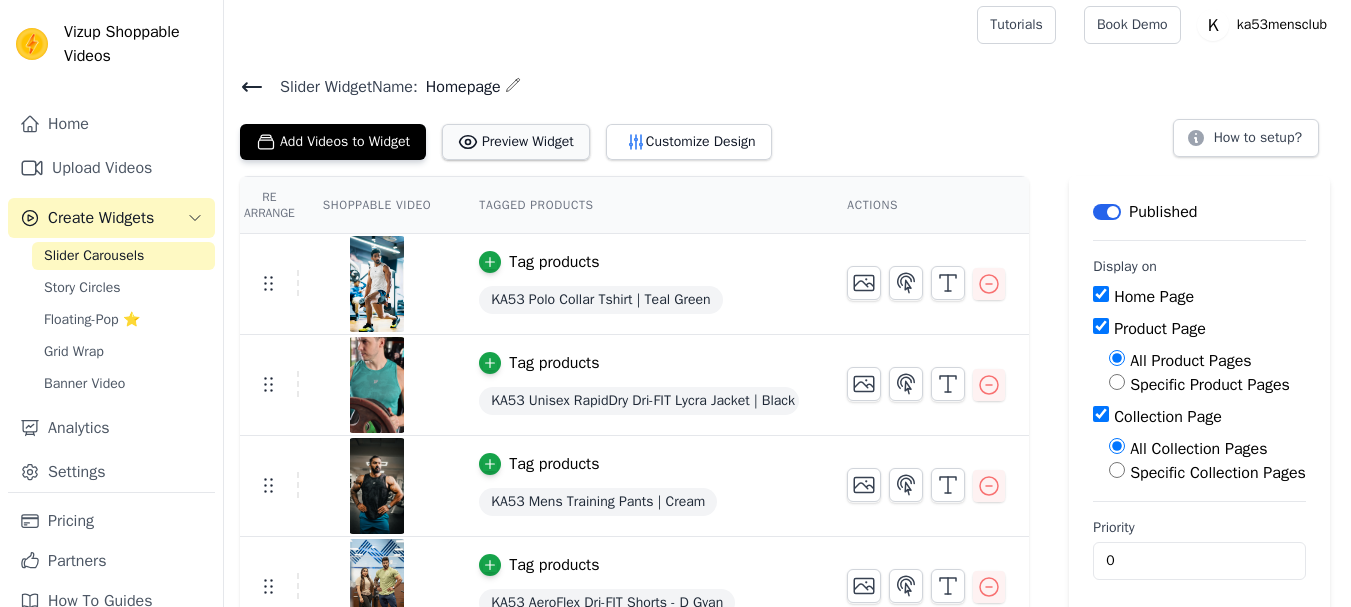 click on "Preview Widget" at bounding box center [516, 142] 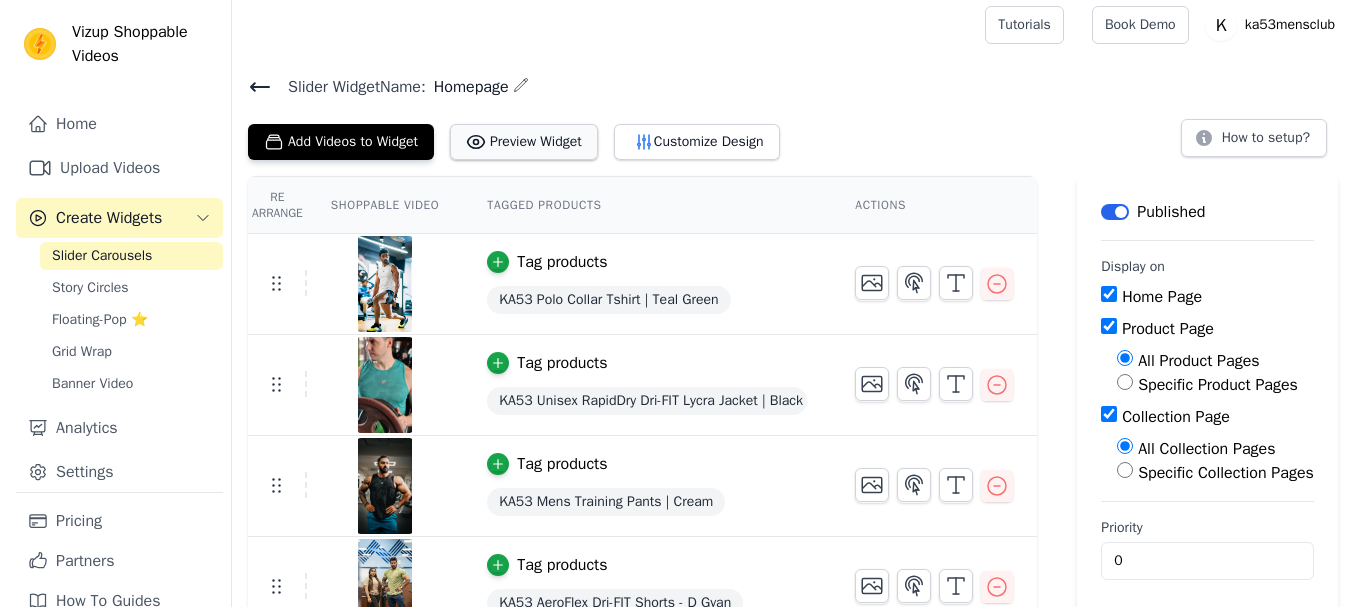 scroll, scrollTop: 0, scrollLeft: 0, axis: both 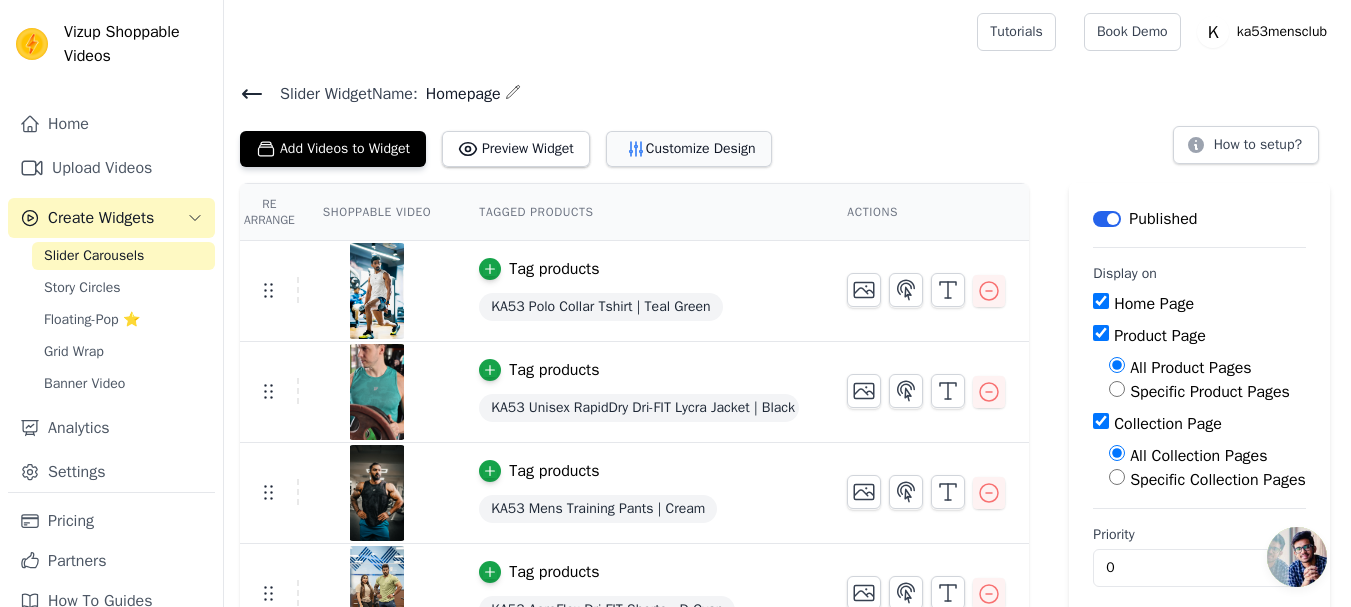 click on "Customize Design" at bounding box center [689, 149] 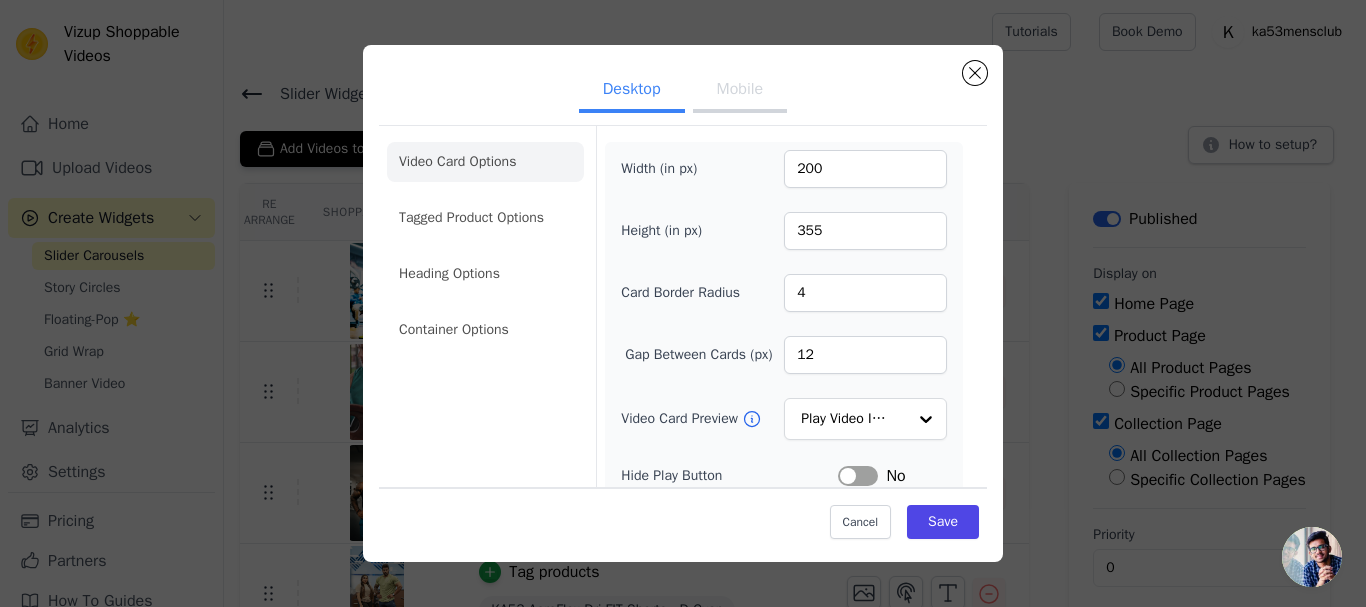 scroll, scrollTop: 100, scrollLeft: 0, axis: vertical 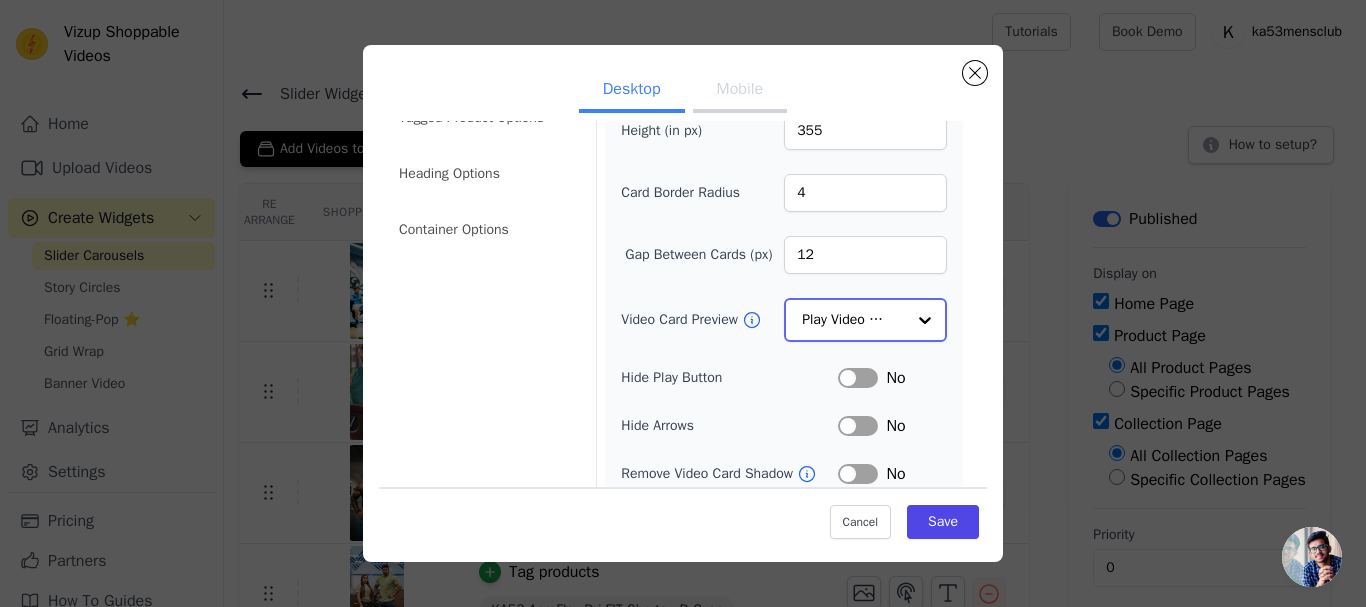 click on "Video Card Preview" 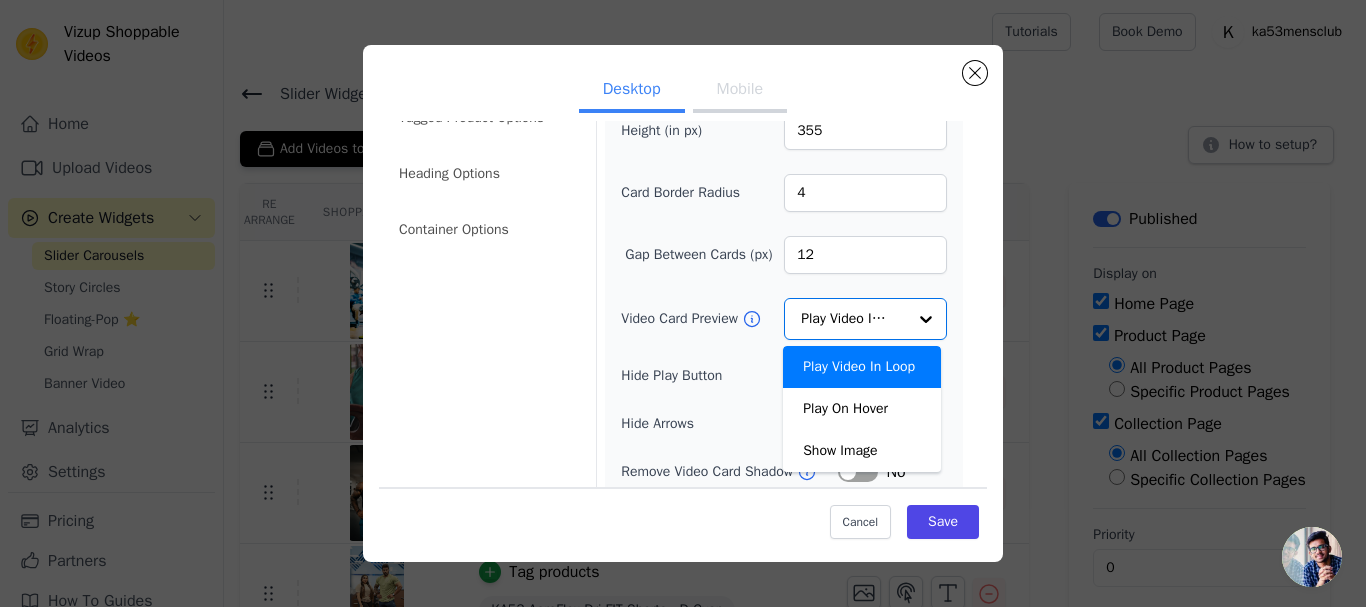 click on "Width (in px)   200   Height (in px)   355   Card Border Radius   4   Gap Between Cards (px)   12   Video Card Preview       Play Video In Loop   Play On Hover   Show Image       Option Play Video In Loop, selected.   You are currently focused on option Play Video In Loop. There are 3 results available.     Play Video In Loop               Hide Play Button   Label     No   Hide Arrows   Label     No   Remove Video Card Shadow     Label     No   Auto Loop Slider     Label     No   Shopping Icon on Video Cards   Label     No   Add to Cart on Video Cards     Label     No" at bounding box center (783, 335) 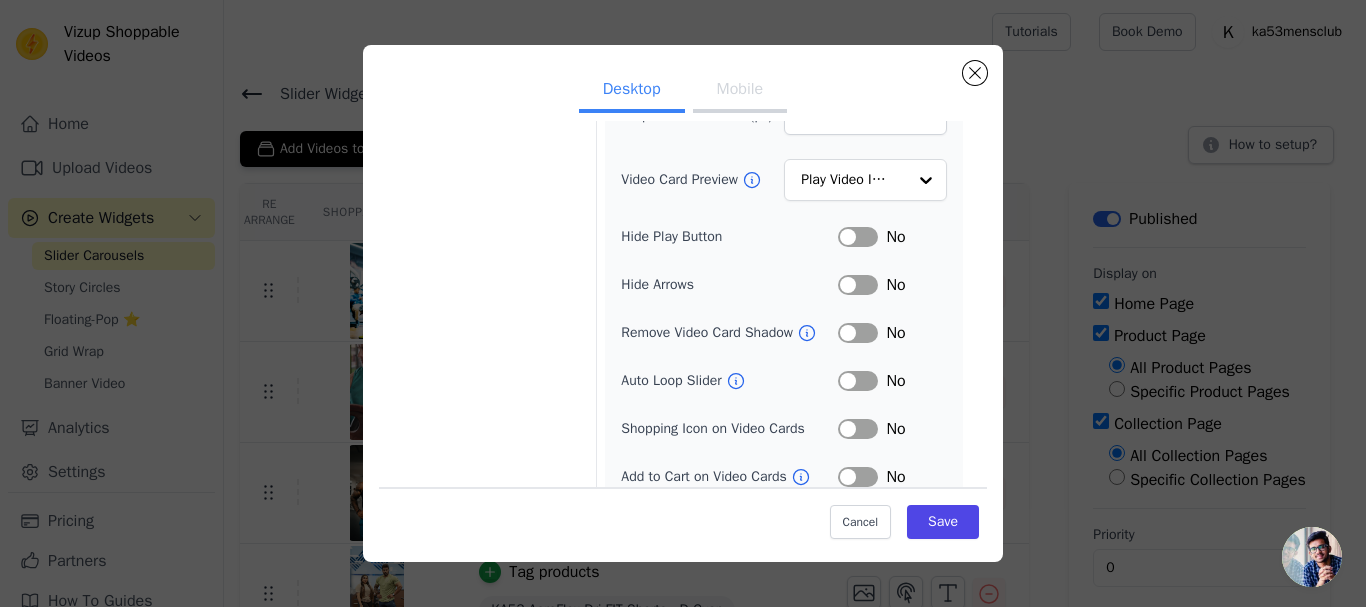 scroll, scrollTop: 257, scrollLeft: 0, axis: vertical 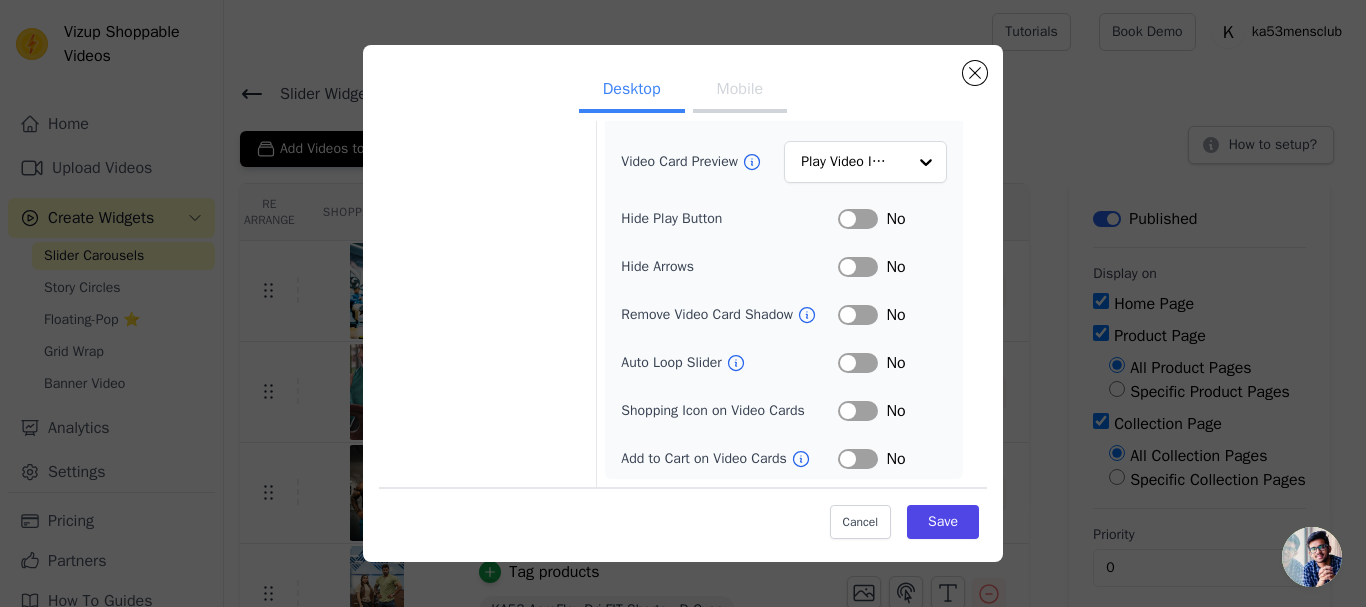 click on "Label" at bounding box center (858, 363) 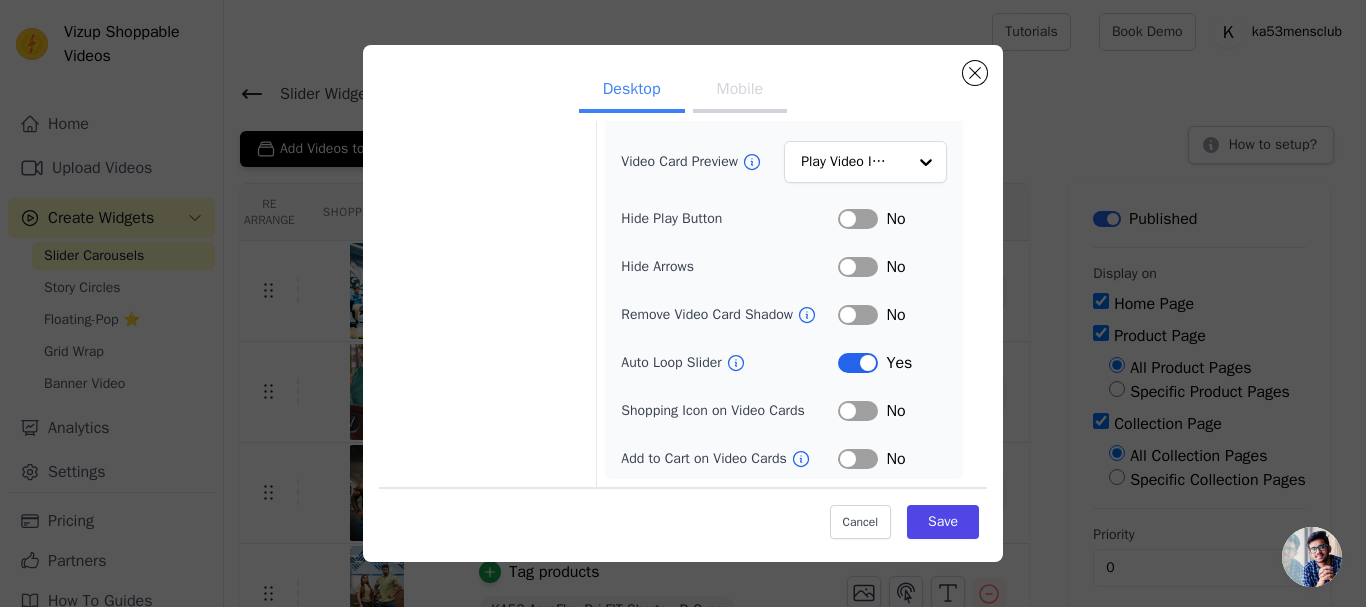 click on "Label" at bounding box center [858, 315] 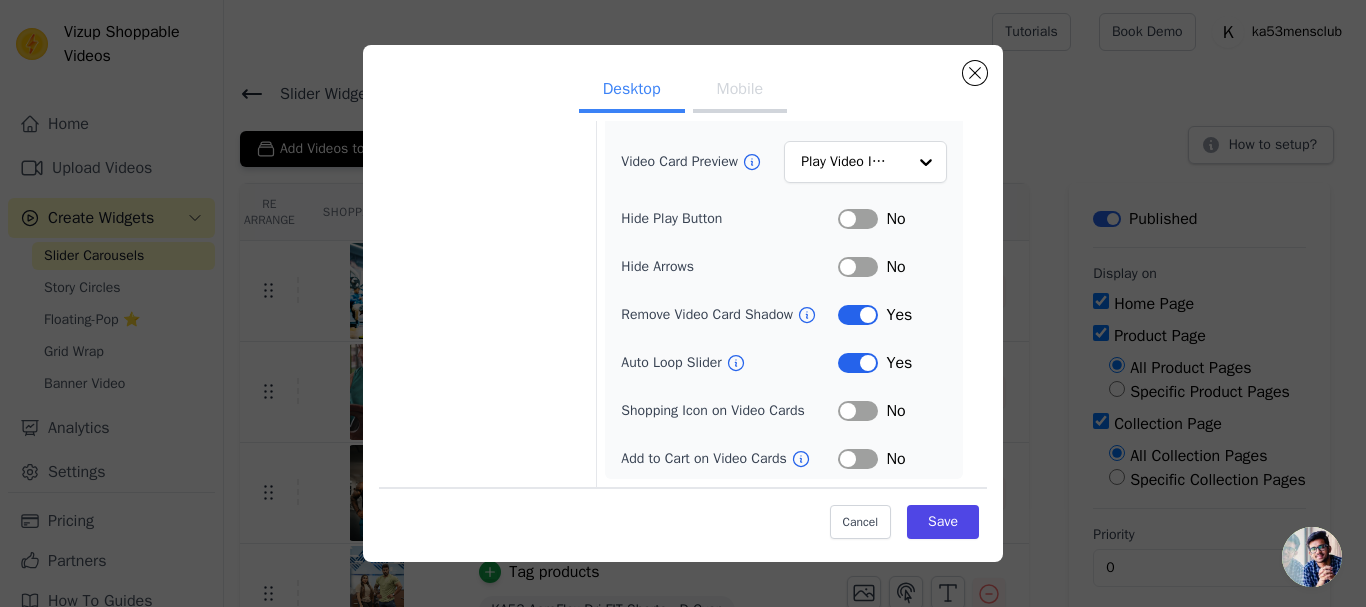 click on "Label" at bounding box center (858, 315) 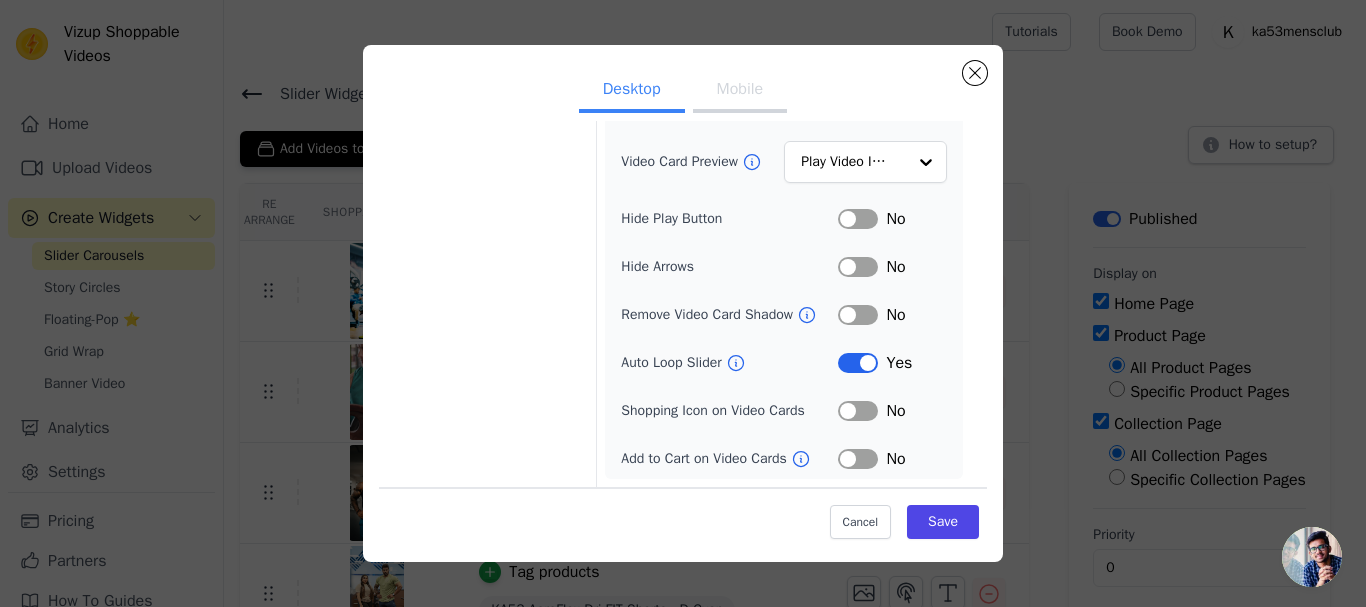 click on "Label" at bounding box center (858, 363) 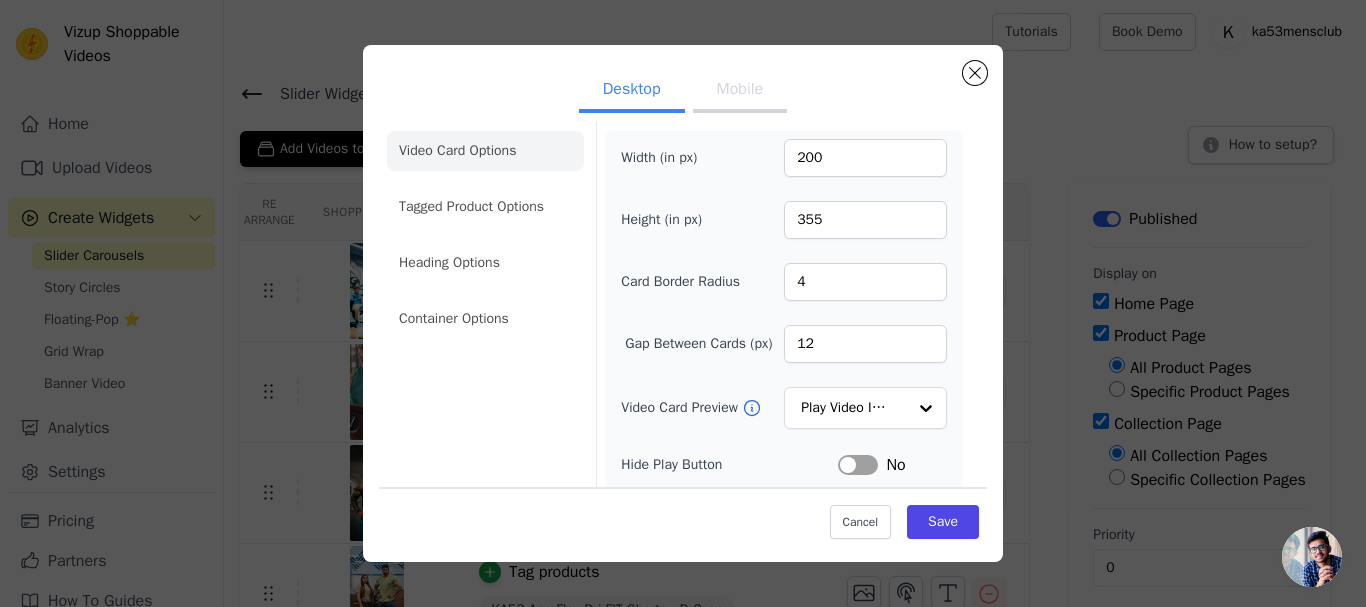 scroll, scrollTop: 0, scrollLeft: 0, axis: both 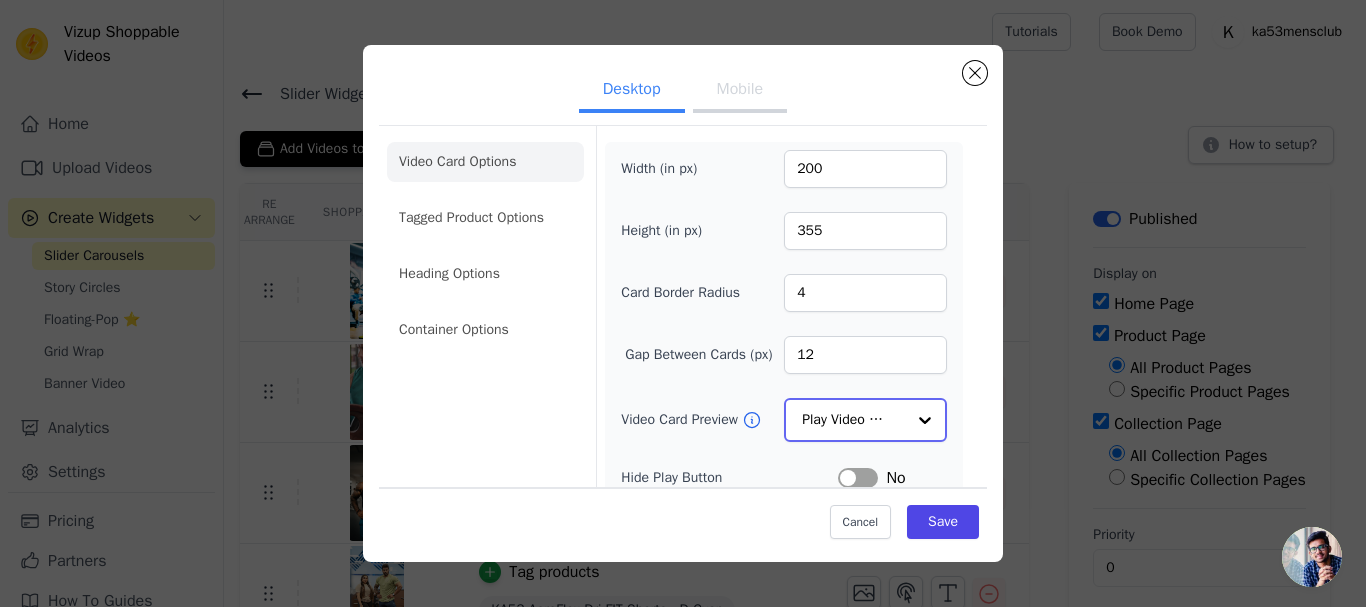 click on "Video Card Preview" 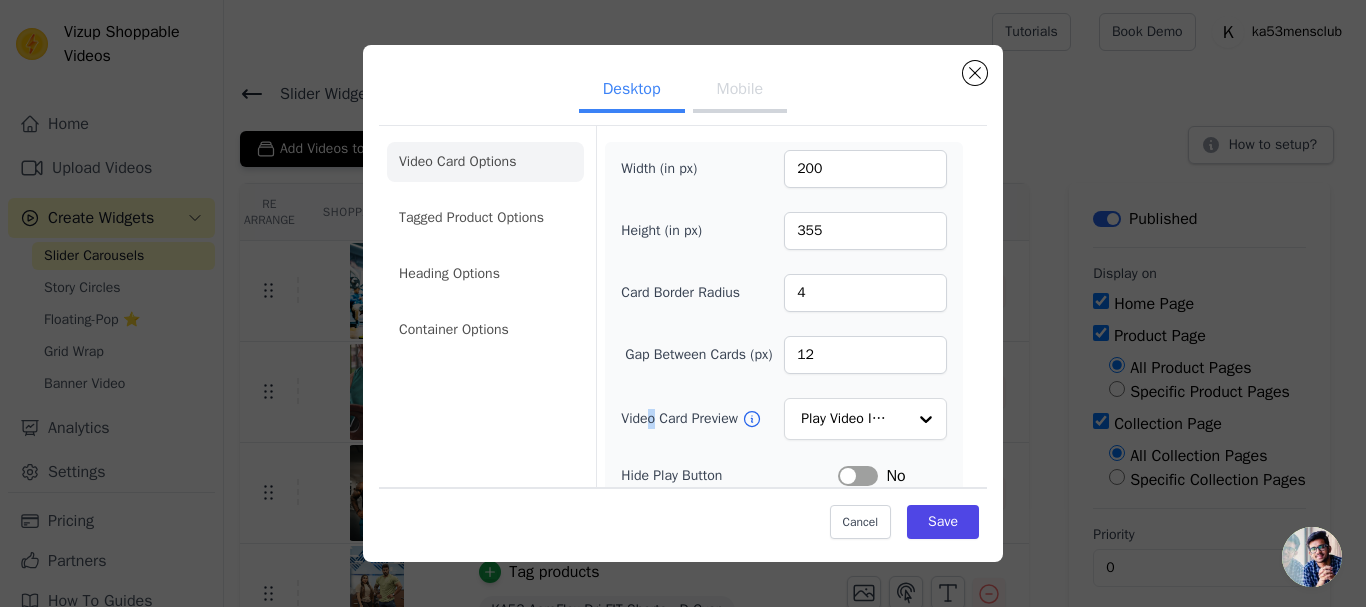click on "Width (in px)   200   Height (in px)   355   Card Border Radius   4   Gap Between Cards (px)   12   Video Card Preview           Play Video In Loop               Hide Play Button   Label     No   Hide Arrows   Label     No   Remove Video Card Shadow     Label     No   Auto Loop Slider     Label     No   Shopping Icon on Video Cards   Label     No   Add to Cart on Video Cards     Label     No" at bounding box center [784, 439] 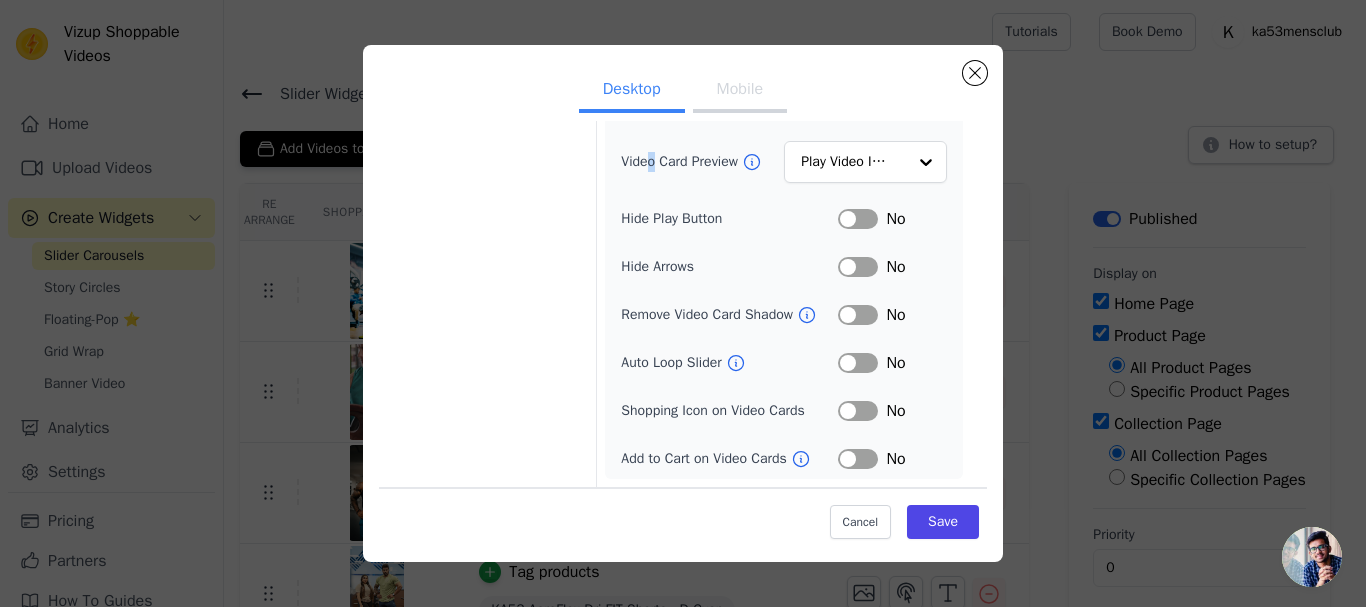 scroll, scrollTop: 0, scrollLeft: 0, axis: both 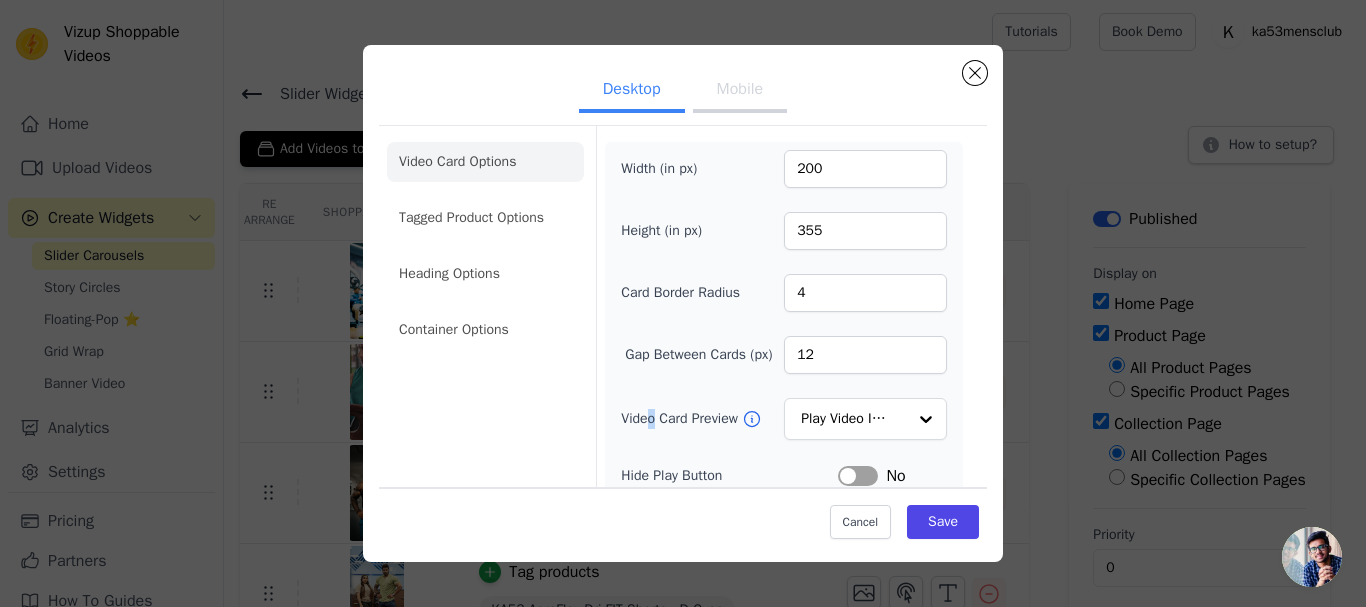 click on "Mobile" at bounding box center (740, 91) 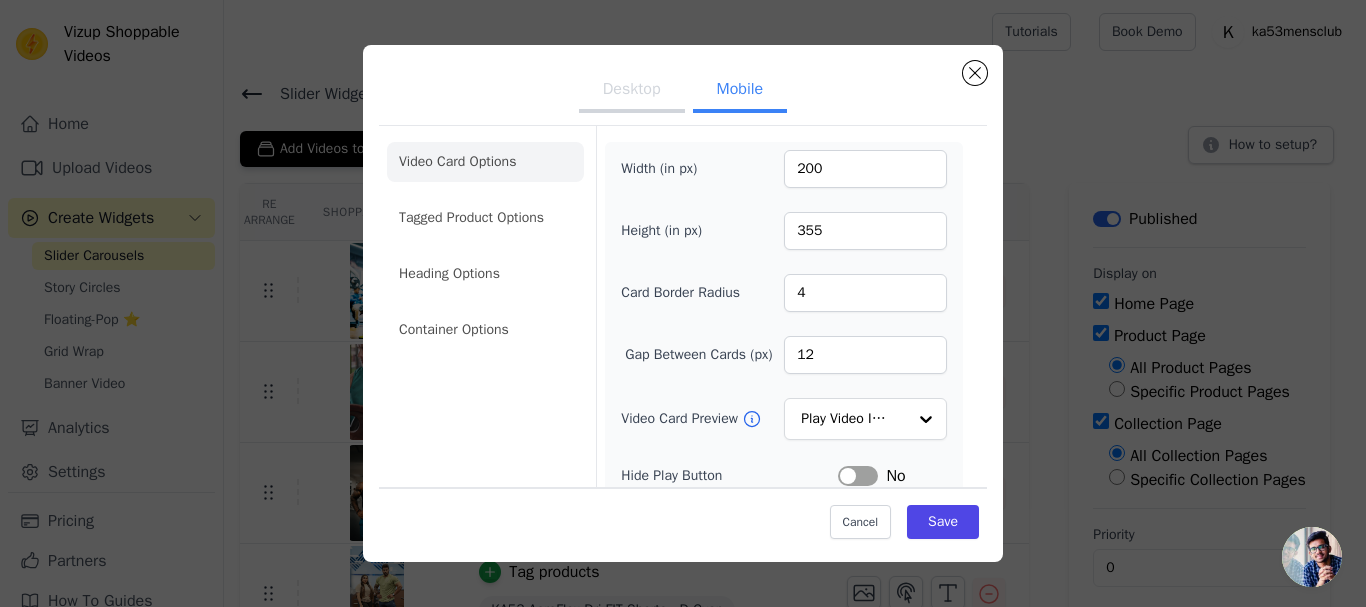 scroll, scrollTop: 200, scrollLeft: 0, axis: vertical 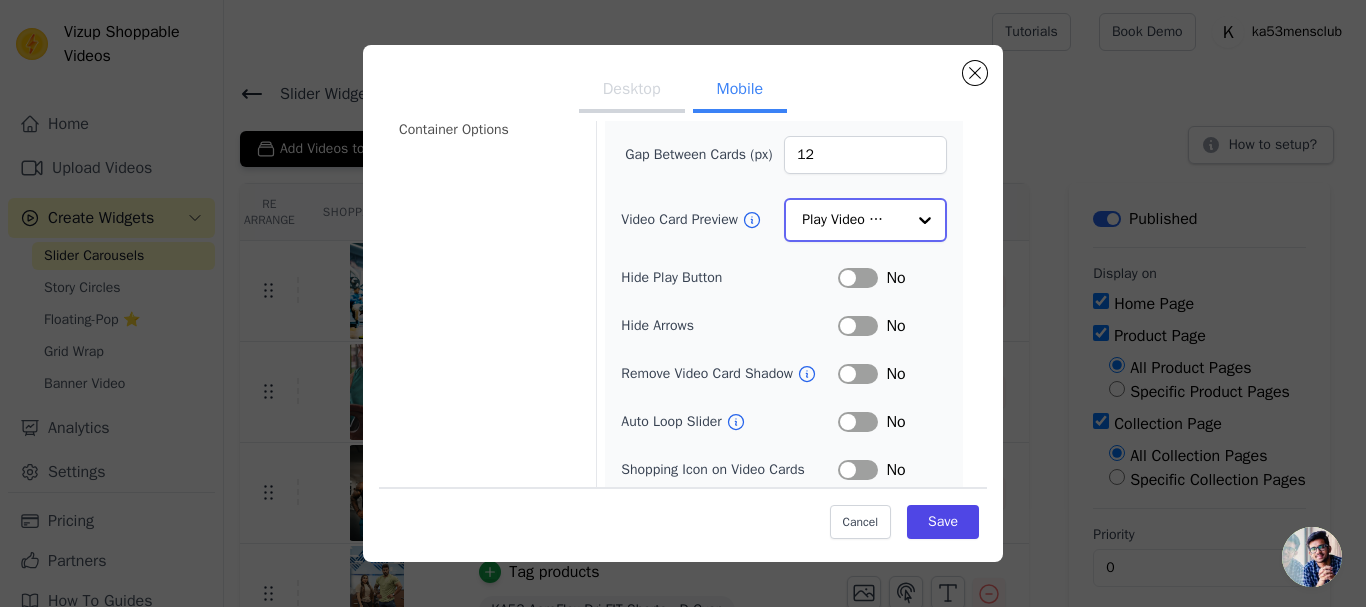 click on "Video Card Preview" 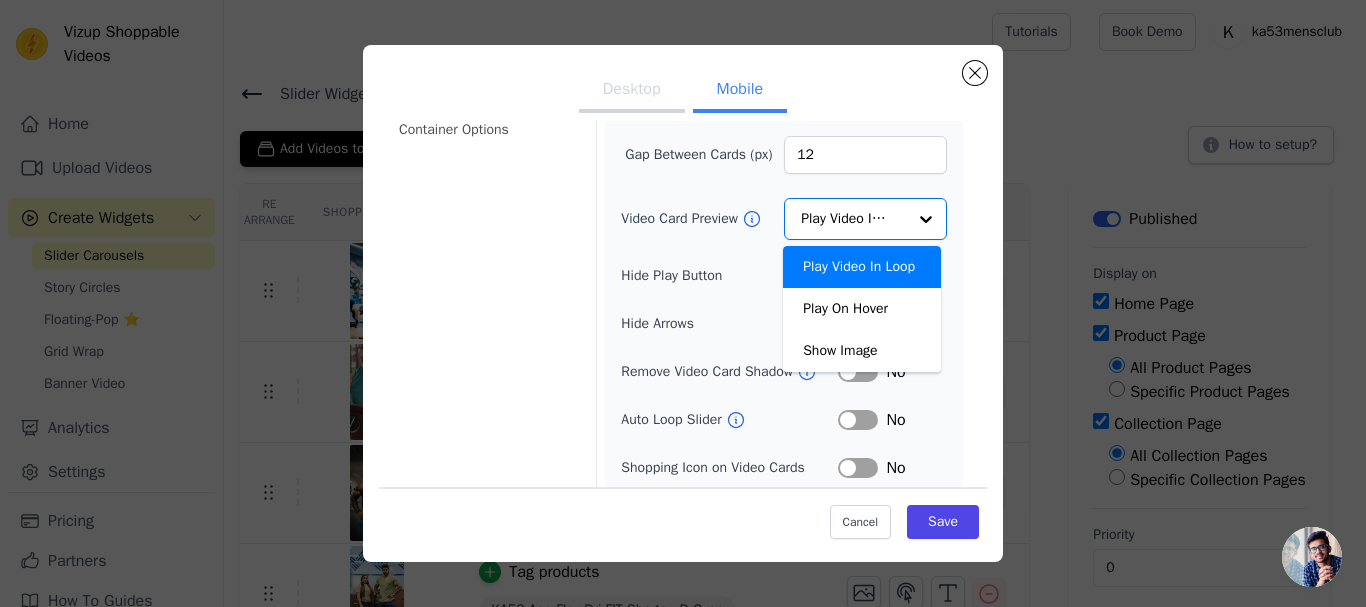click on "Desktop" at bounding box center [632, 91] 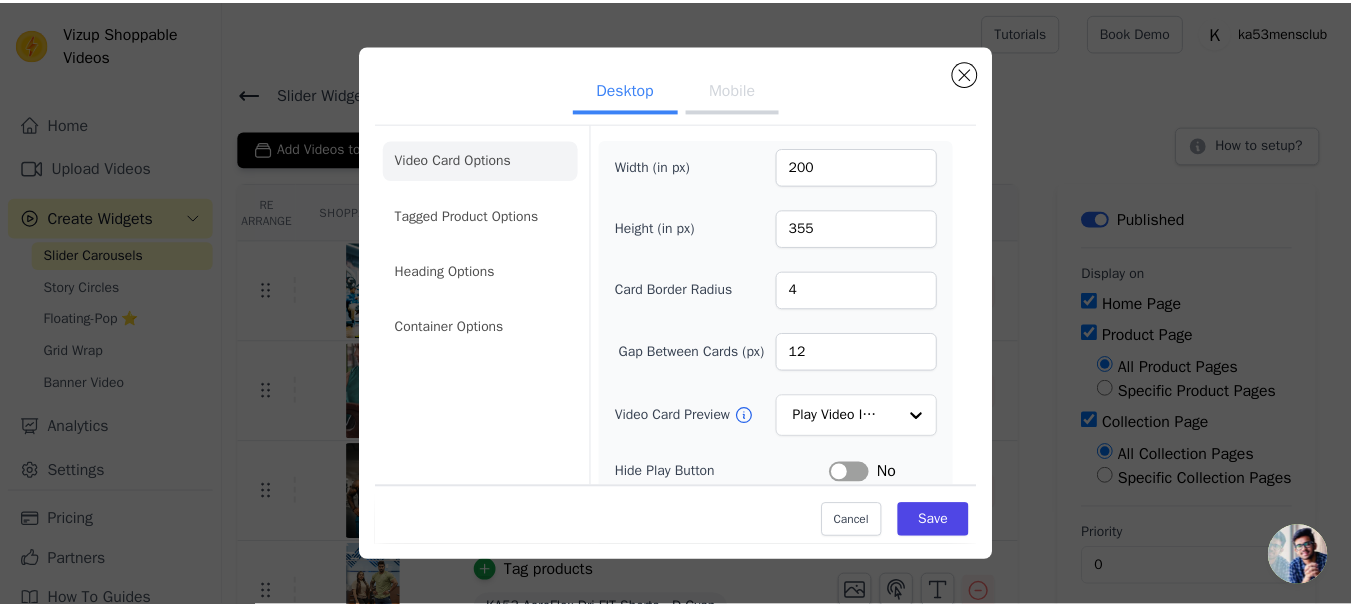 scroll, scrollTop: 0, scrollLeft: 0, axis: both 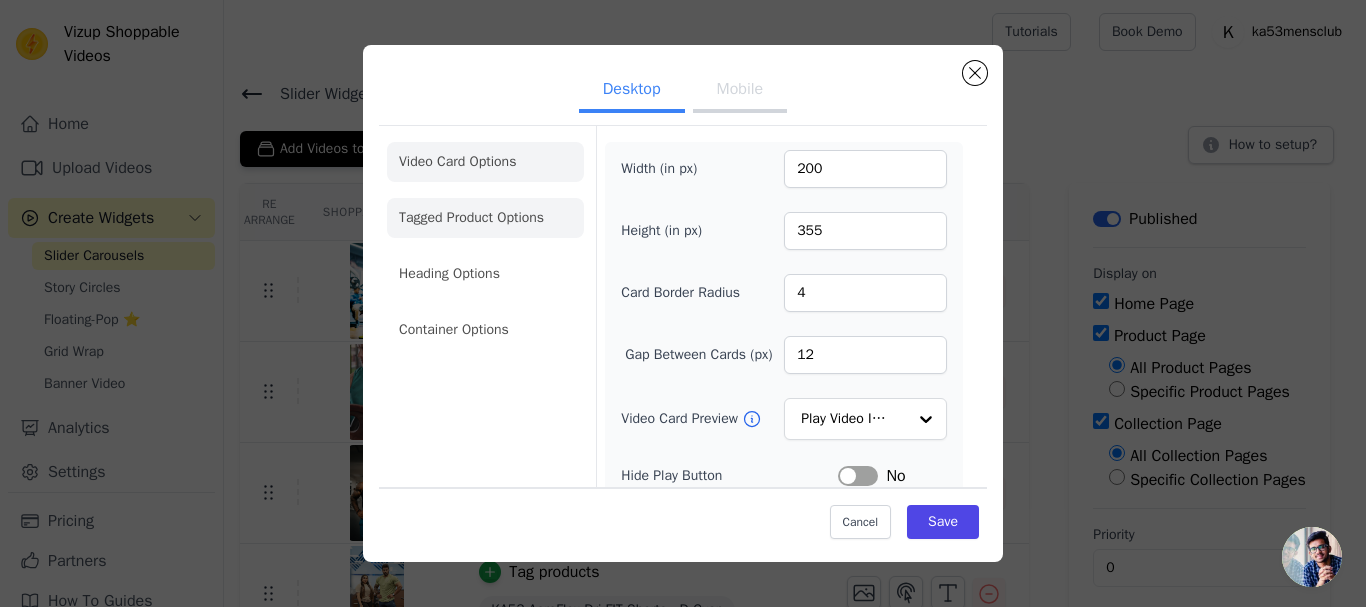 click on "Tagged Product Options" 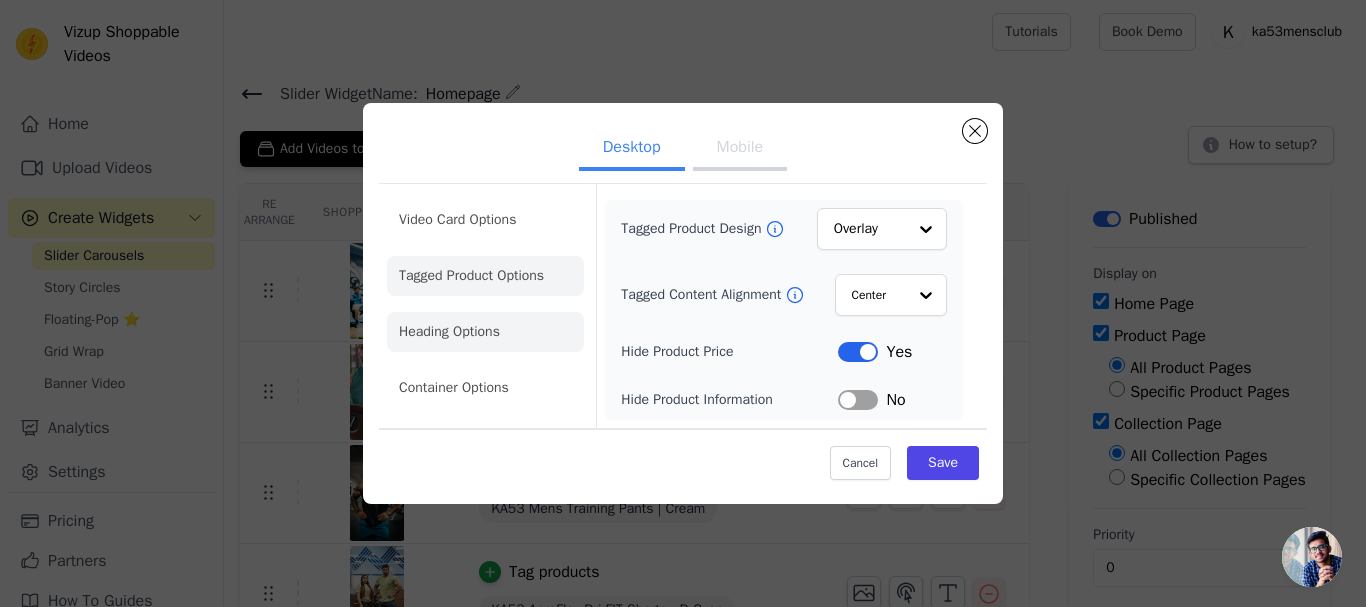 click on "Heading Options" 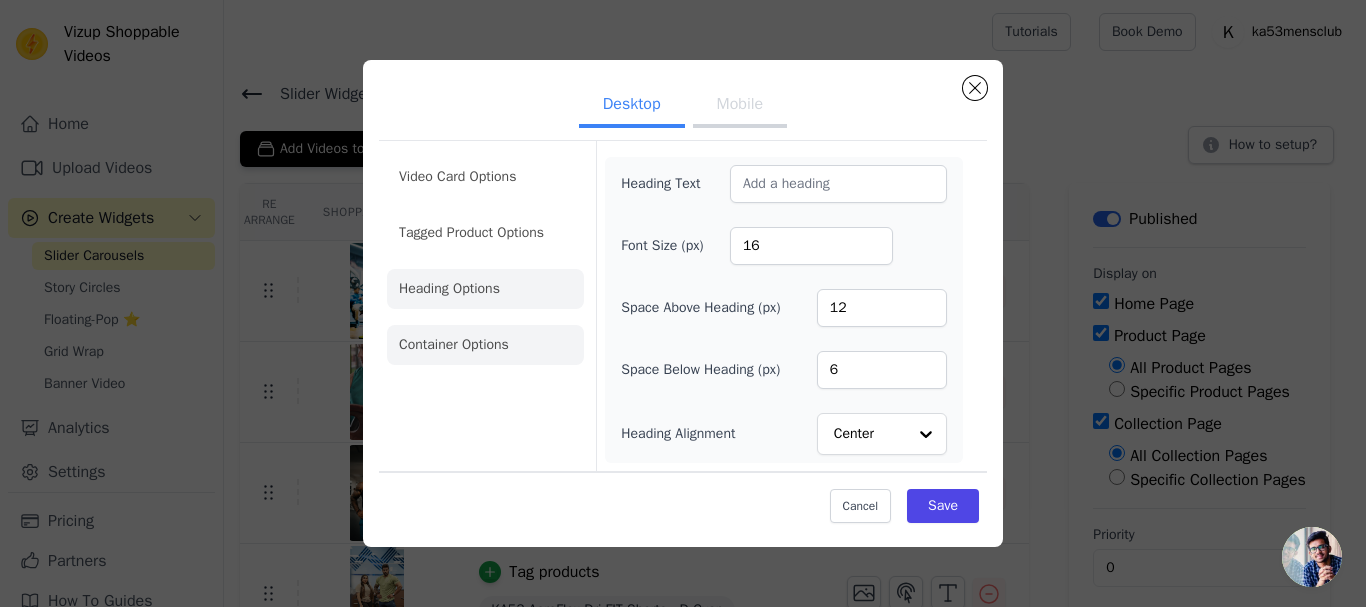 click on "Container Options" 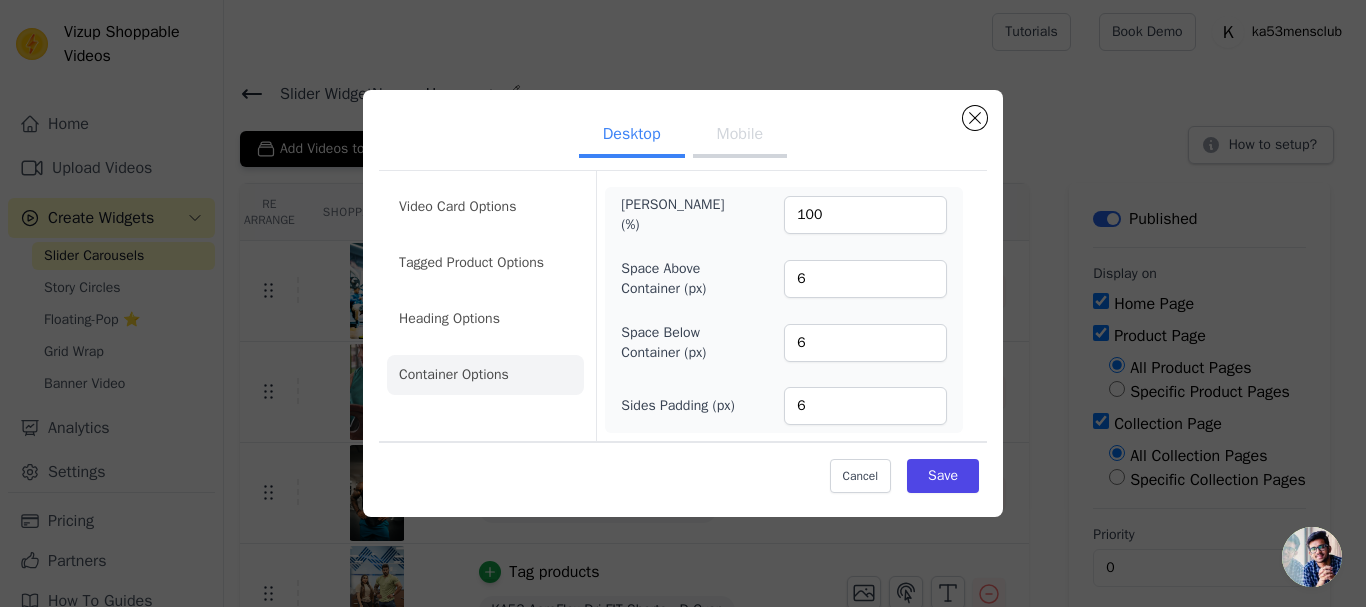 click on "Desktop Mobile" at bounding box center [683, 136] 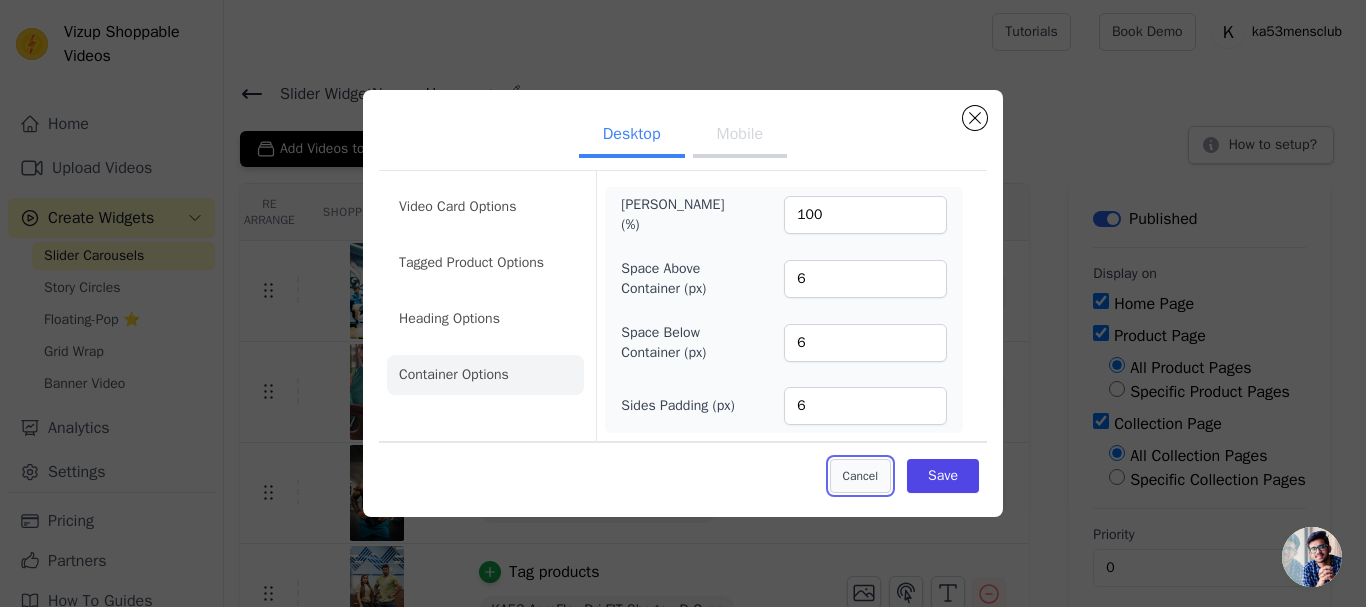 click on "Cancel" at bounding box center [860, 476] 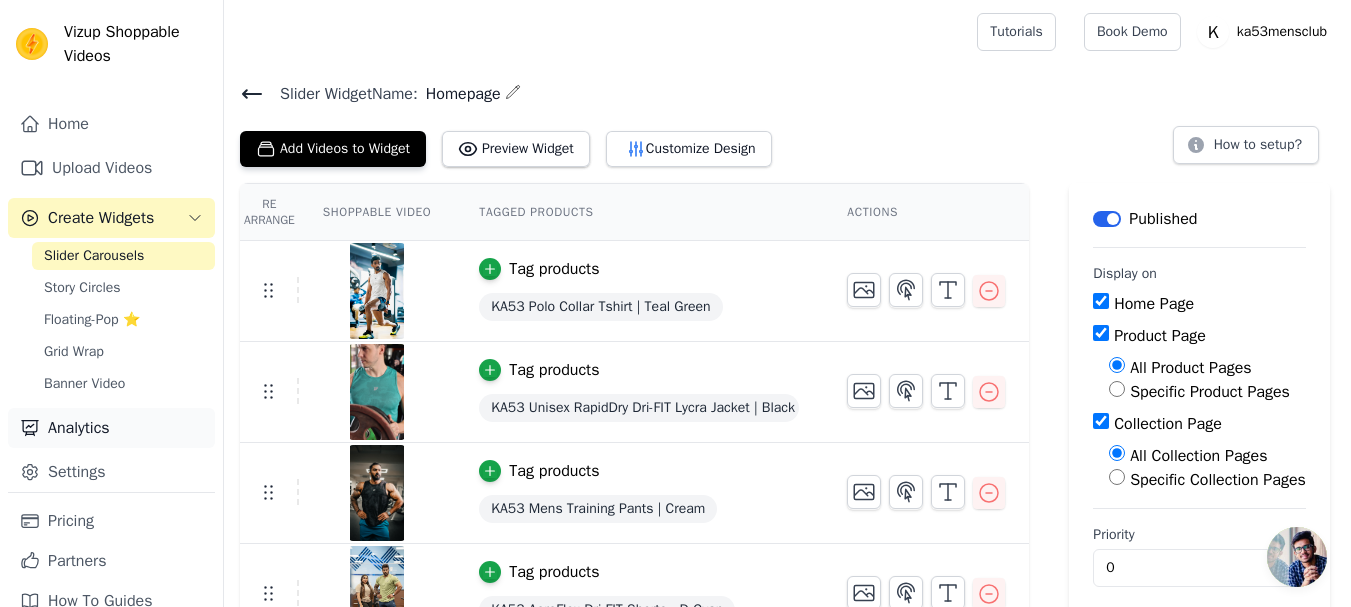 scroll, scrollTop: 30, scrollLeft: 0, axis: vertical 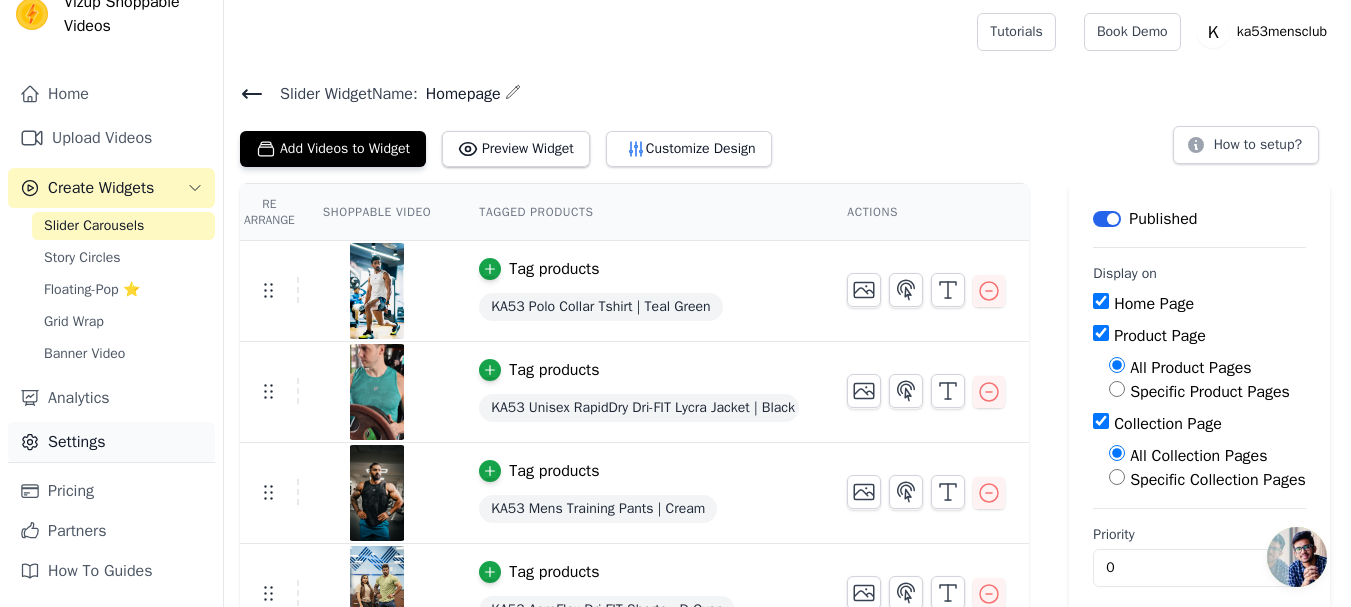click on "Settings" at bounding box center (111, 442) 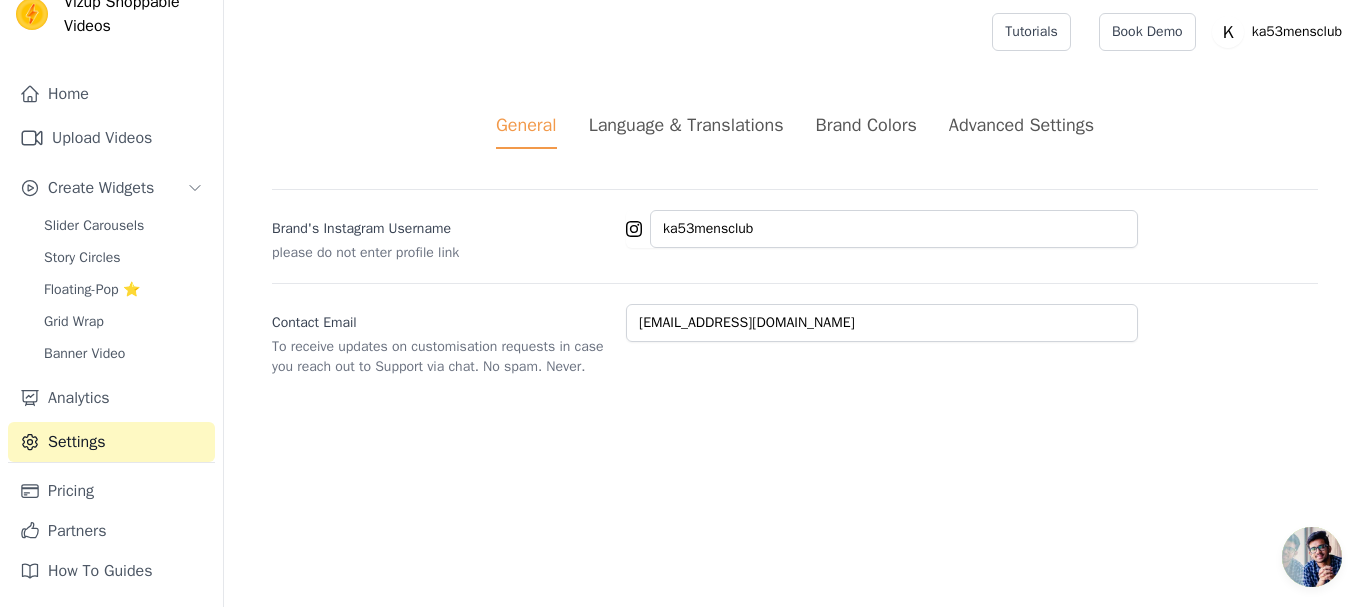 click on "Language & Translations" at bounding box center (686, 125) 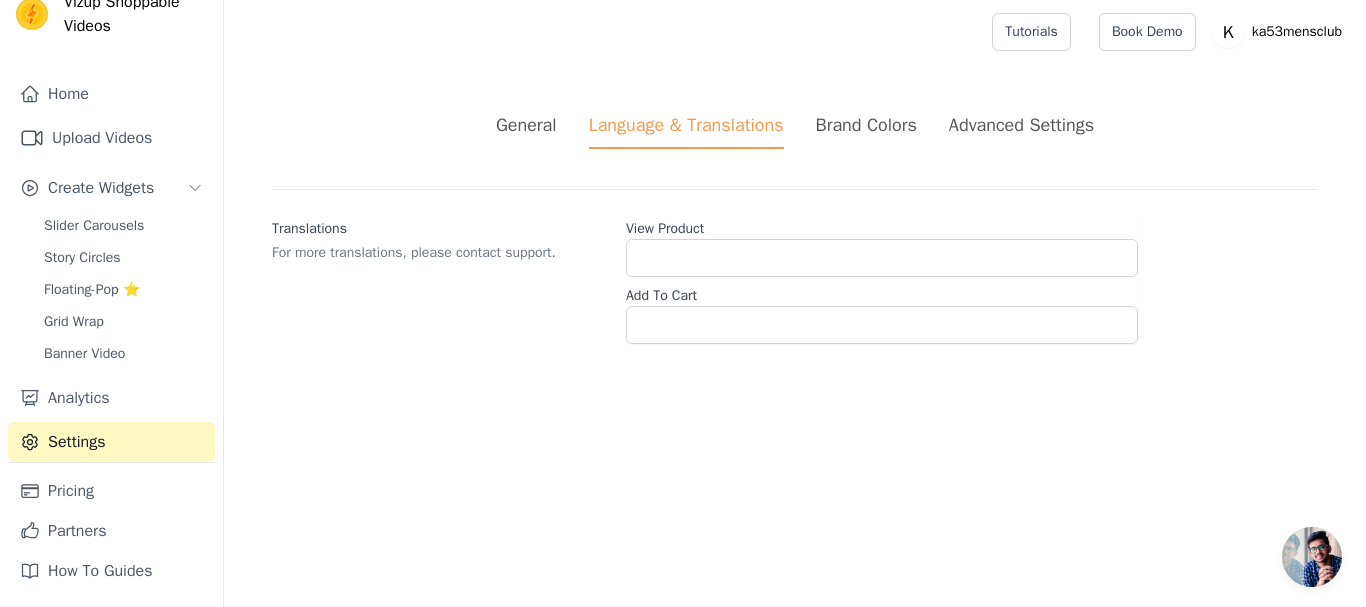 click on "Brand Colors" at bounding box center (866, 125) 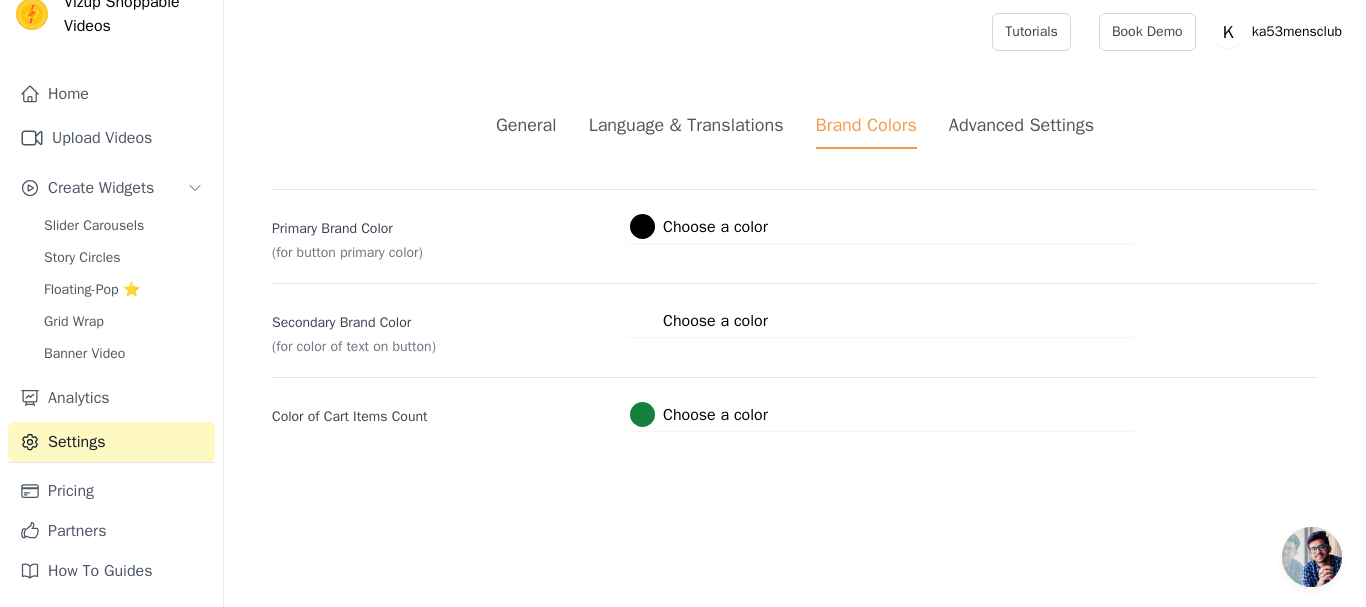 click on "Advanced Settings" at bounding box center (1021, 125) 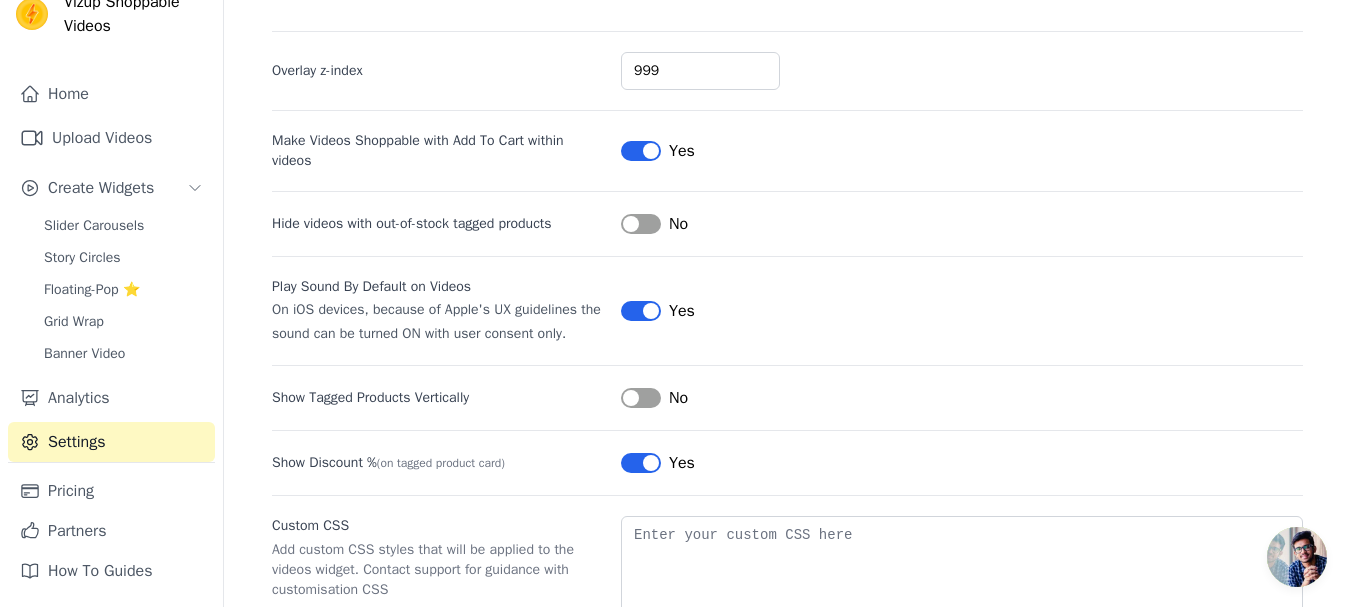 scroll, scrollTop: 0, scrollLeft: 0, axis: both 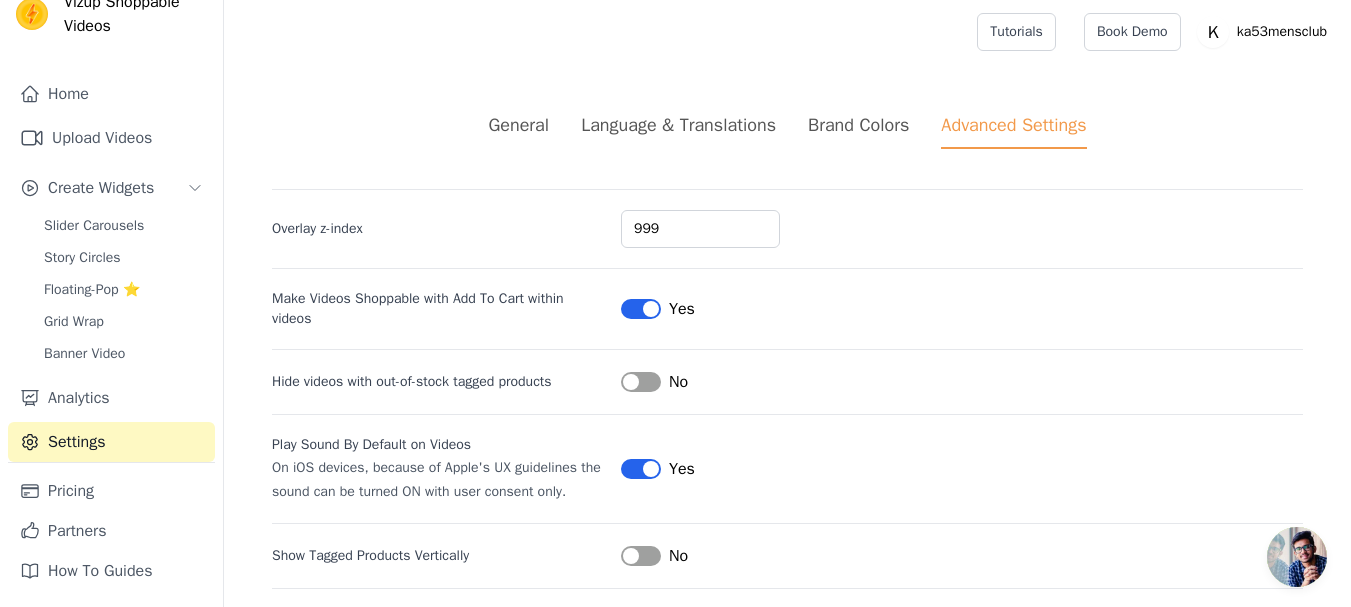 click at bounding box center [1297, 557] 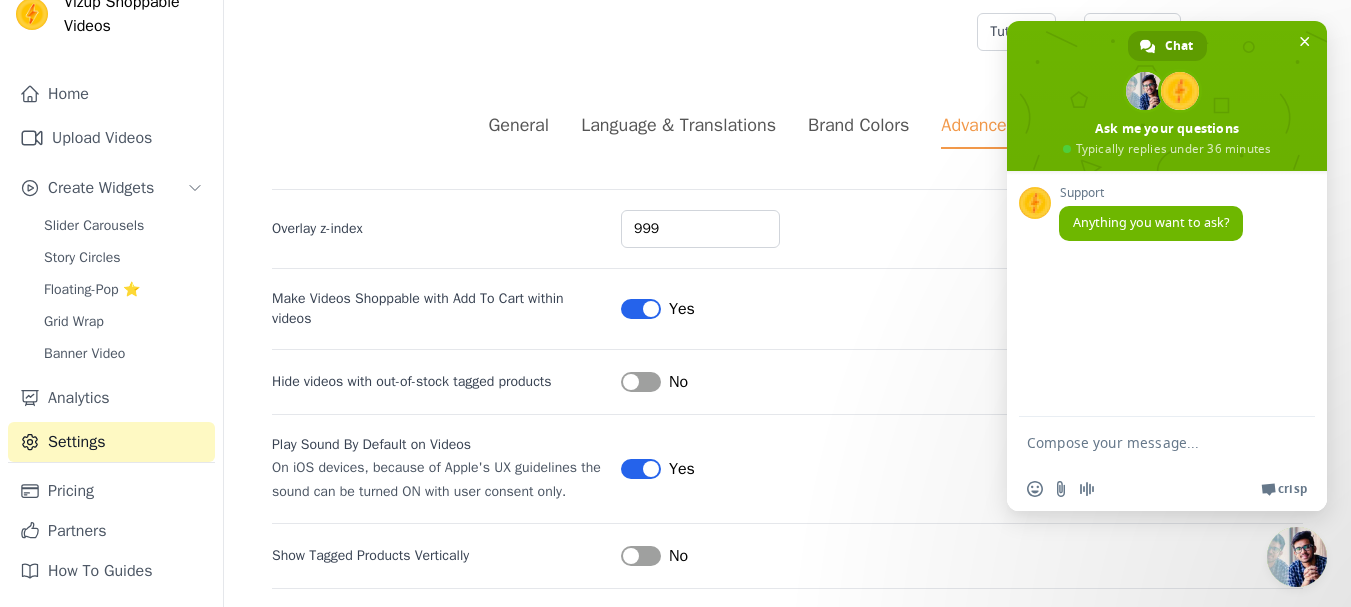 scroll, scrollTop: 0, scrollLeft: 0, axis: both 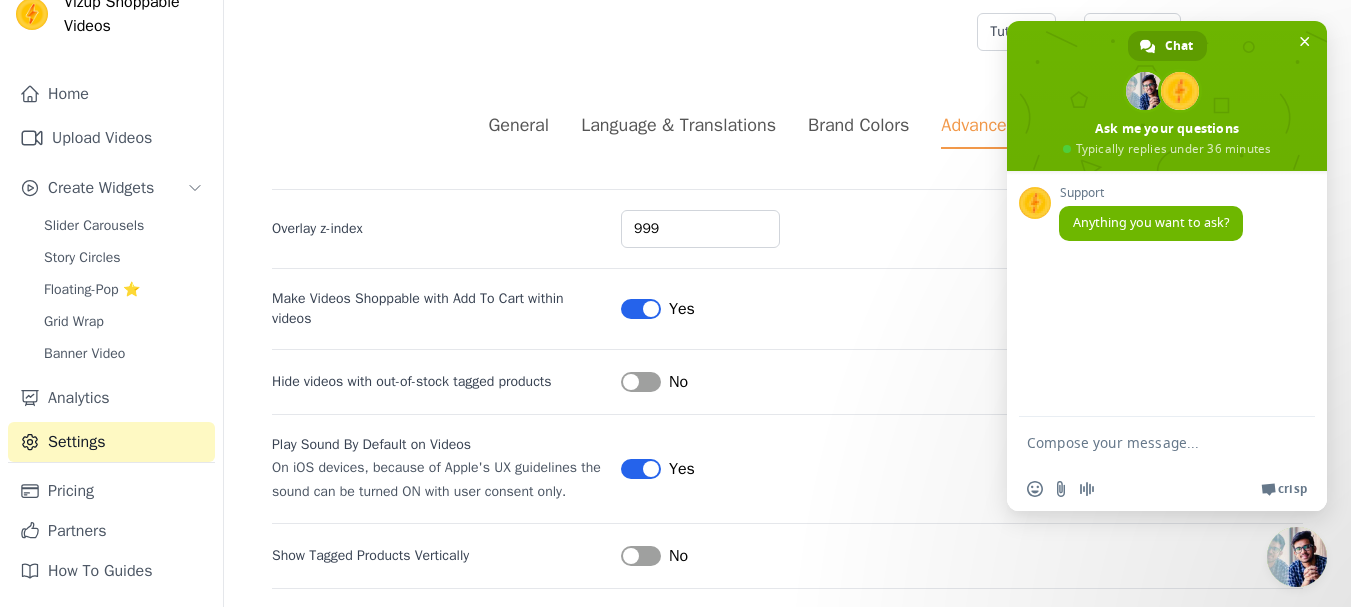click at bounding box center [1147, 442] 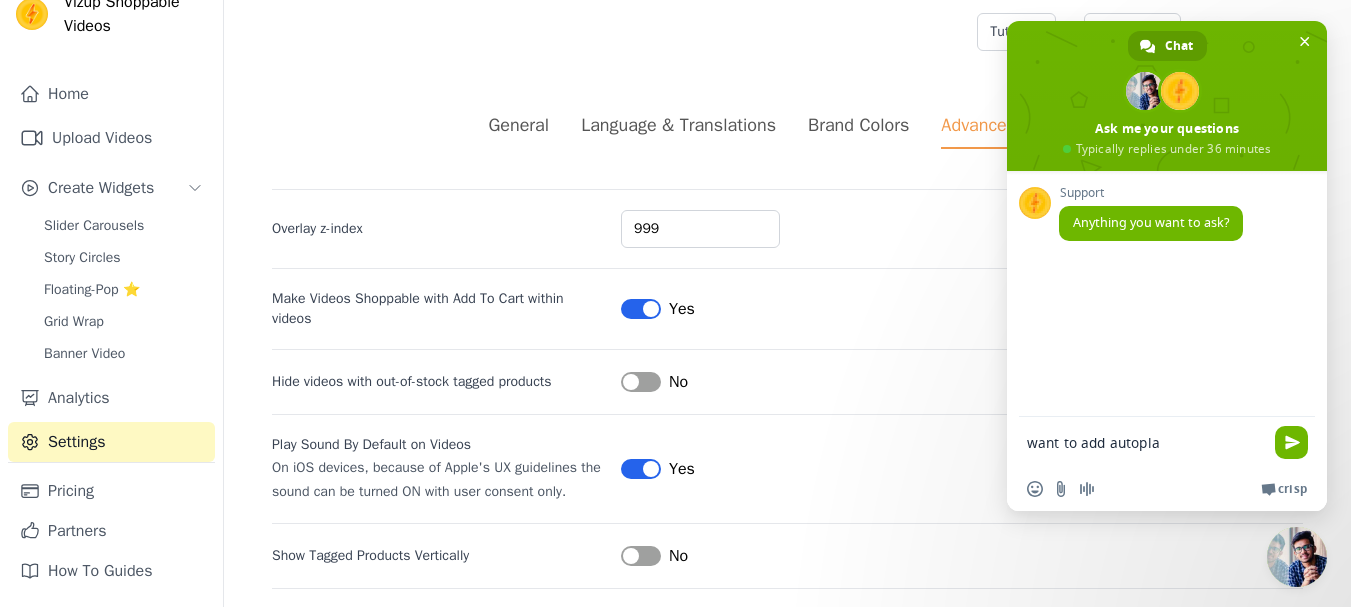 type on "want to add autoplay" 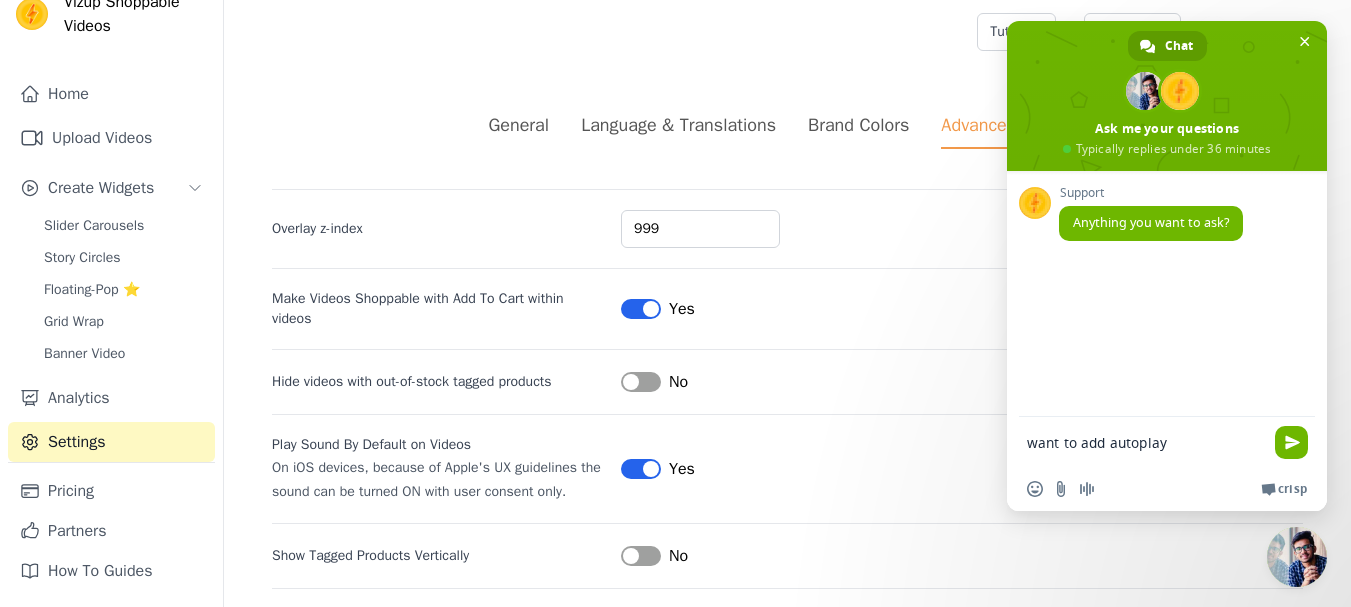 type 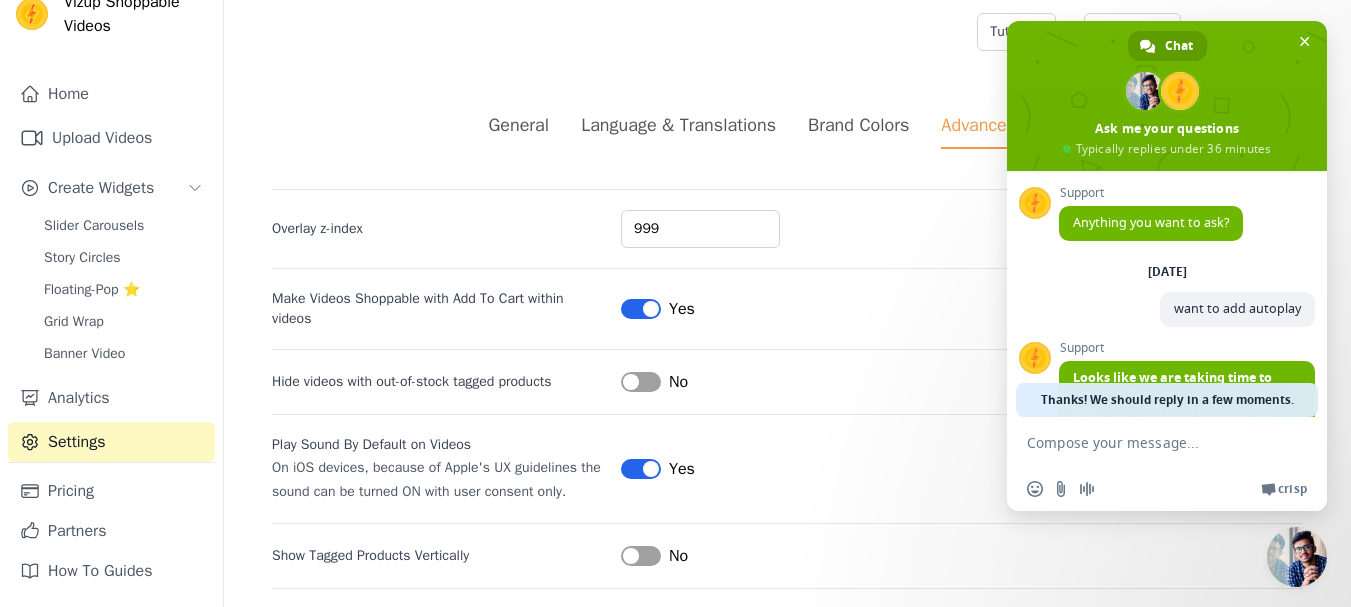 scroll, scrollTop: 132, scrollLeft: 0, axis: vertical 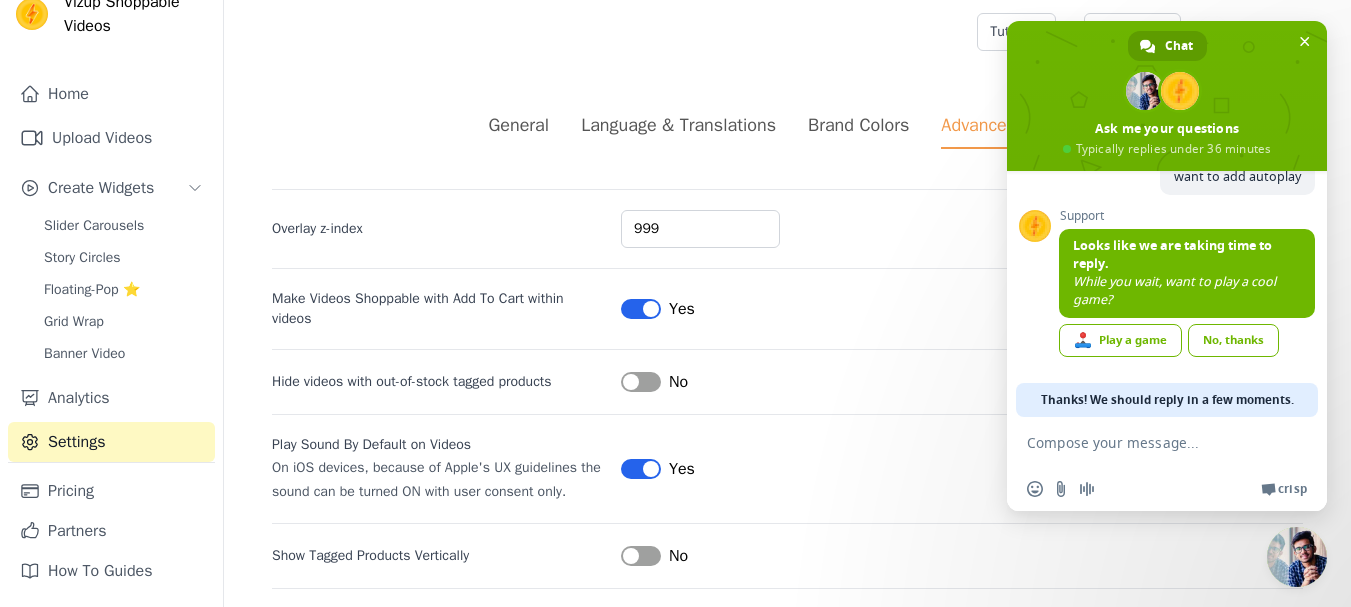 click on "General   Language & Translations   Brand Colors   Advanced Settings" at bounding box center [787, 130] 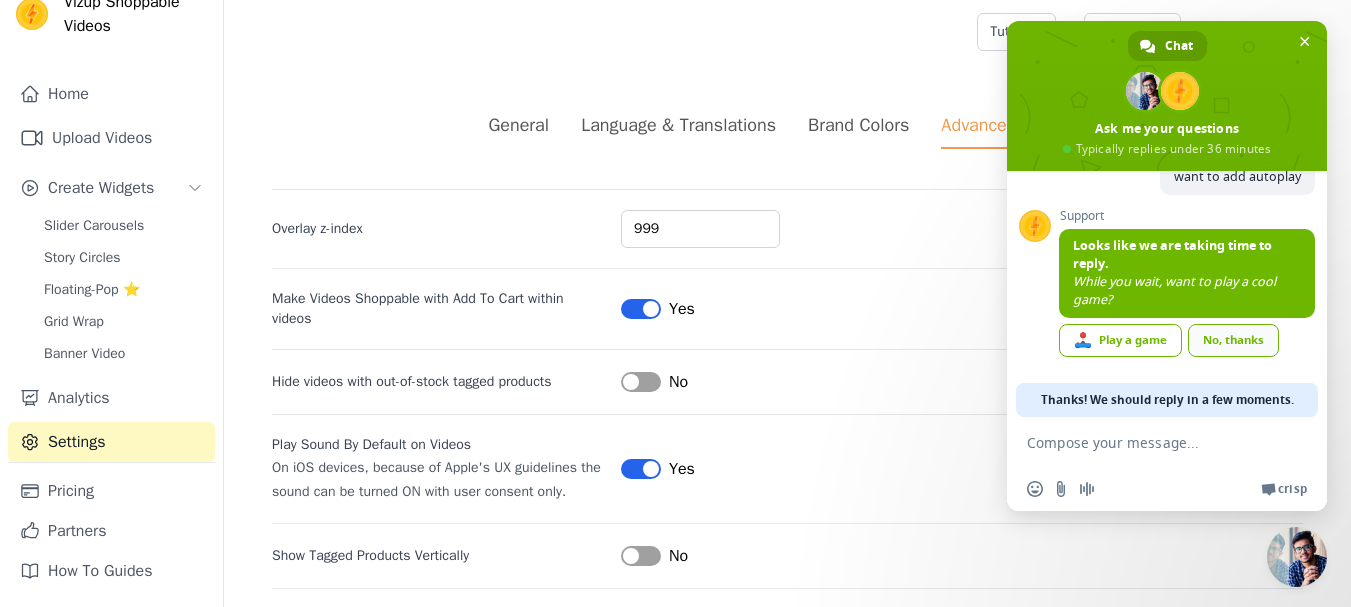 click on "No, thanks" at bounding box center (1233, 340) 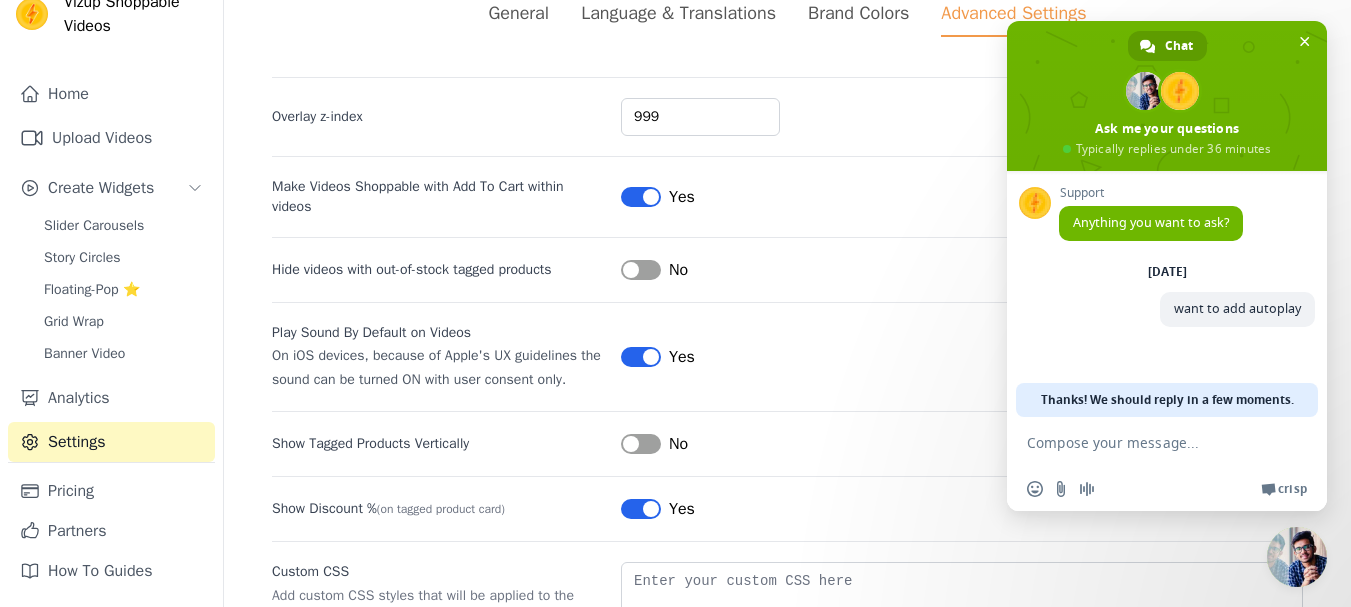 scroll, scrollTop: 93, scrollLeft: 0, axis: vertical 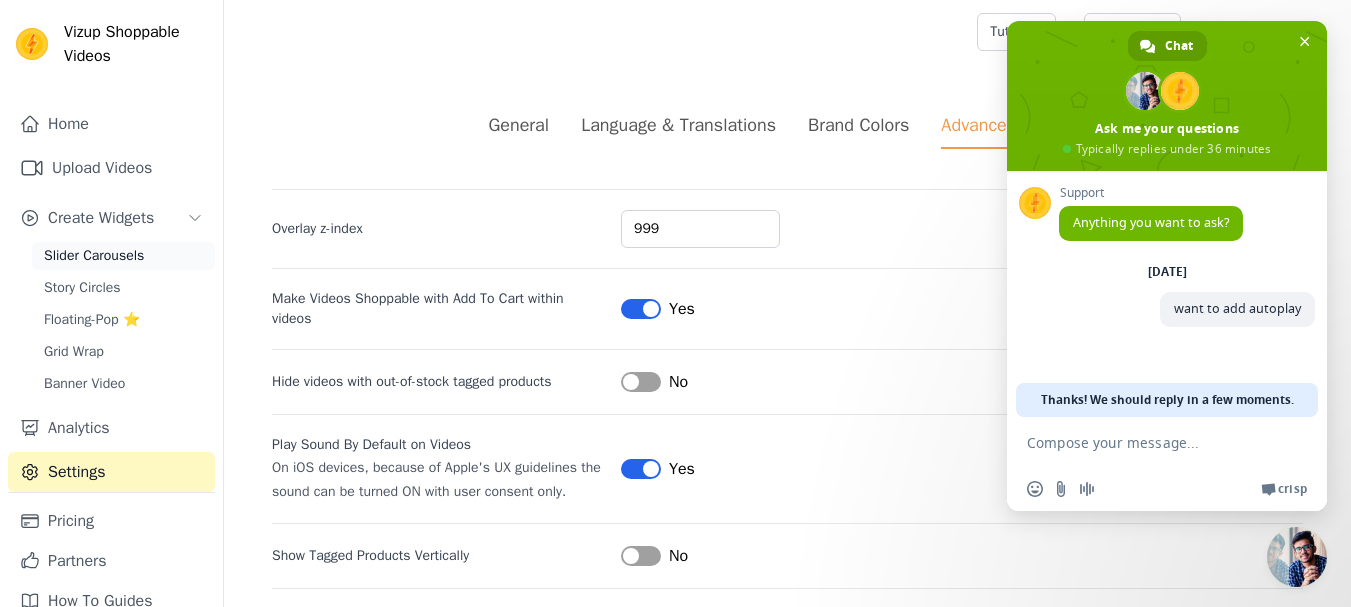 click on "Slider Carousels" at bounding box center (94, 256) 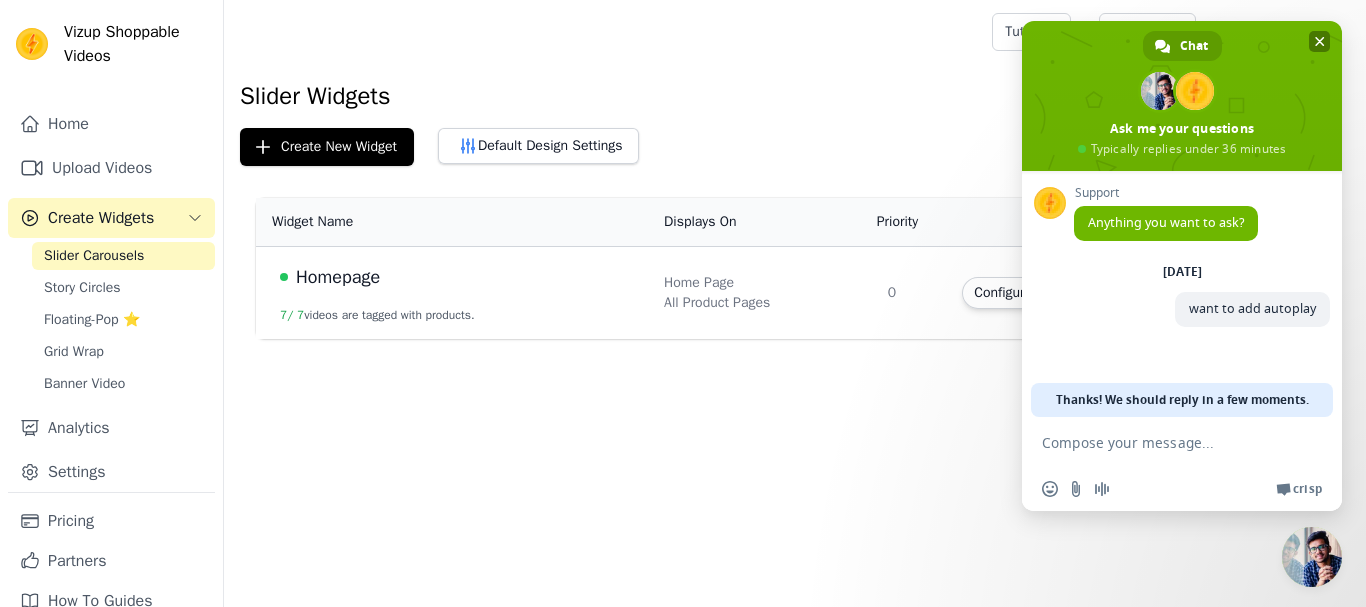 click at bounding box center [1319, 41] 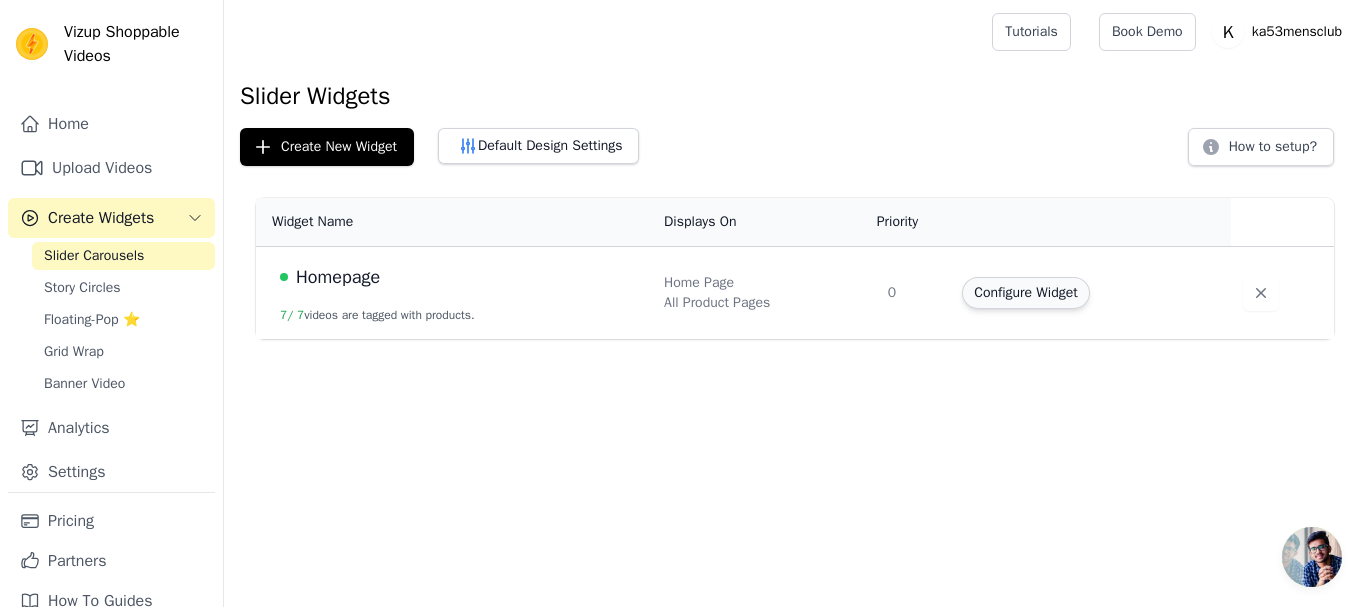 click on "Configure Widget" at bounding box center (1025, 293) 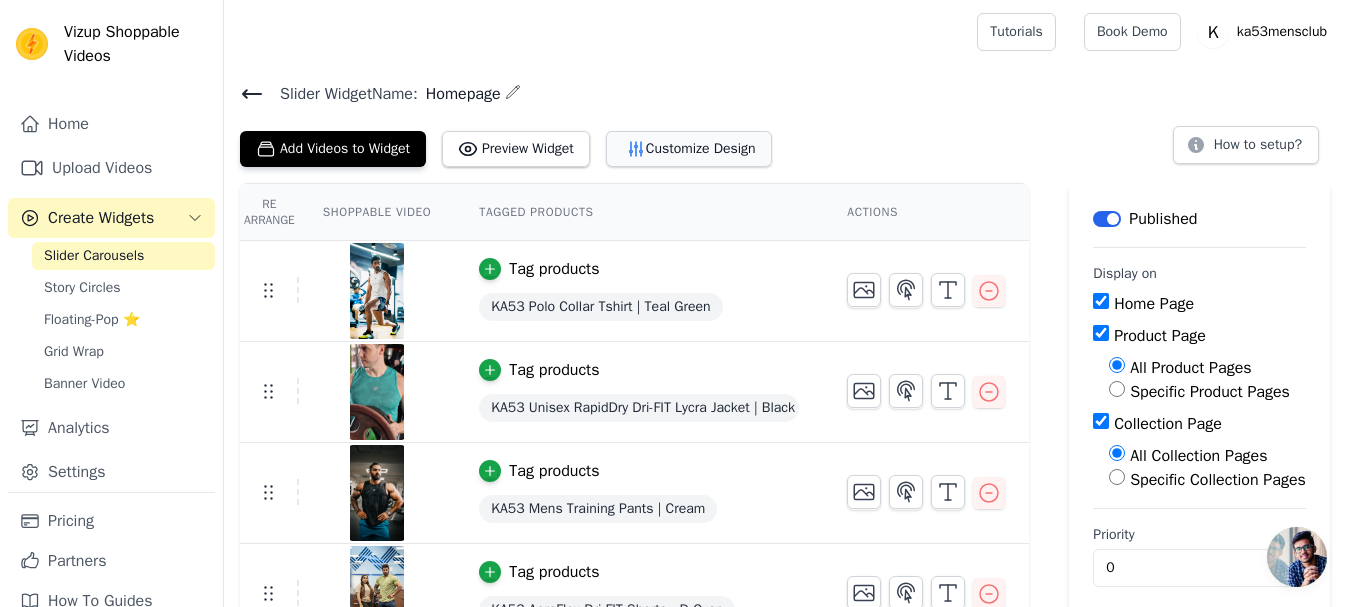 click on "Customize Design" at bounding box center [689, 149] 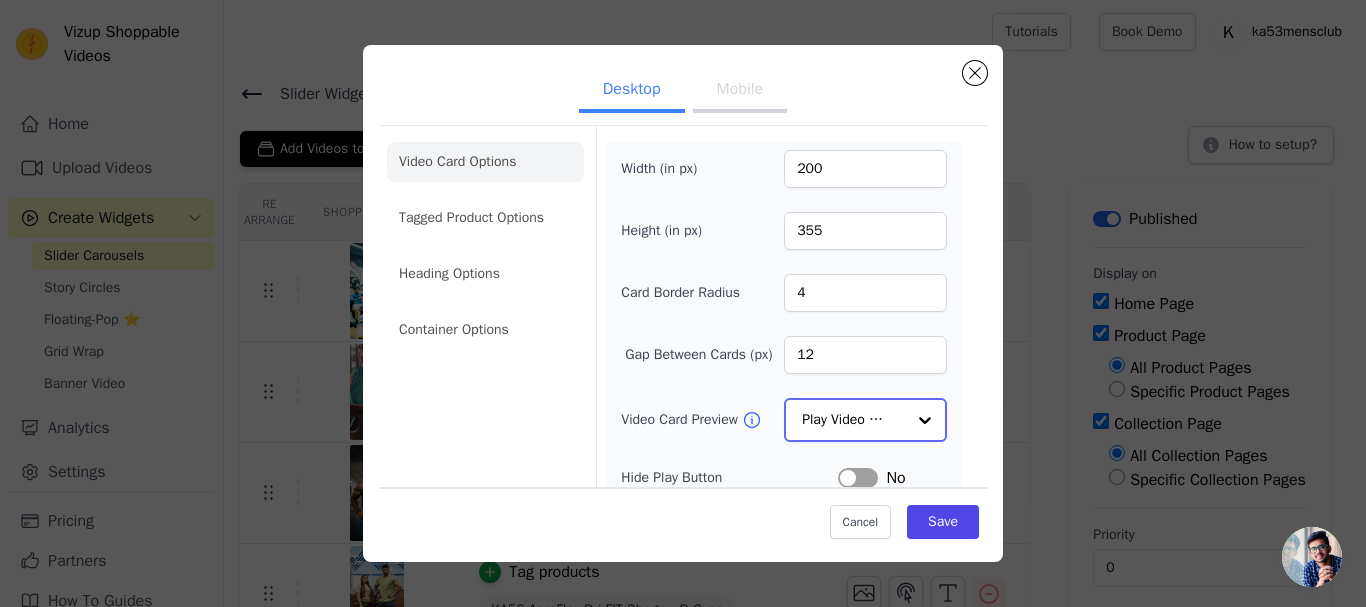 click on "Video Card Preview" 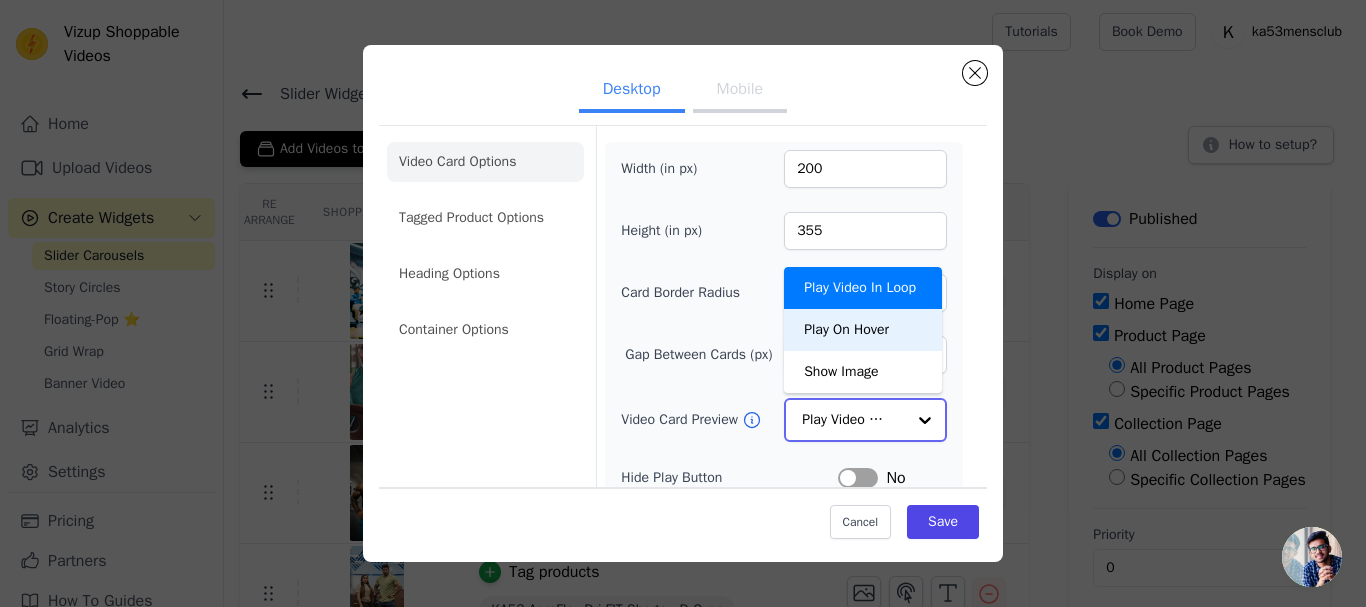 click on "Play On Hover" at bounding box center (863, 330) 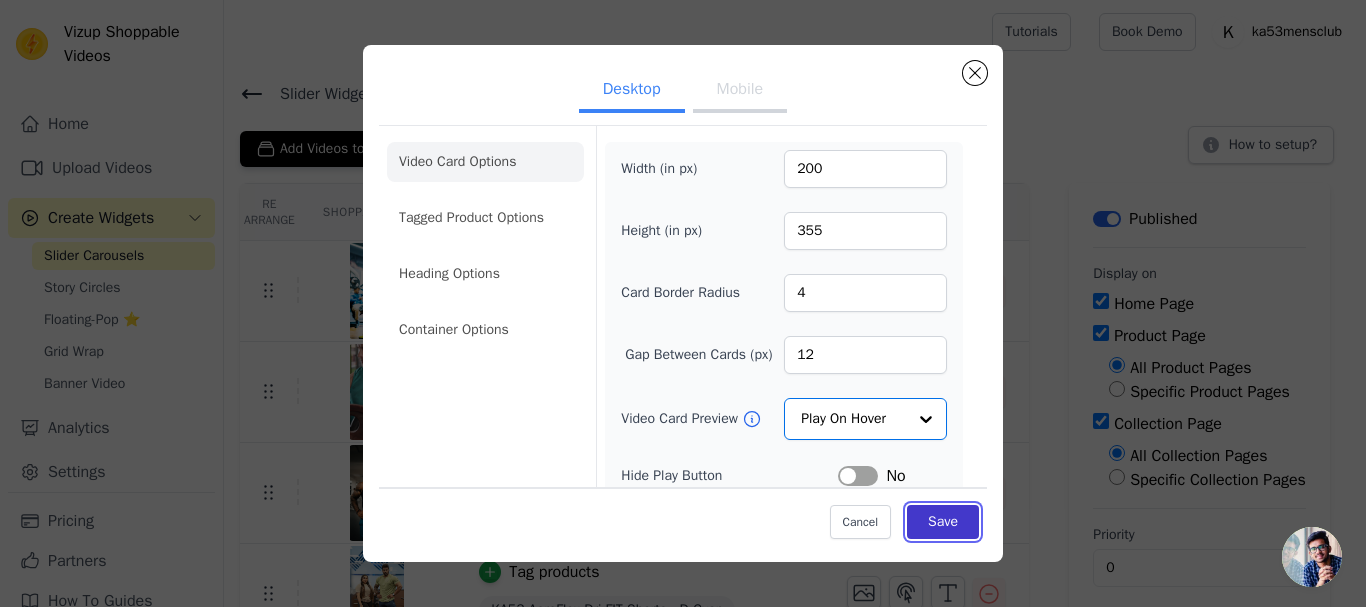 click on "Save" at bounding box center (943, 521) 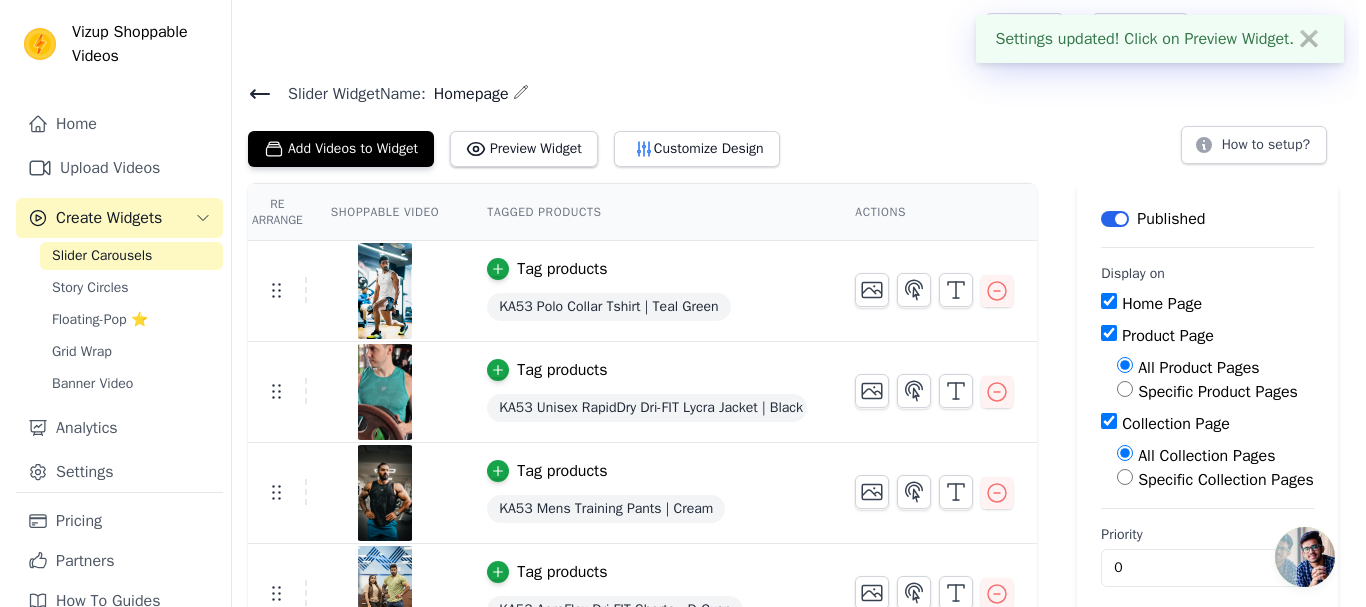 scroll, scrollTop: 0, scrollLeft: 0, axis: both 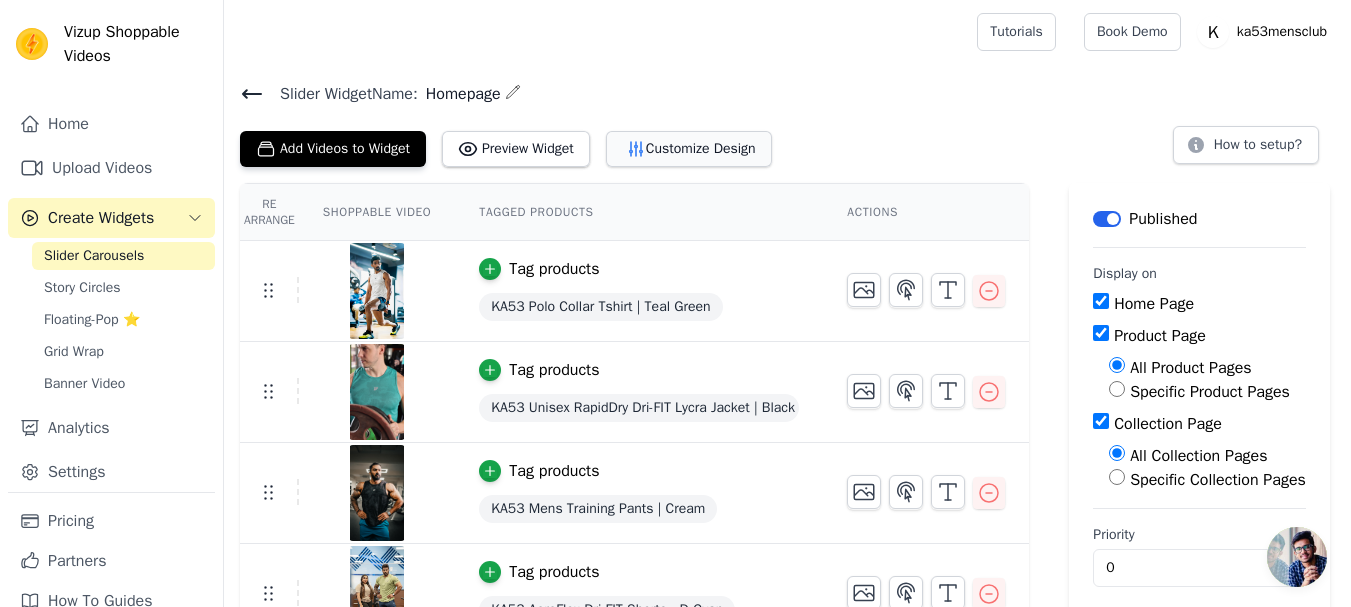 click on "Customize Design" at bounding box center (689, 149) 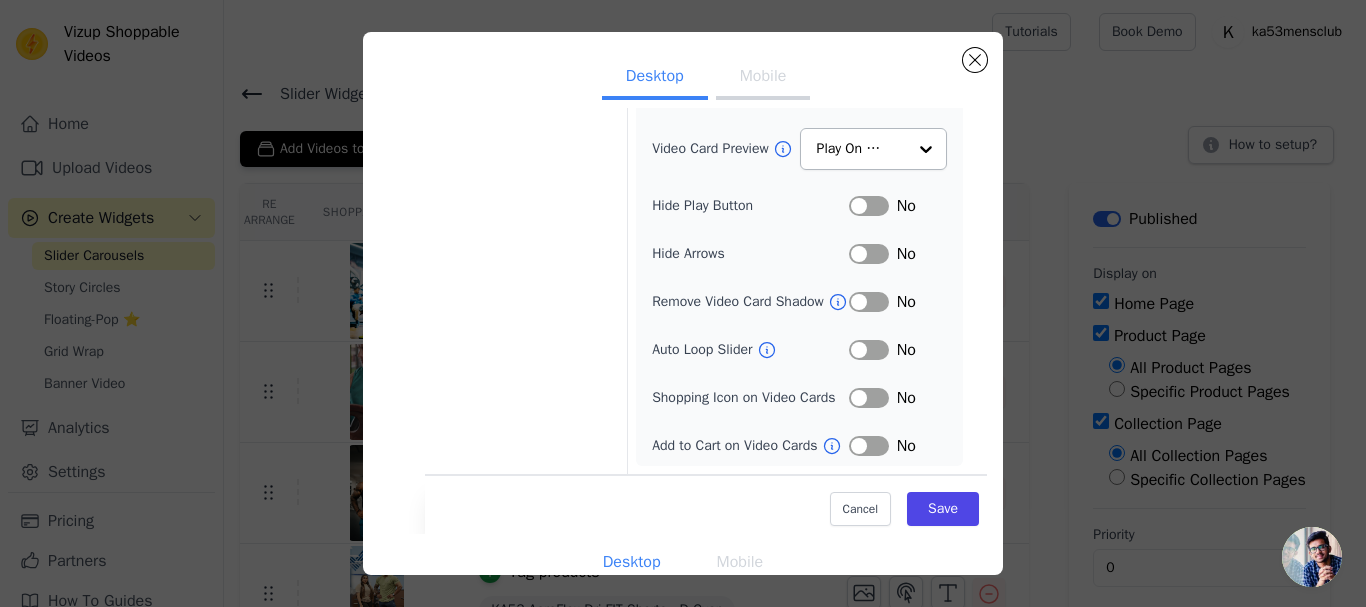 scroll, scrollTop: 307, scrollLeft: 0, axis: vertical 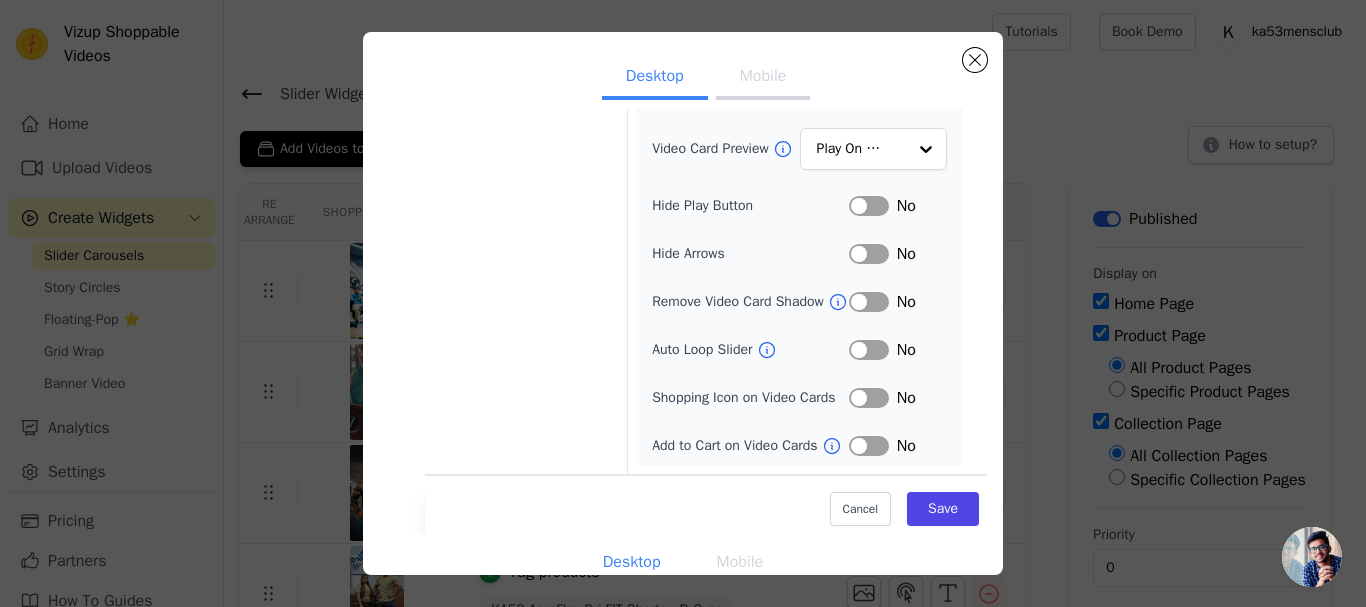 click on "Label" at bounding box center [869, 350] 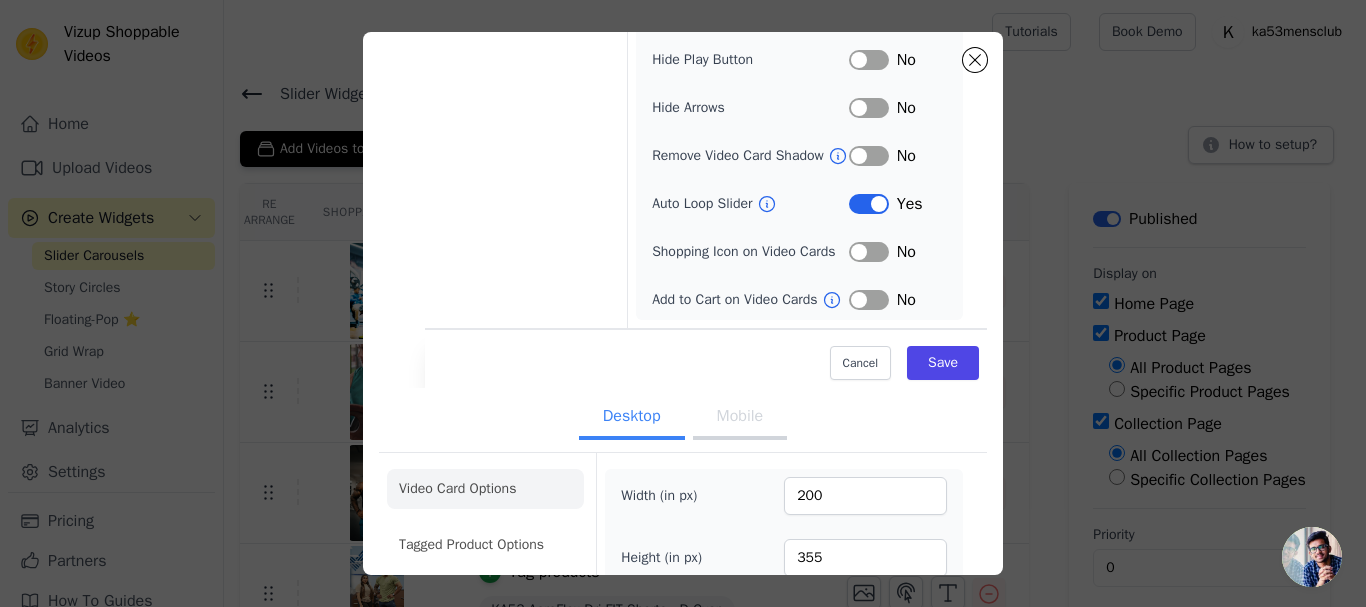 scroll, scrollTop: 200, scrollLeft: 0, axis: vertical 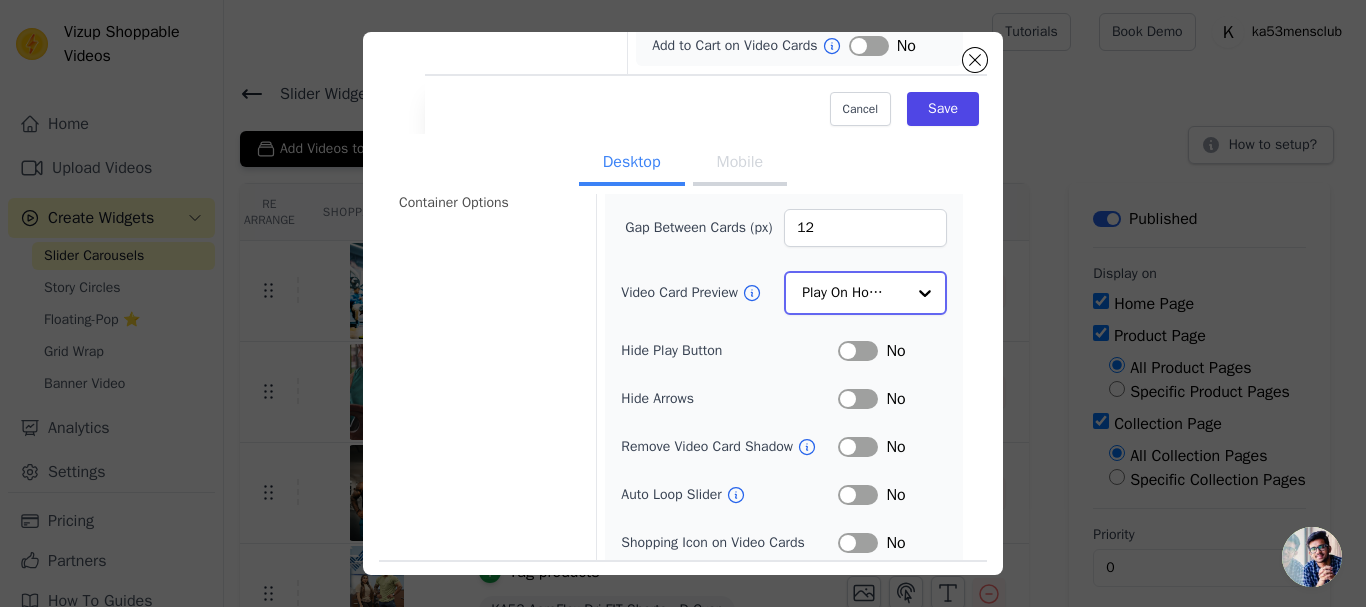 click on "Video Card Preview" 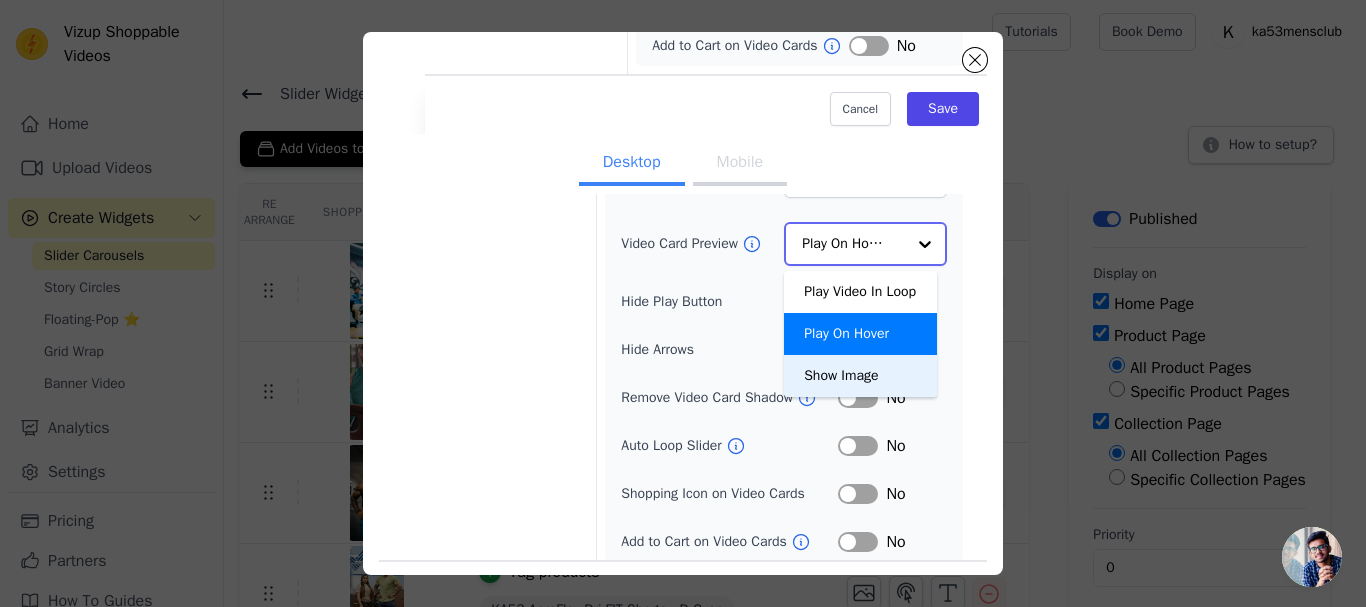 scroll, scrollTop: 261, scrollLeft: 0, axis: vertical 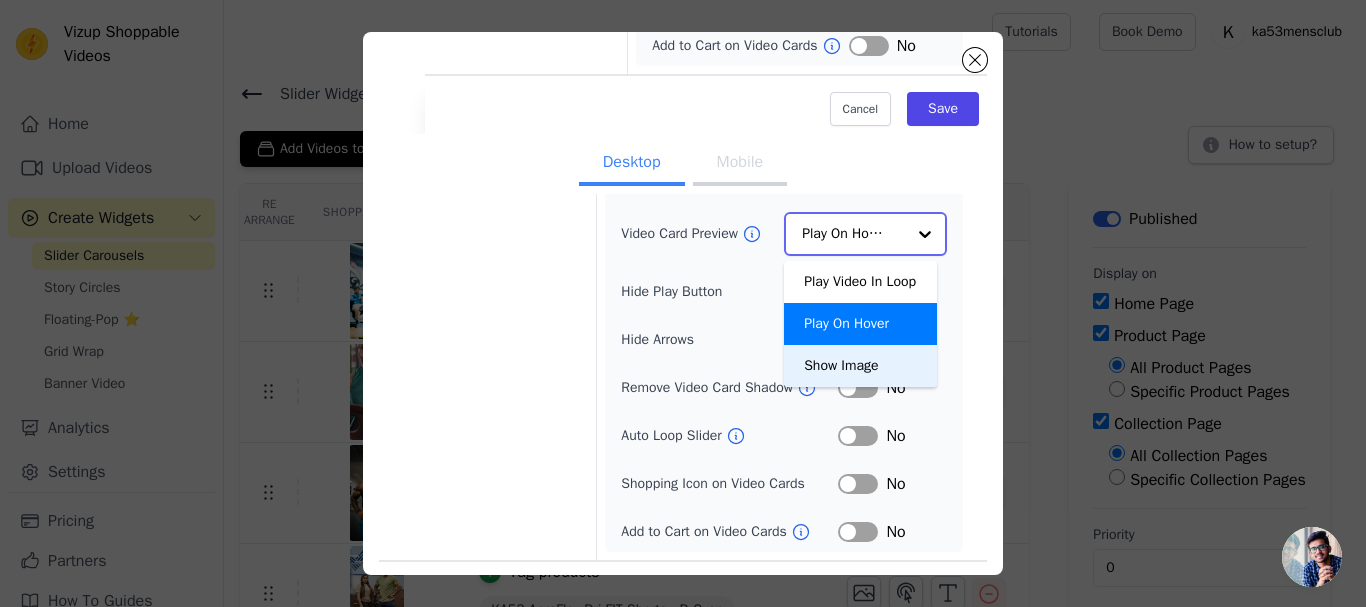 click on "Show Image" at bounding box center [860, 366] 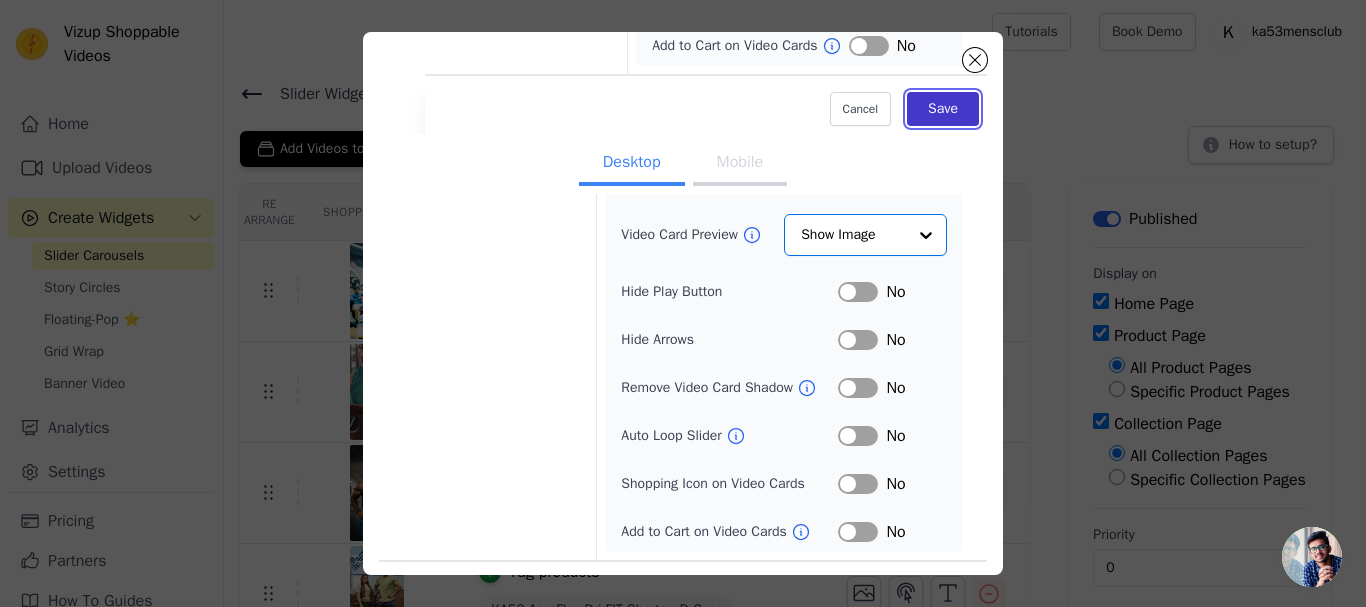 scroll, scrollTop: 259, scrollLeft: 0, axis: vertical 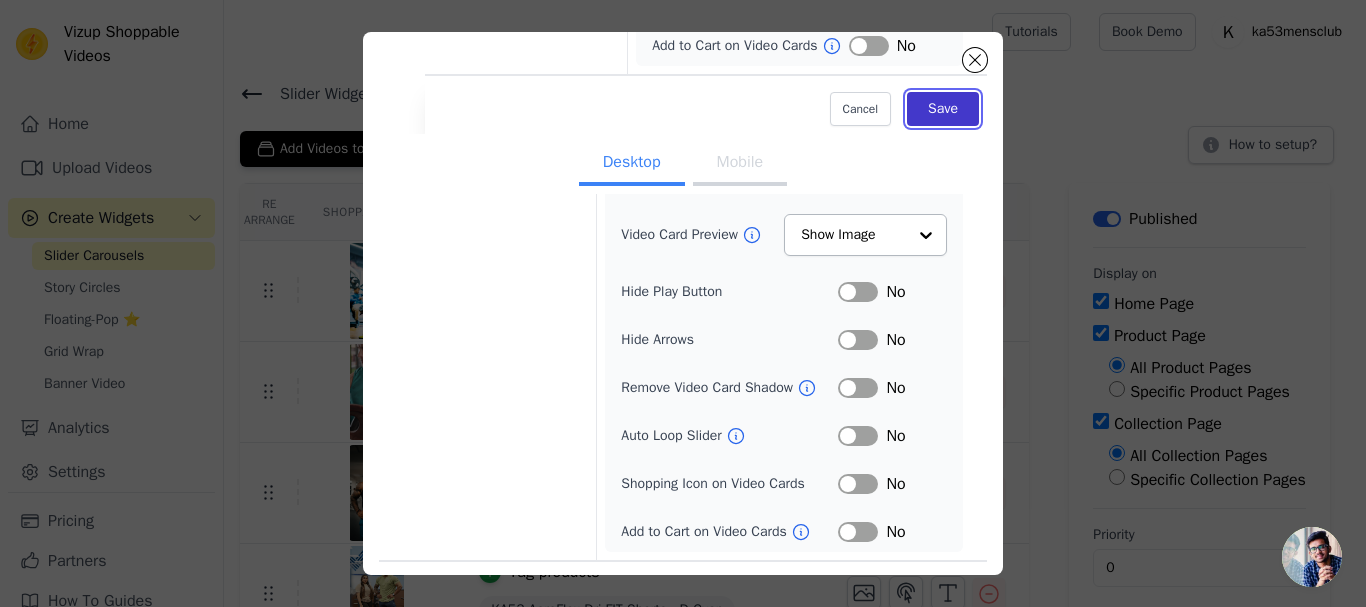 click on "Save" at bounding box center (943, 109) 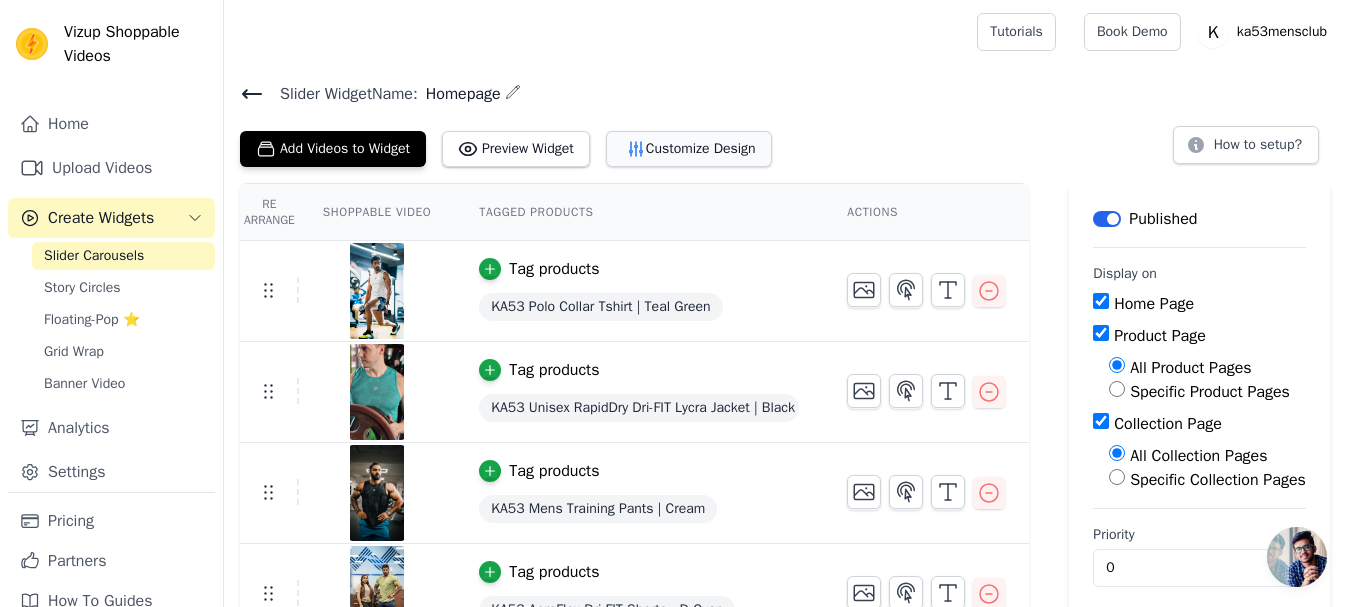 click on "Customize Design" at bounding box center (689, 149) 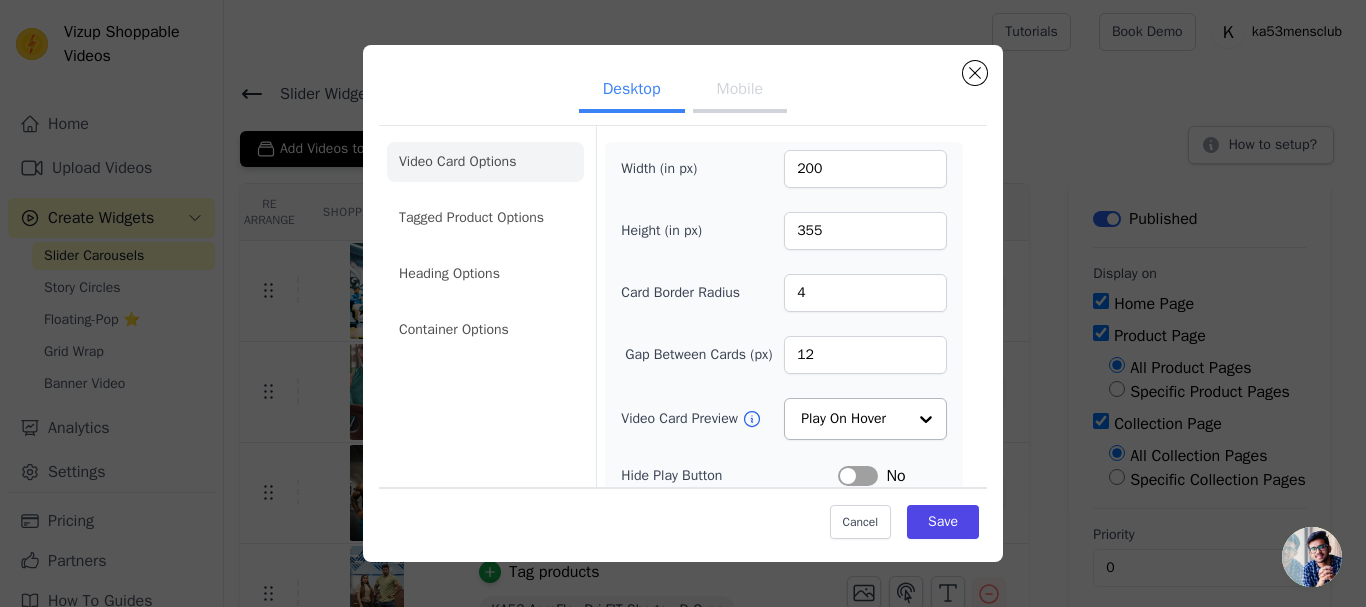 scroll, scrollTop: 100, scrollLeft: 0, axis: vertical 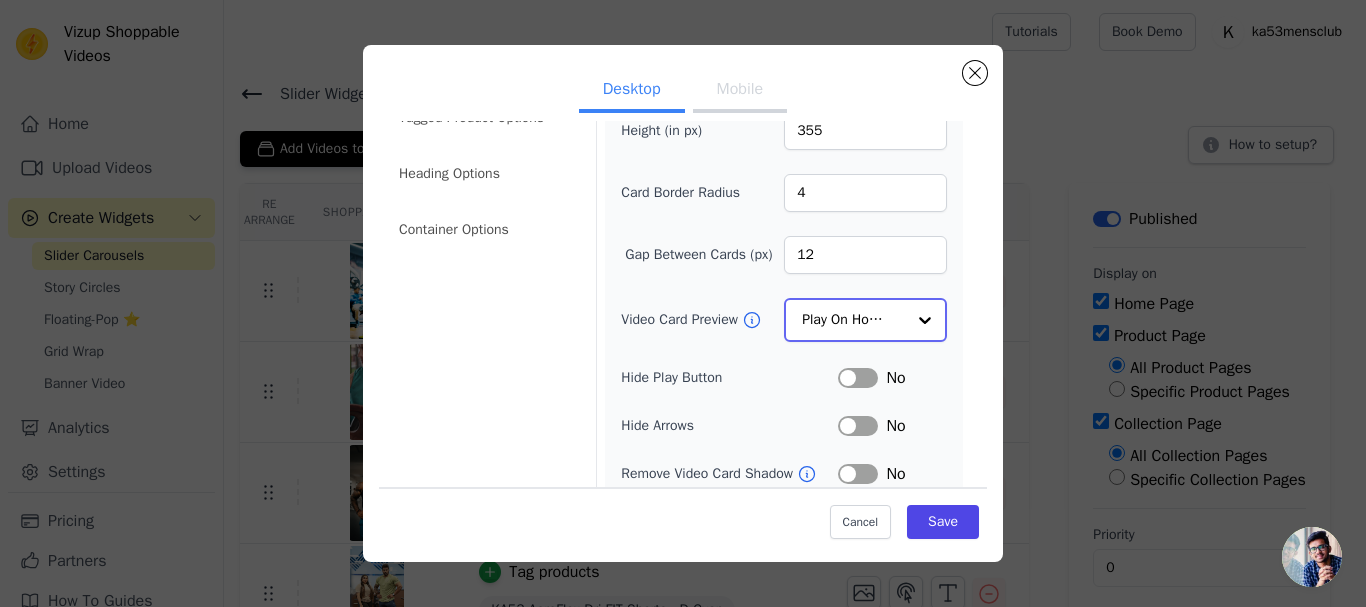 click on "Video Card Preview" 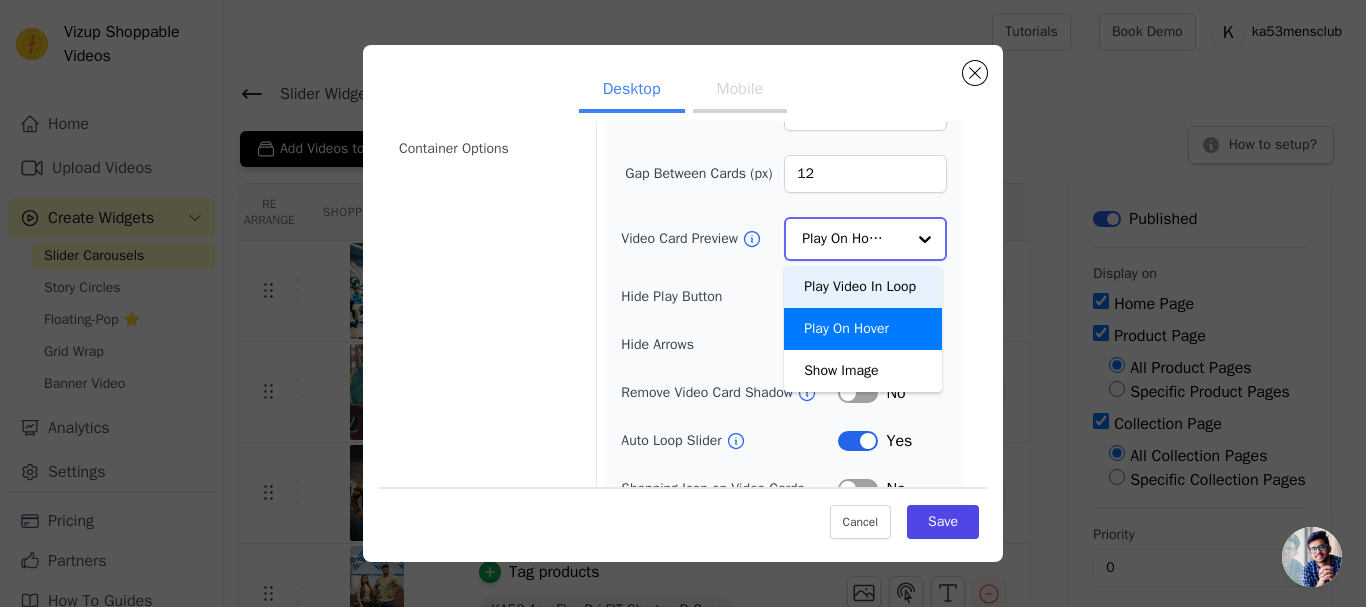 scroll, scrollTop: 200, scrollLeft: 0, axis: vertical 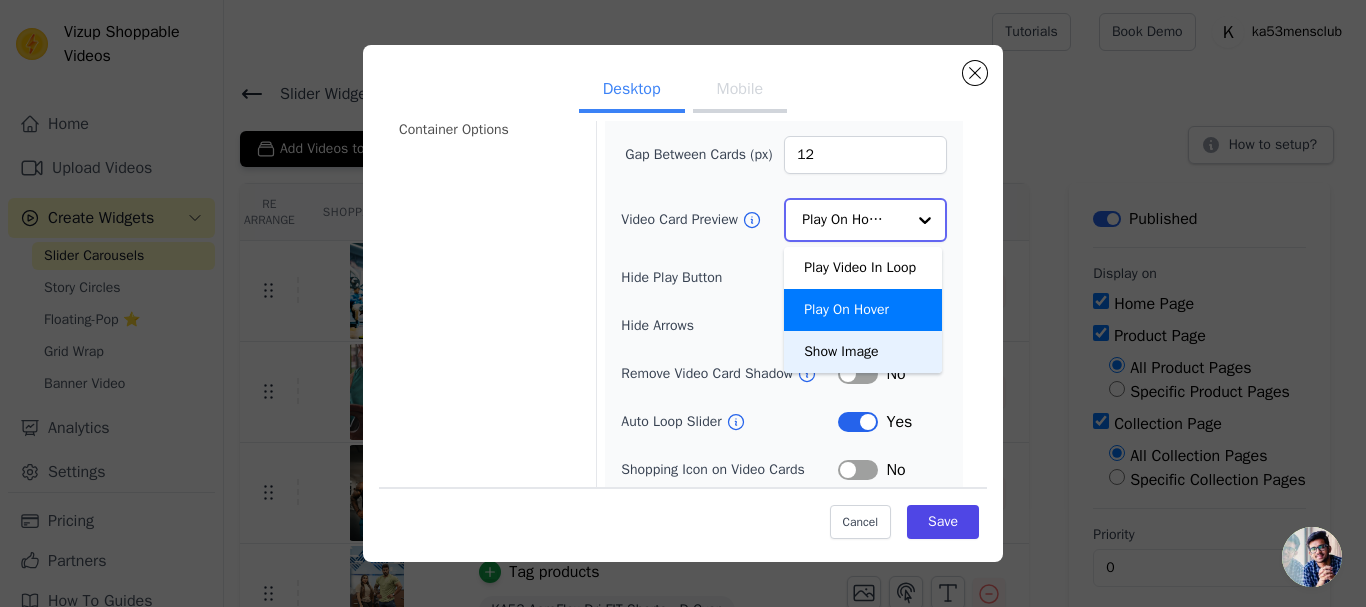click on "Show Image" at bounding box center [863, 352] 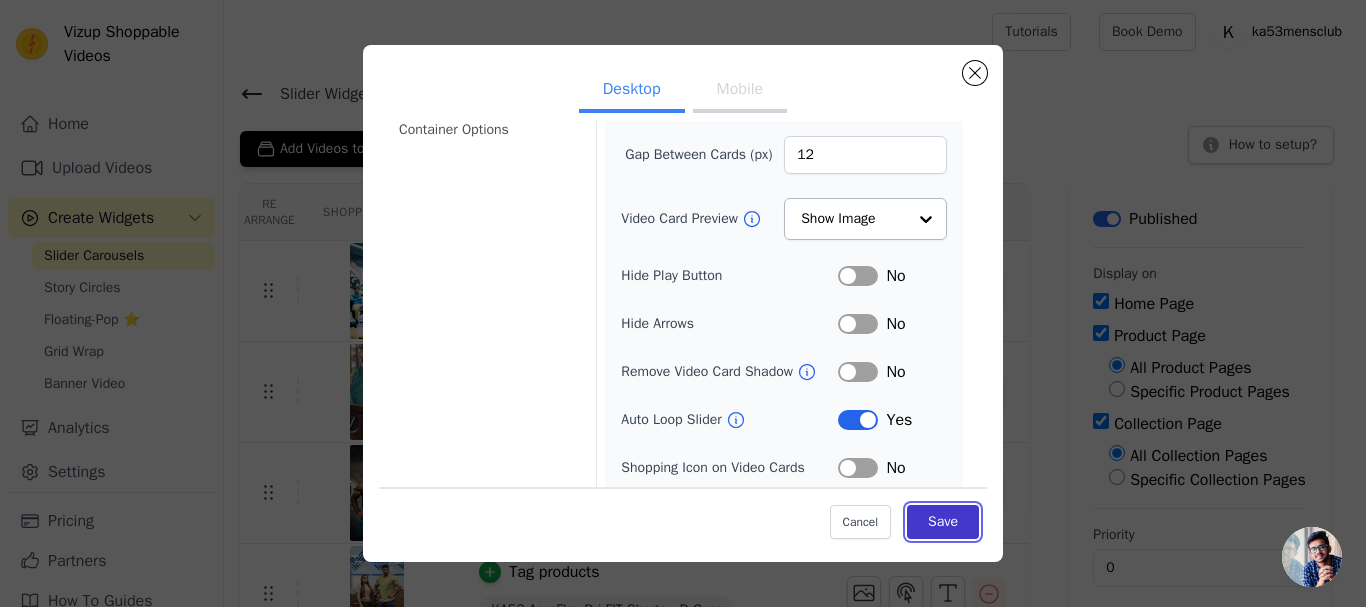 click on "Save" at bounding box center [943, 521] 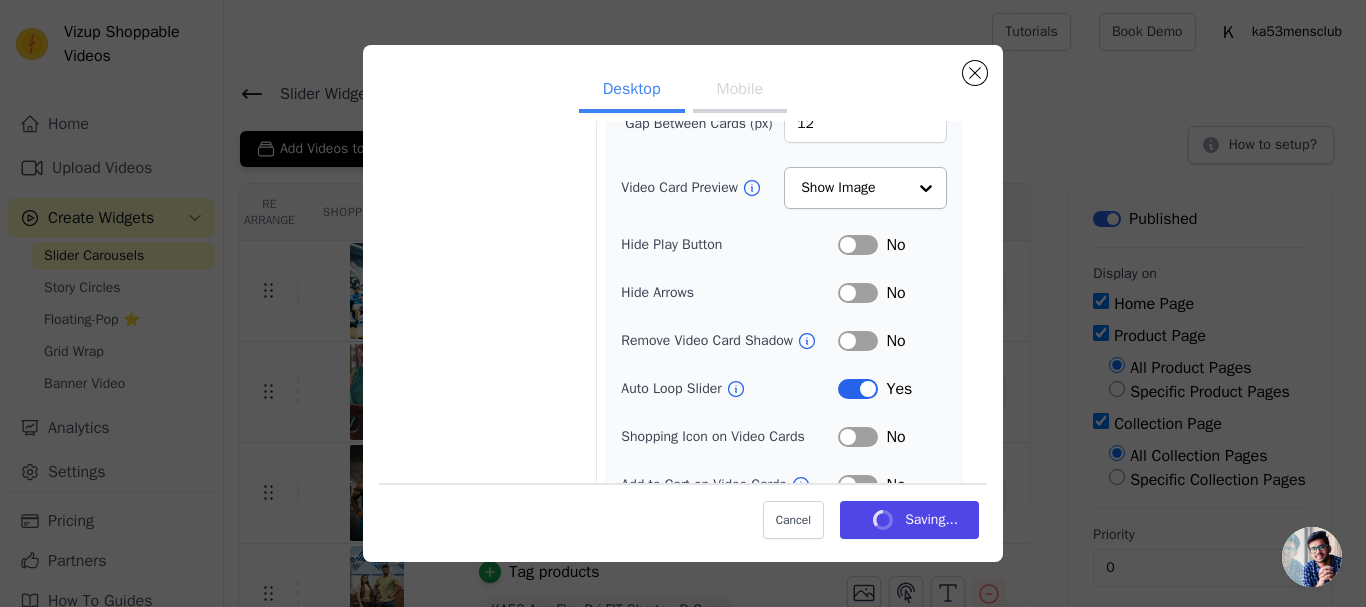 scroll, scrollTop: 261, scrollLeft: 0, axis: vertical 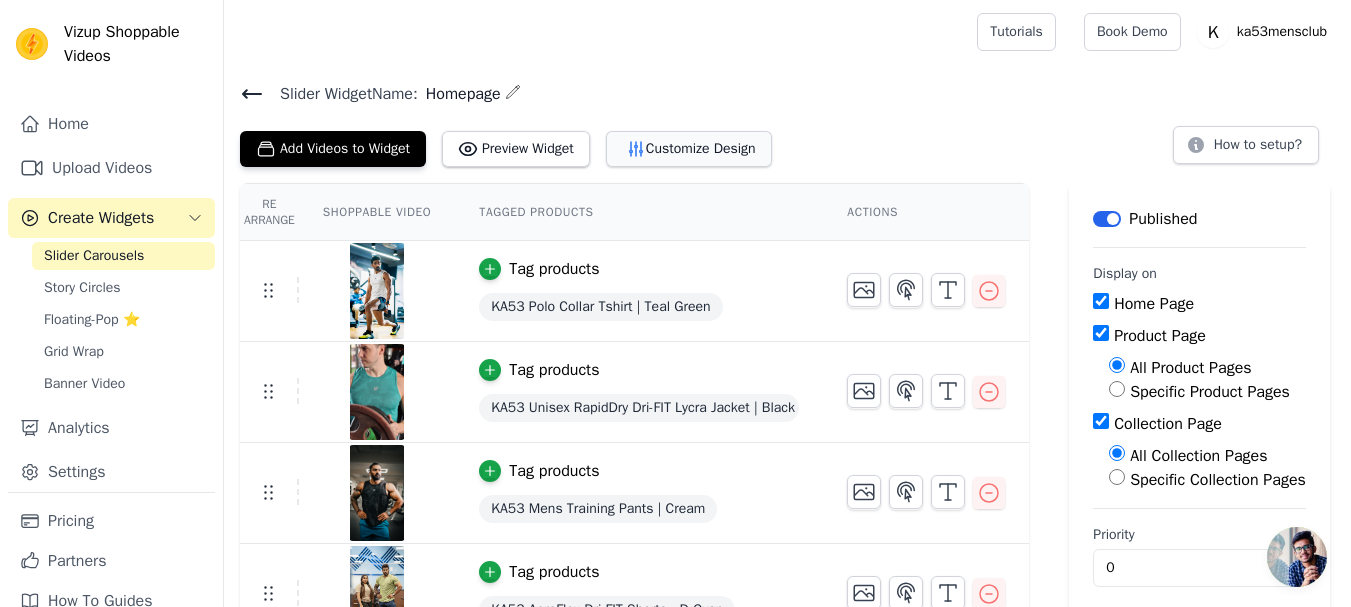 click on "Customize Design" at bounding box center (689, 149) 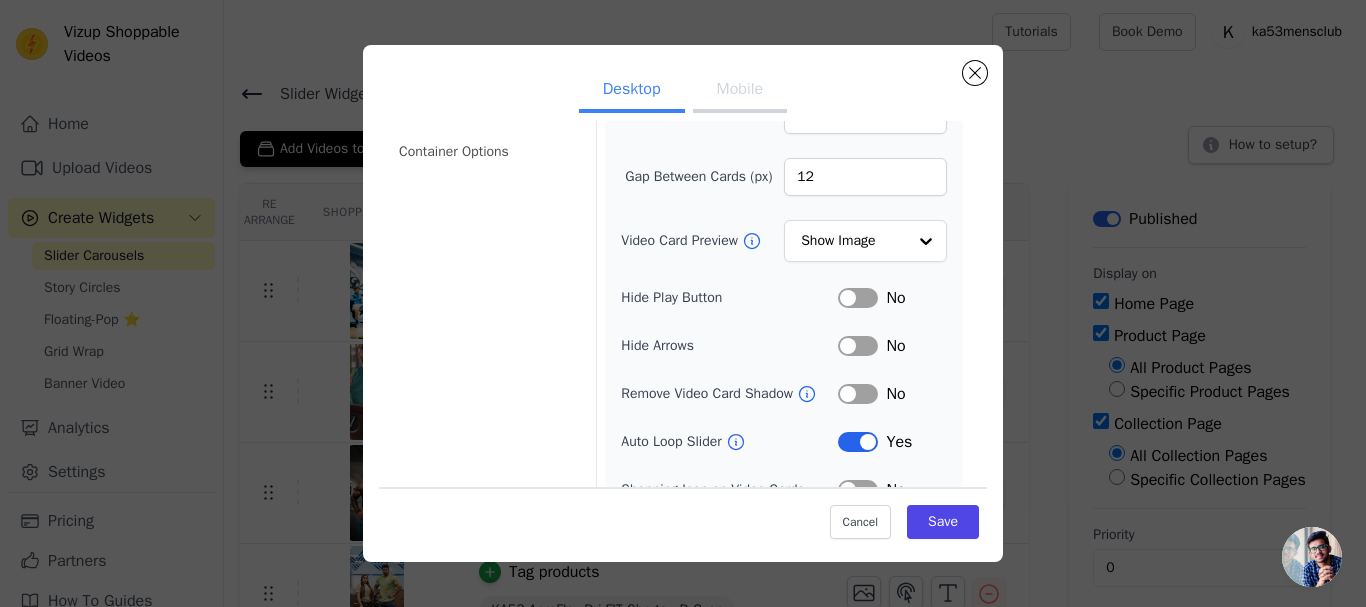 scroll, scrollTop: 158, scrollLeft: 0, axis: vertical 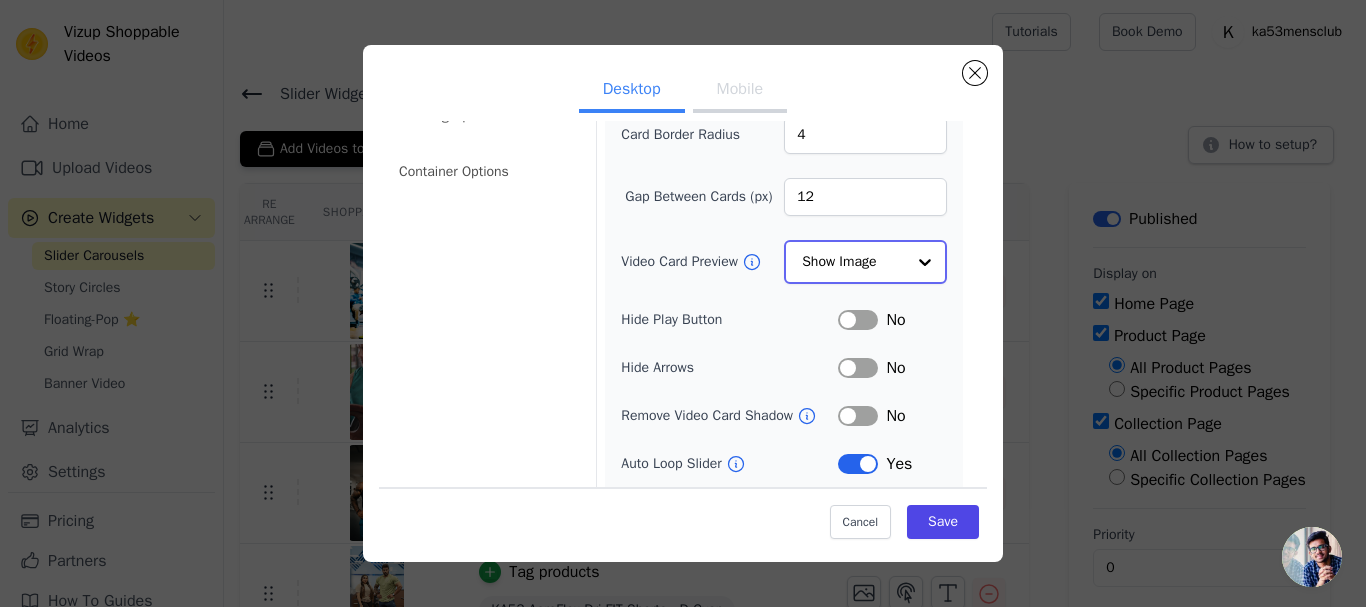 click on "Video Card Preview" 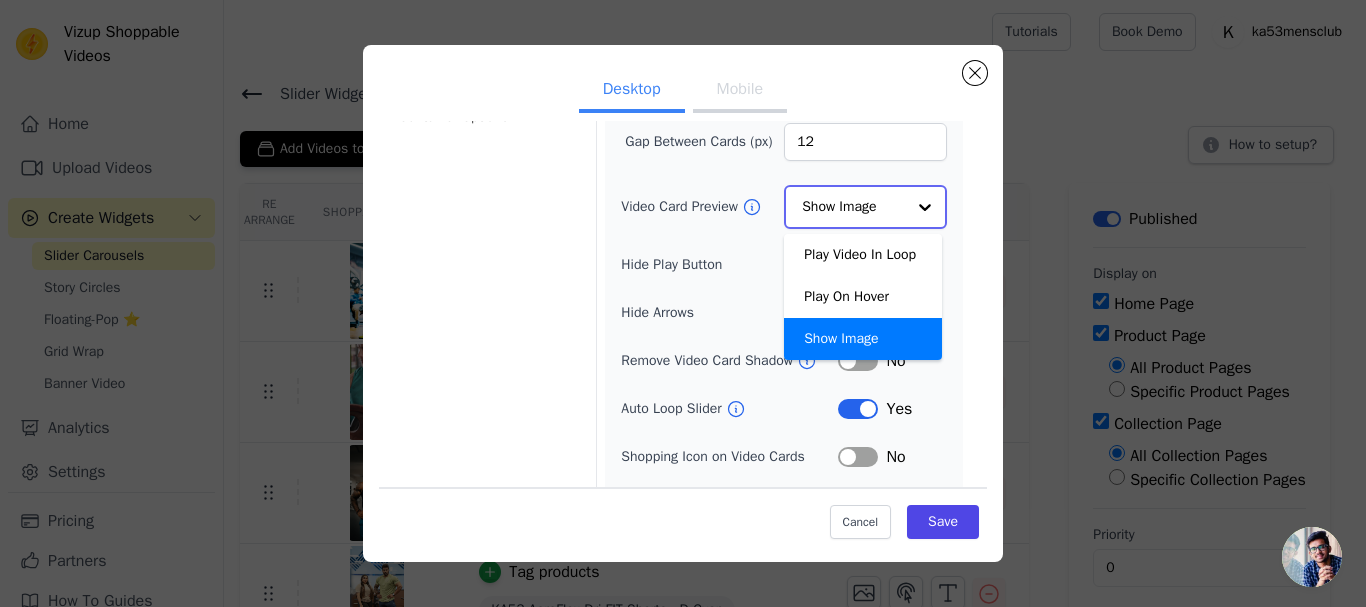 scroll, scrollTop: 258, scrollLeft: 0, axis: vertical 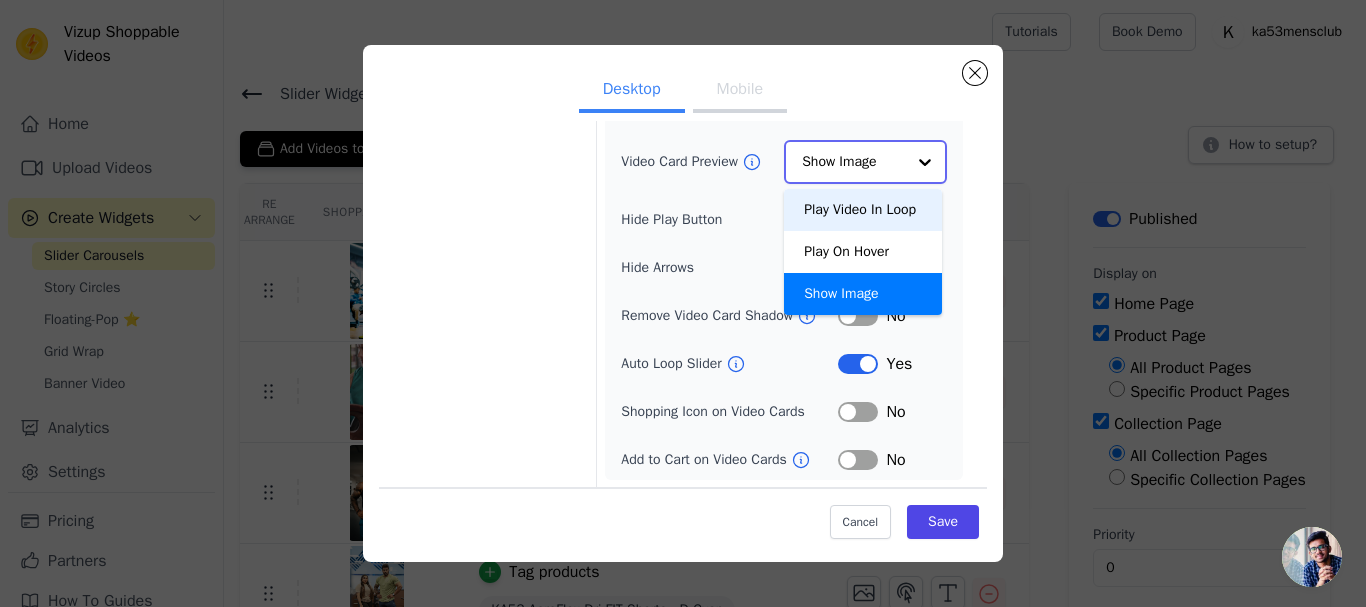 click on "Play Video In Loop" at bounding box center [863, 210] 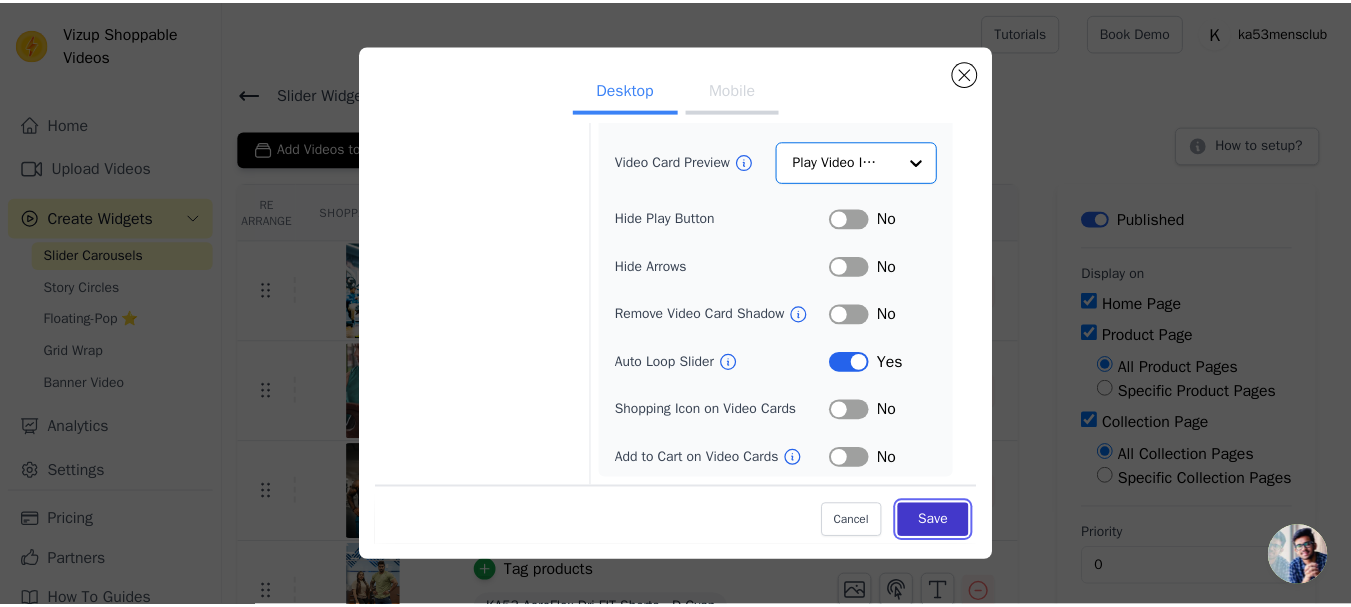 scroll, scrollTop: 257, scrollLeft: 0, axis: vertical 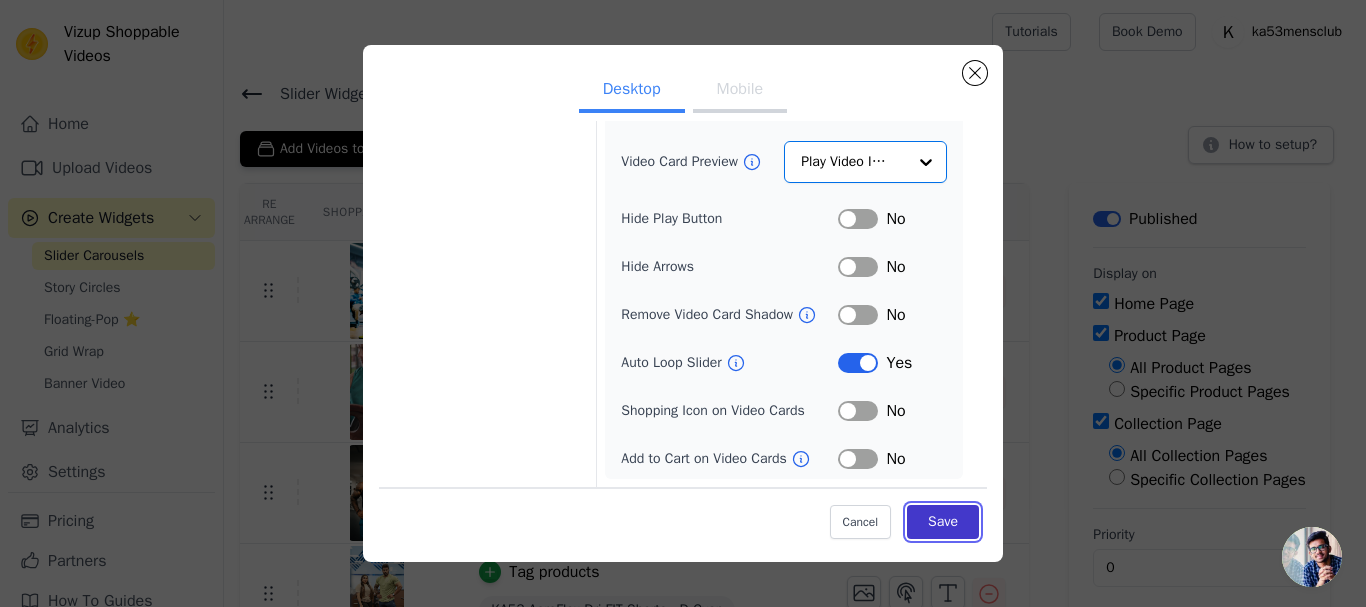 click on "Save" at bounding box center [943, 521] 